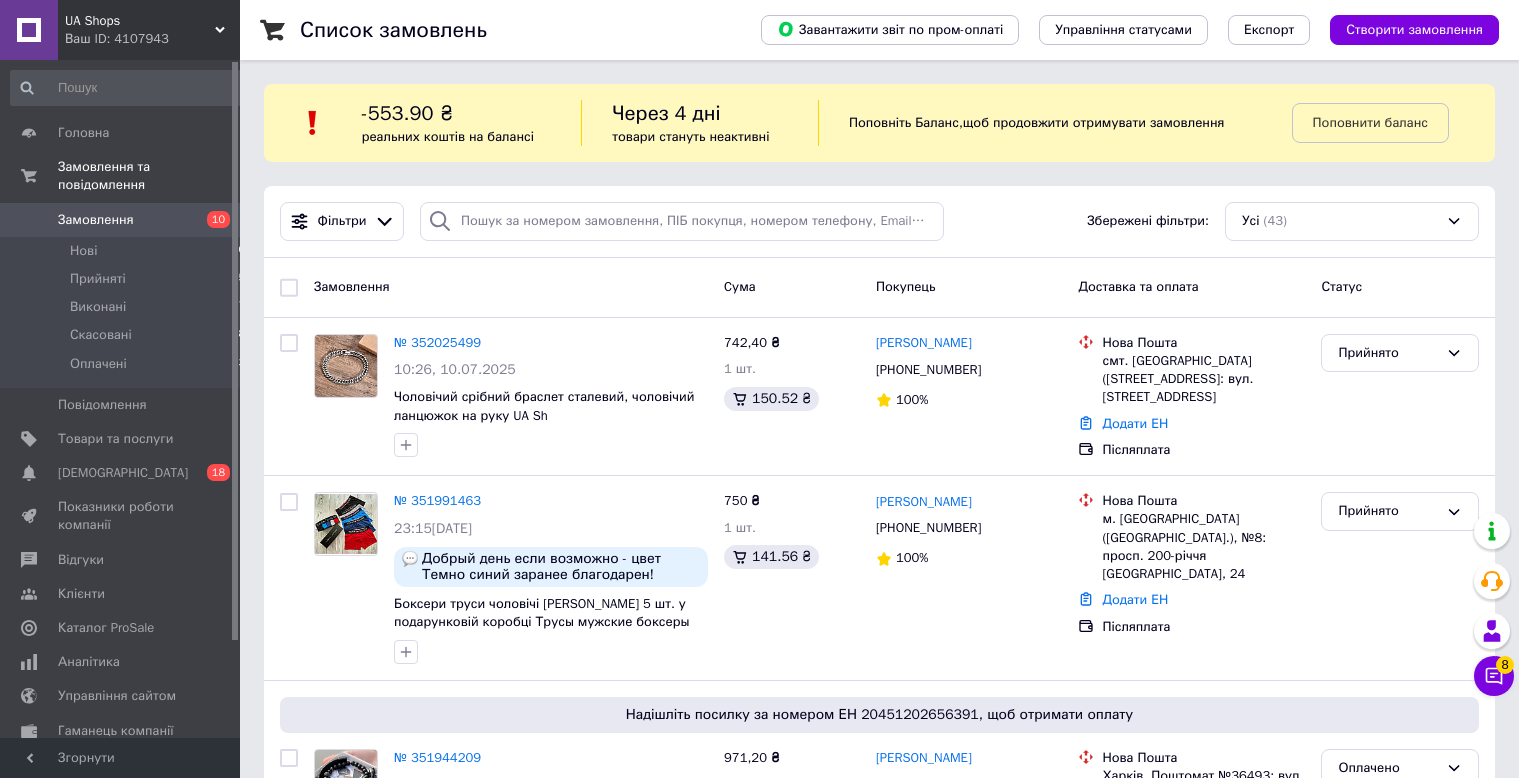 scroll, scrollTop: 0, scrollLeft: 0, axis: both 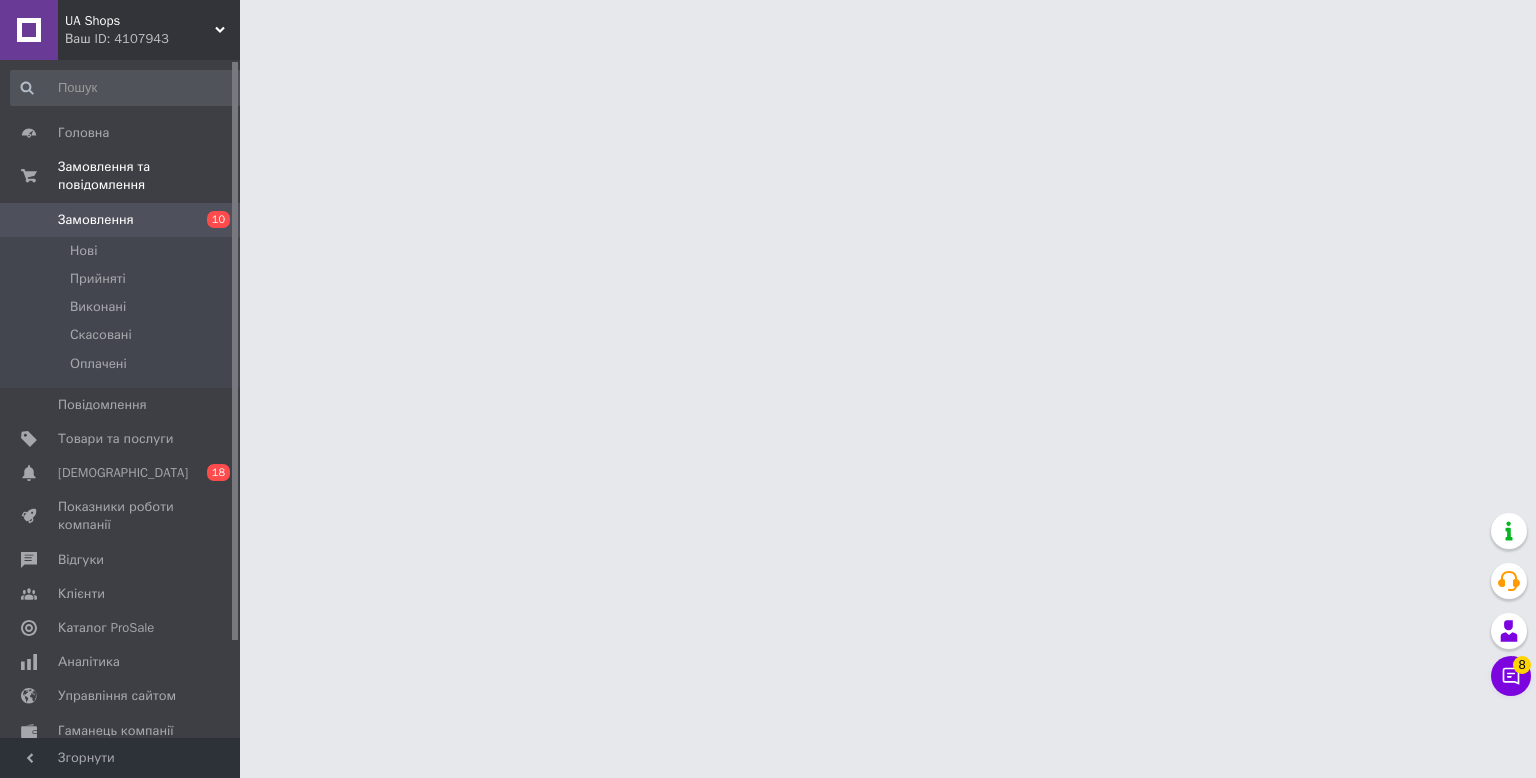 click on "Чат з покупцем 8" at bounding box center [1511, 676] 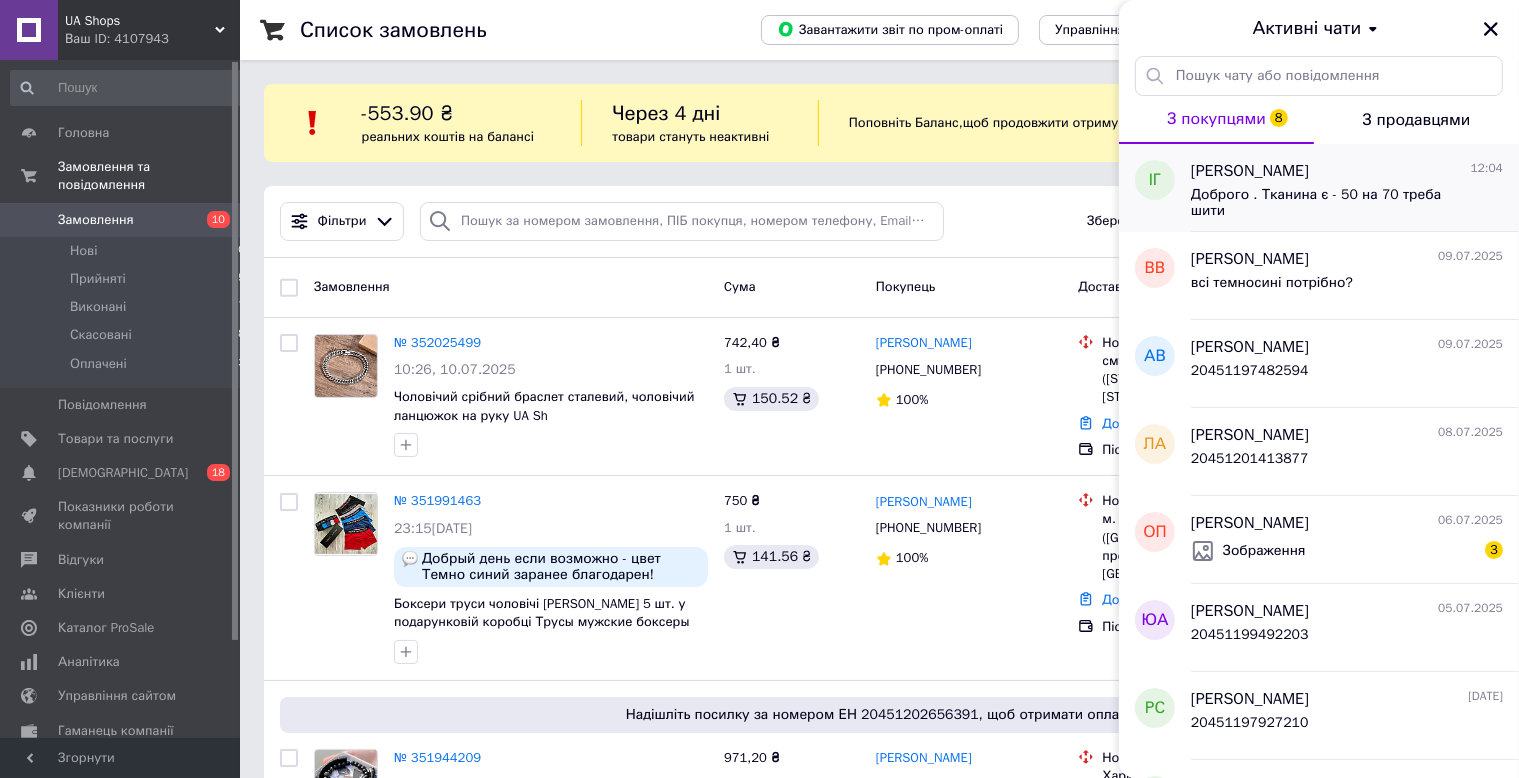 click on "Доброго . Тканина є - 50 на 70 треба шити" at bounding box center [1333, 203] 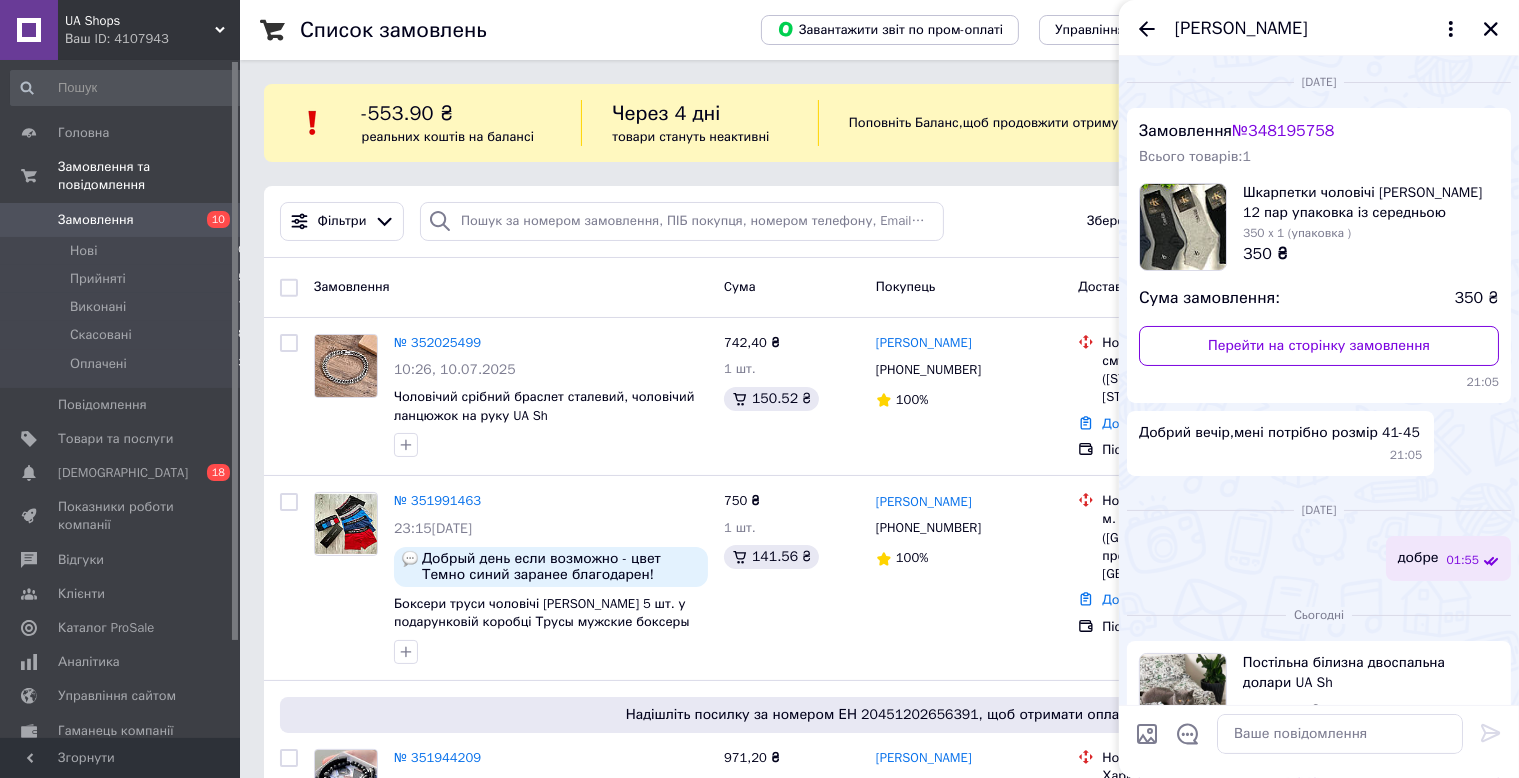 scroll, scrollTop: 367, scrollLeft: 0, axis: vertical 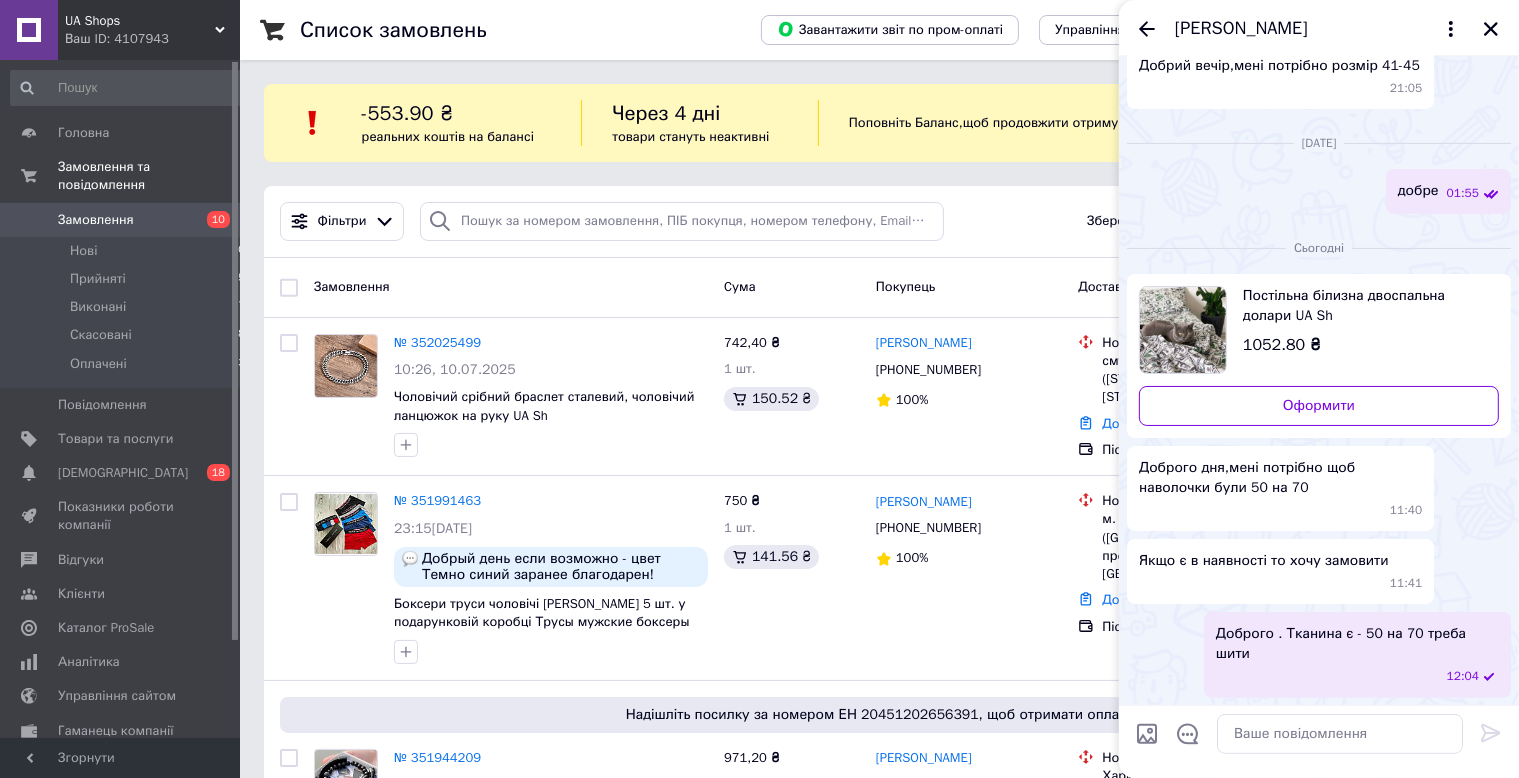 click on "[PERSON_NAME]" at bounding box center [1319, 28] 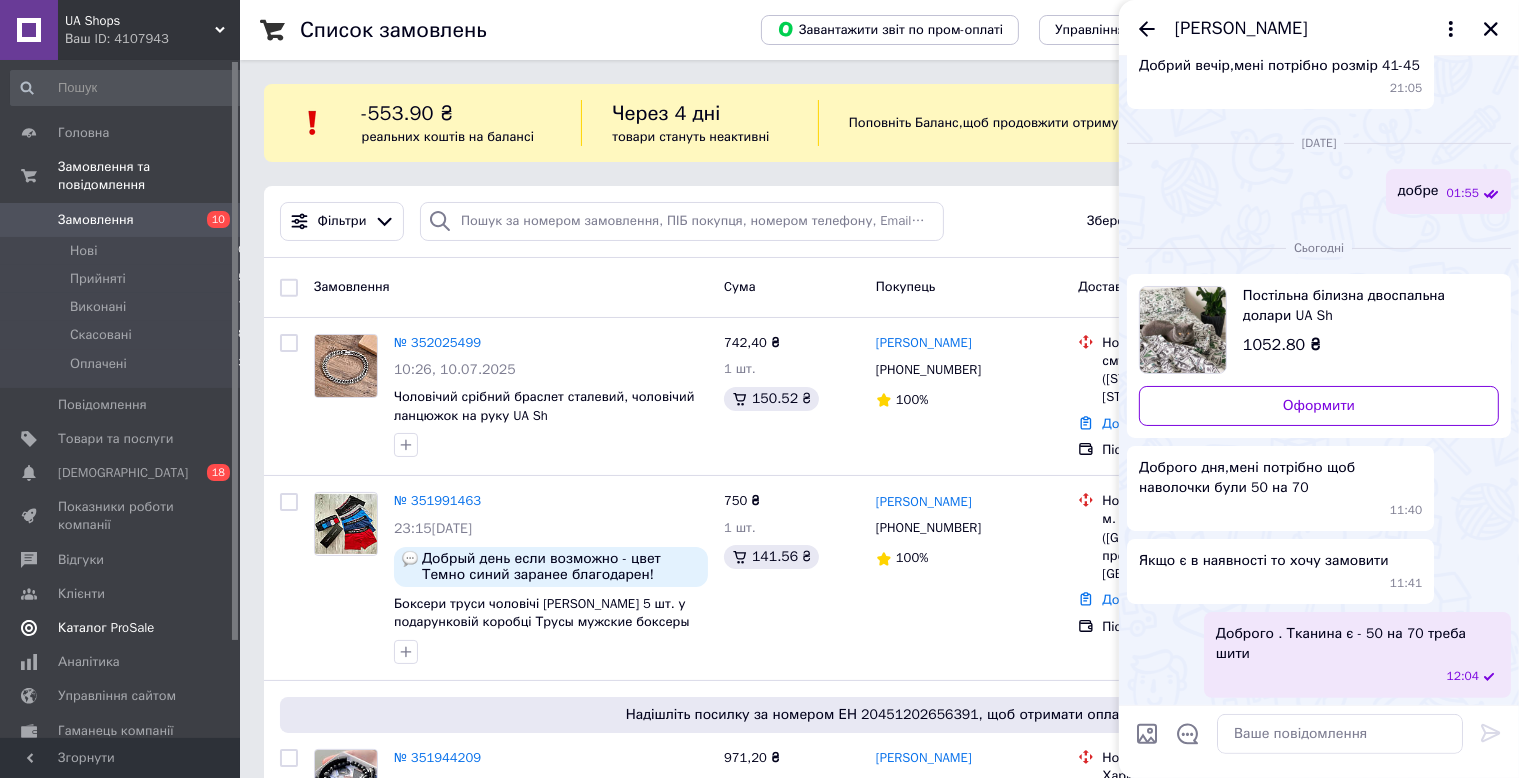 click on "Каталог ProSale" at bounding box center (128, 628) 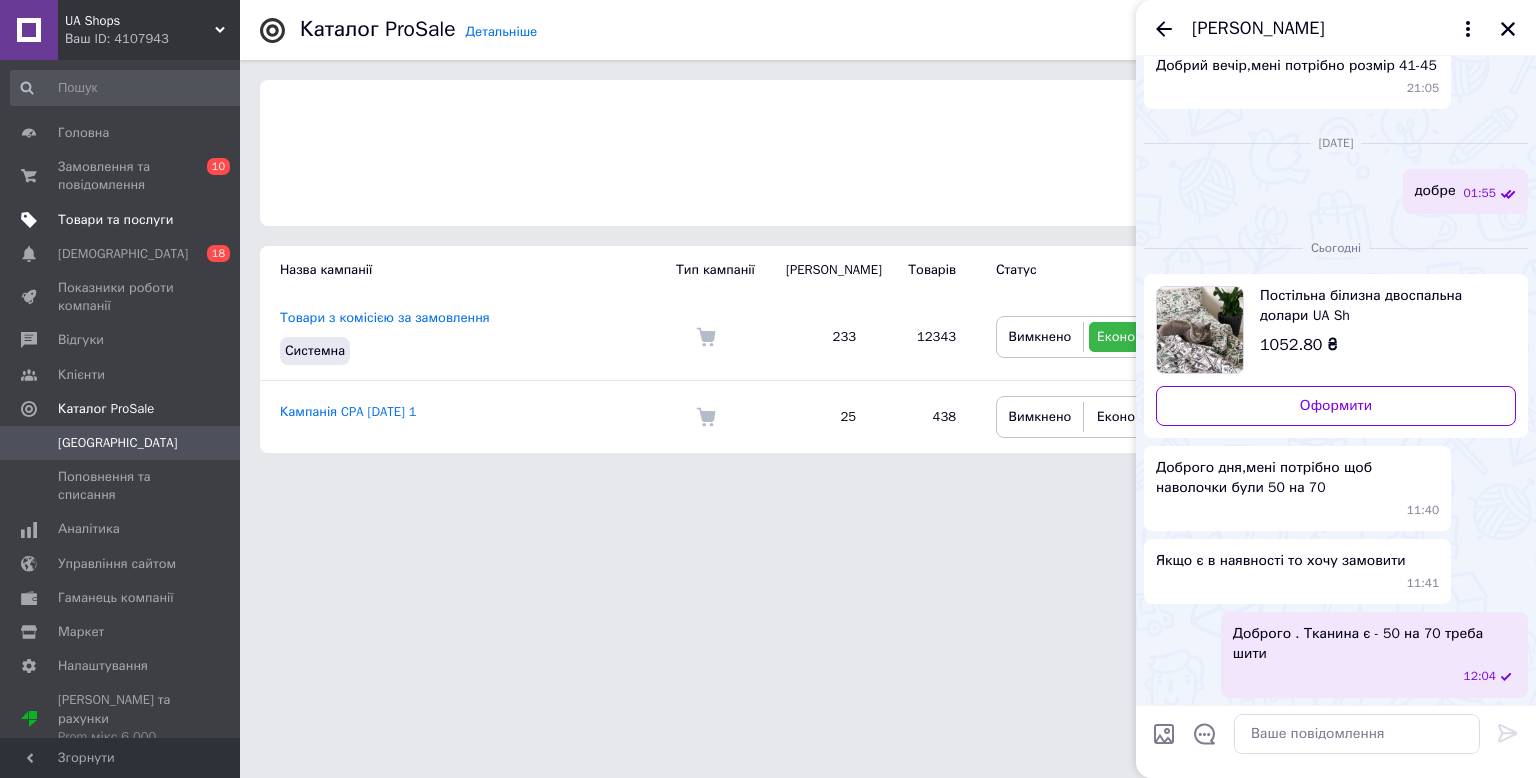 click on "Товари та послуги" at bounding box center [128, 220] 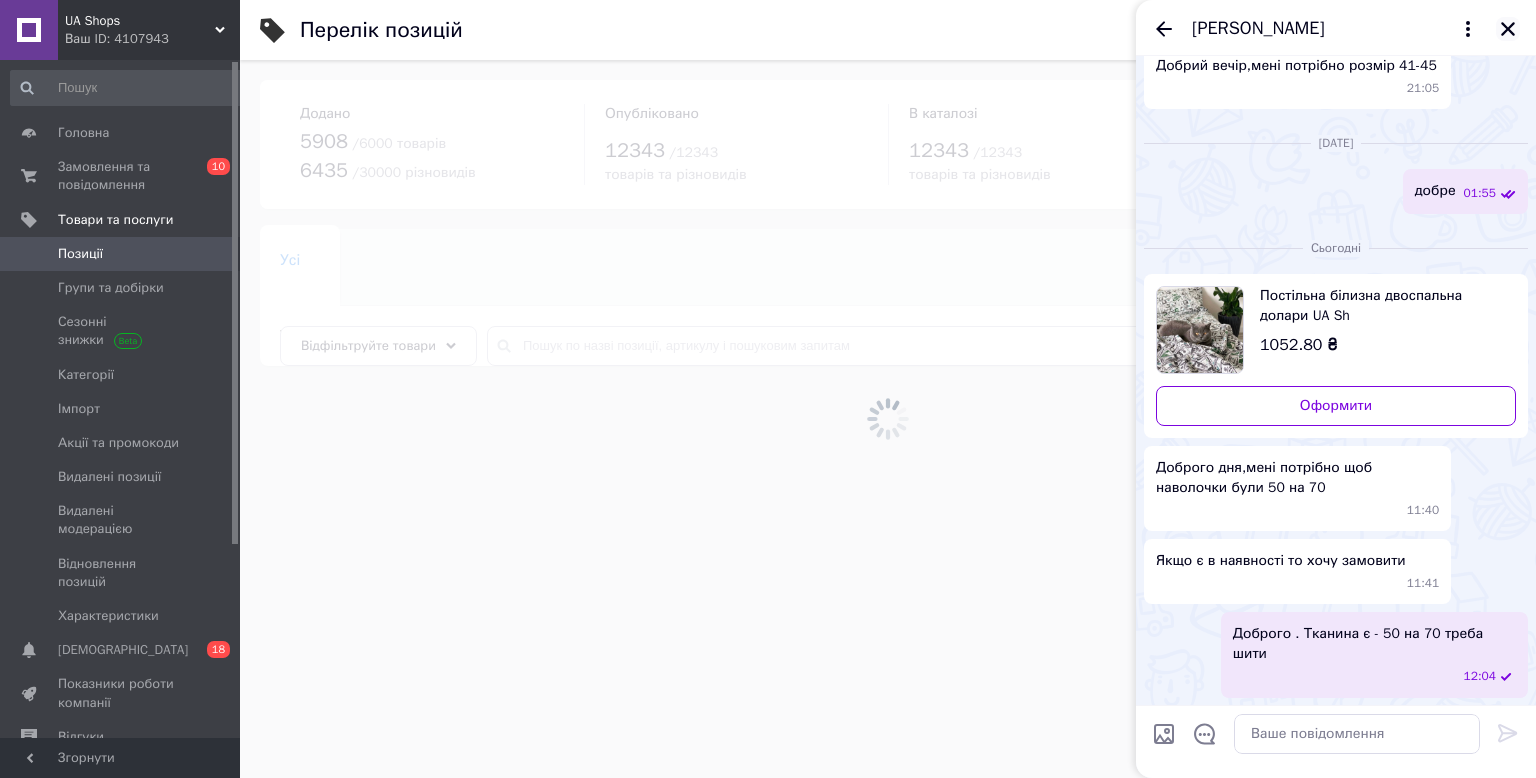 click 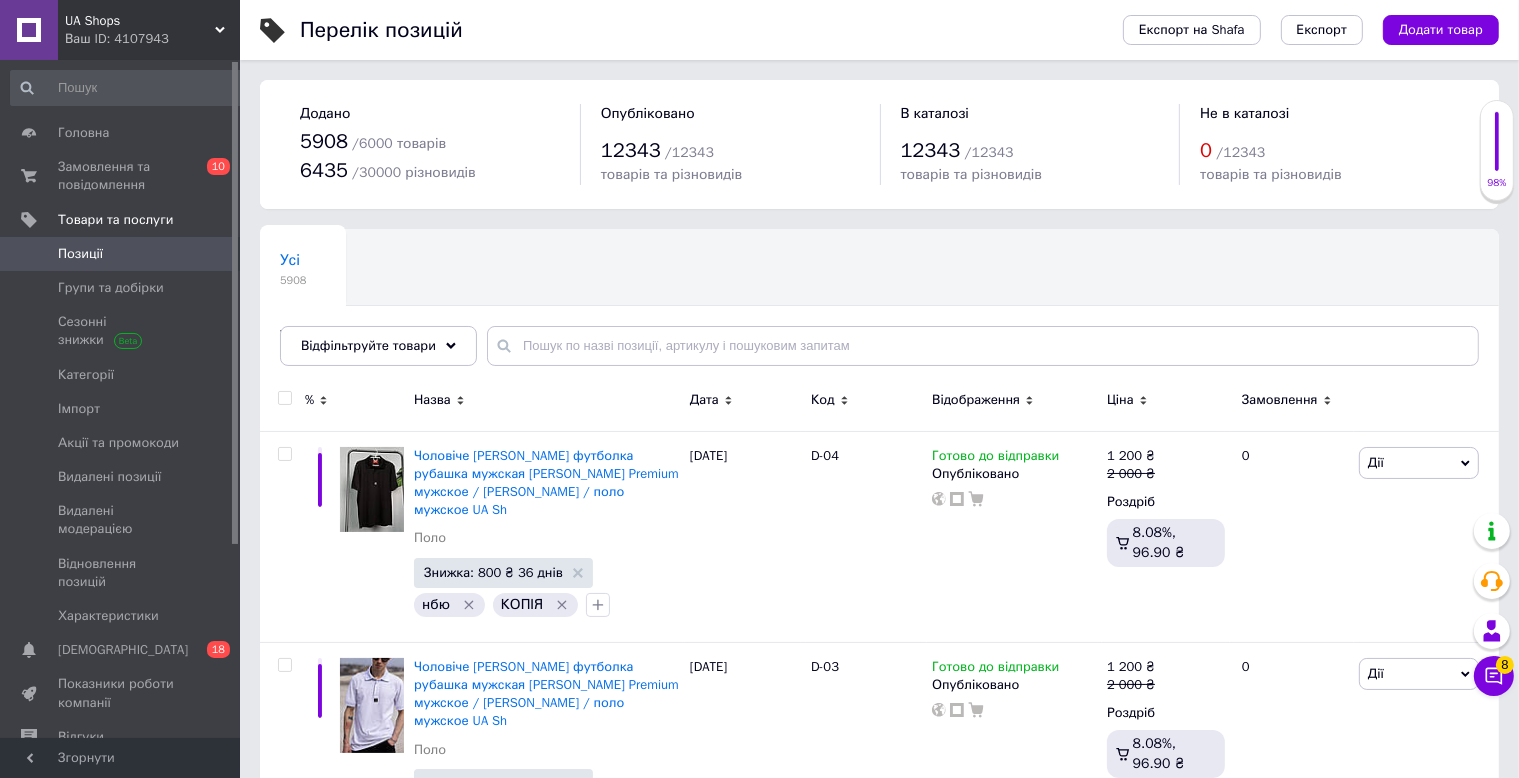click on "Відфільтруйте товари" at bounding box center (378, 346) 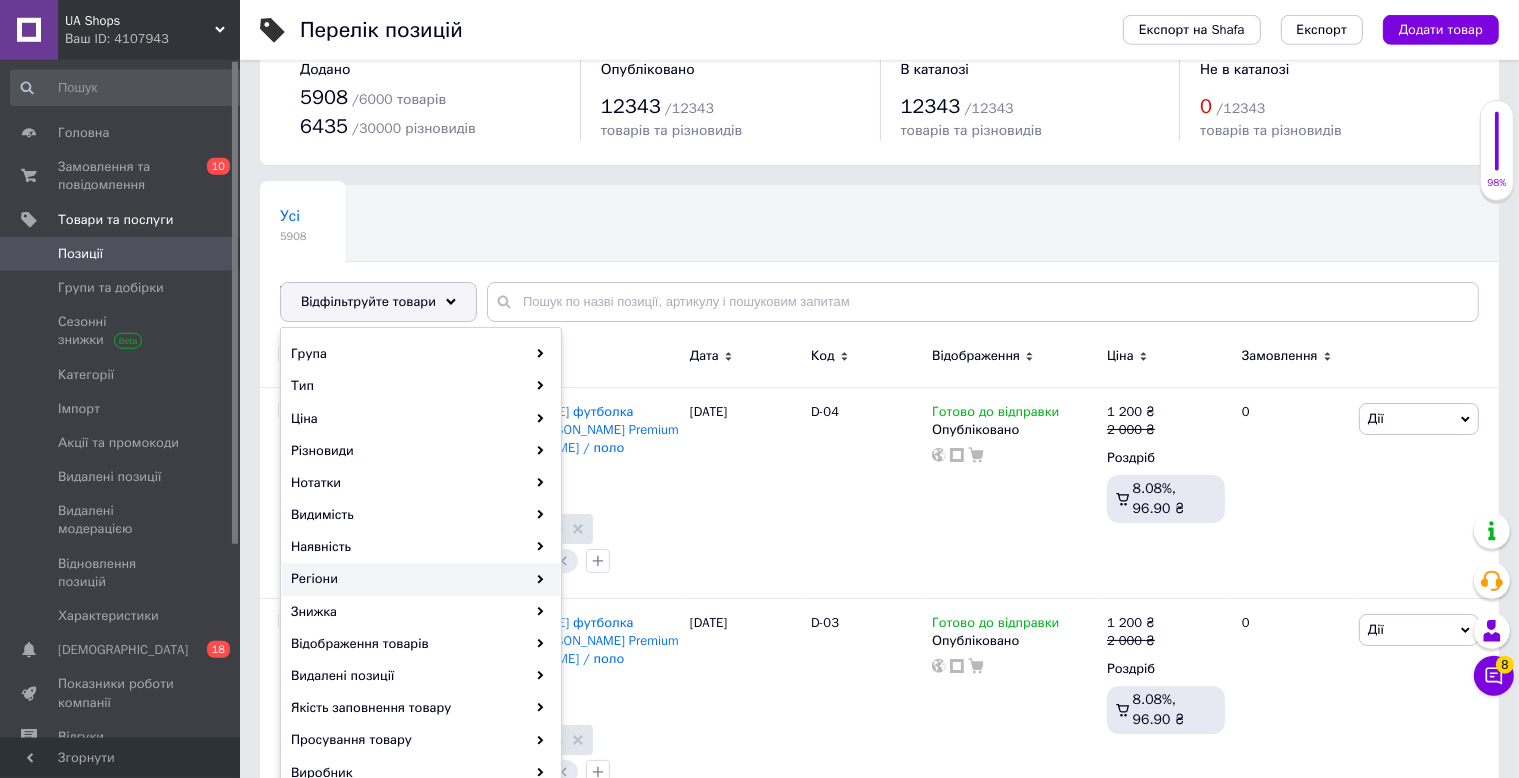 scroll, scrollTop: 105, scrollLeft: 0, axis: vertical 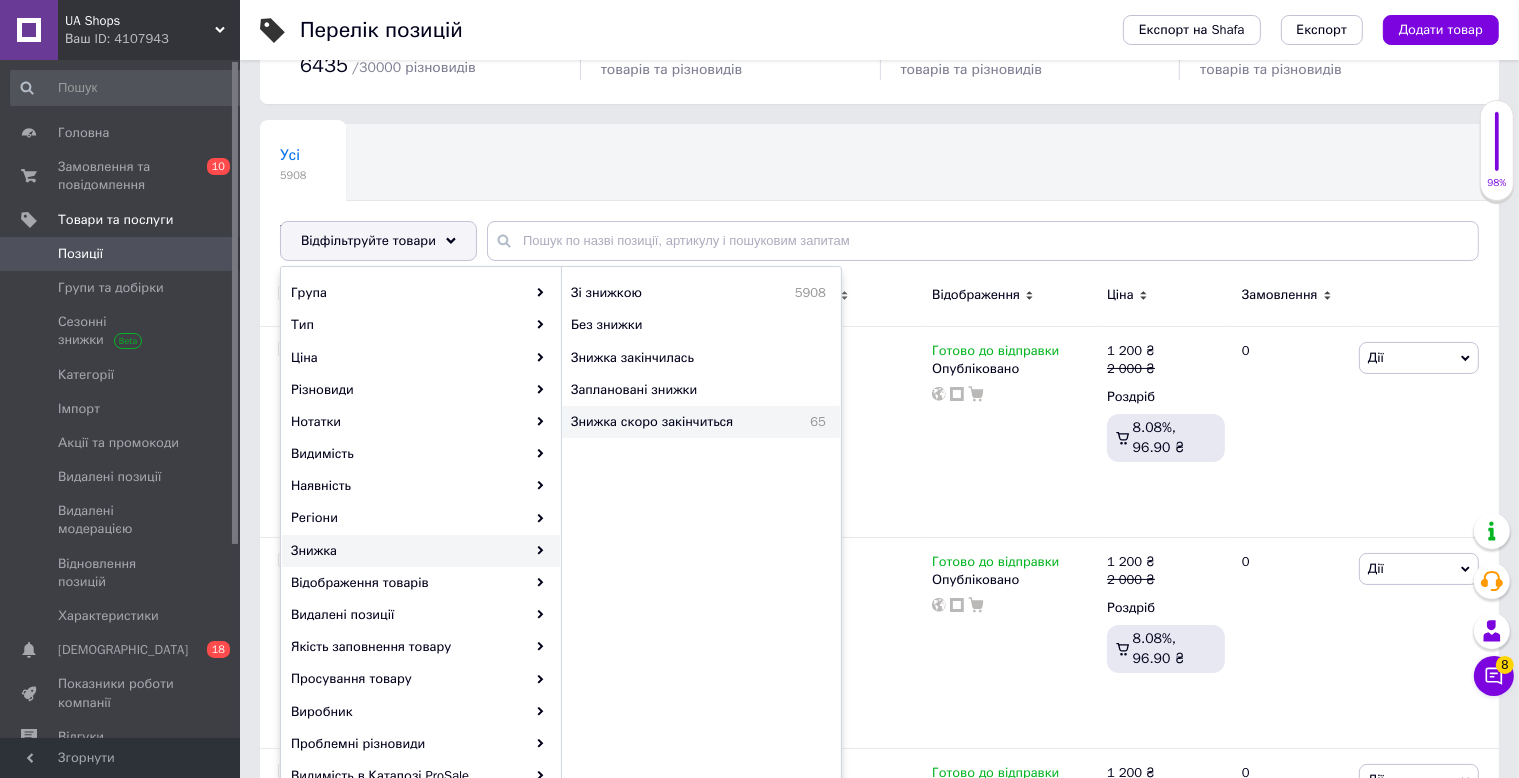 click on "Знижка скоро закінчиться  65" at bounding box center [701, 422] 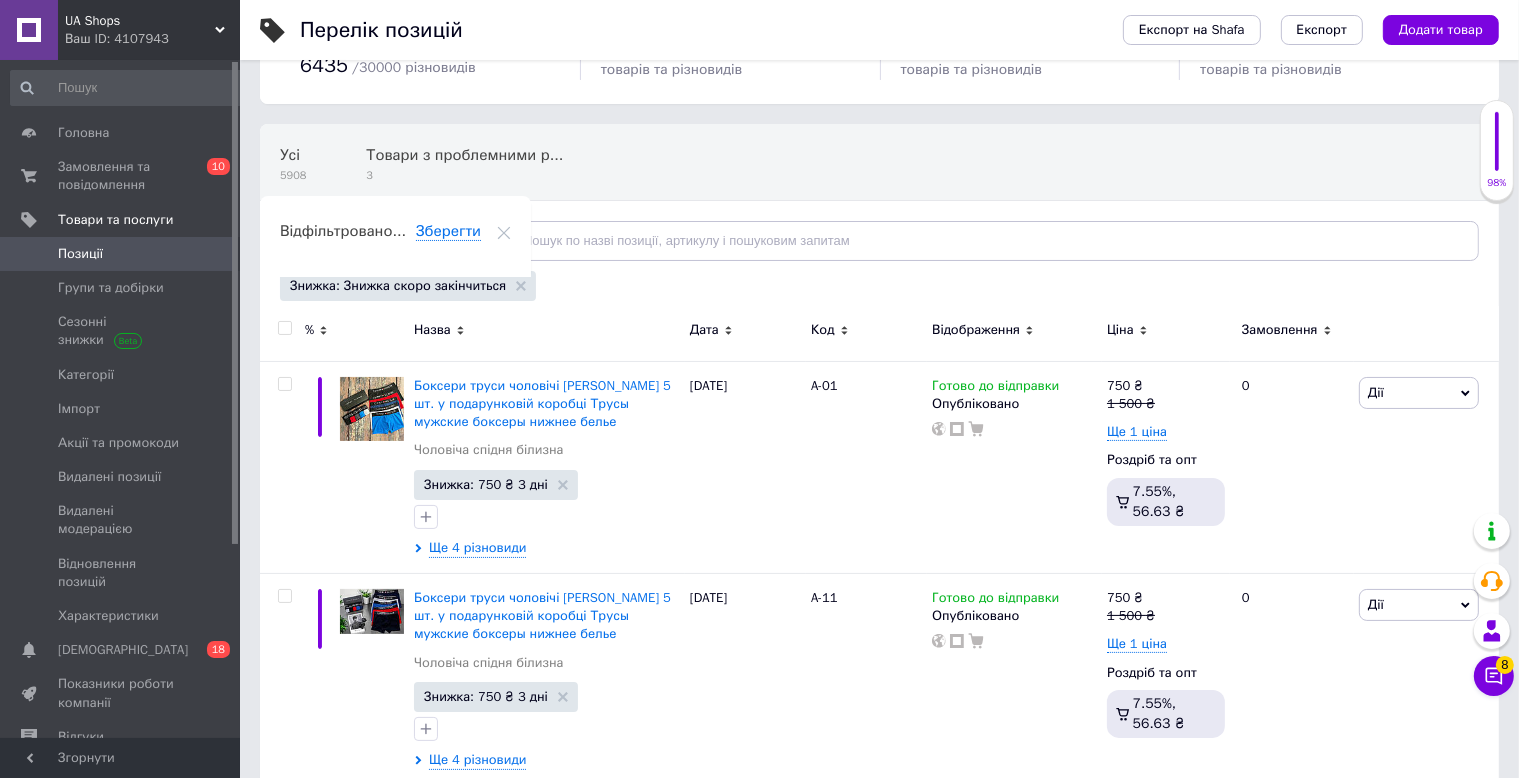 click at bounding box center [284, 328] 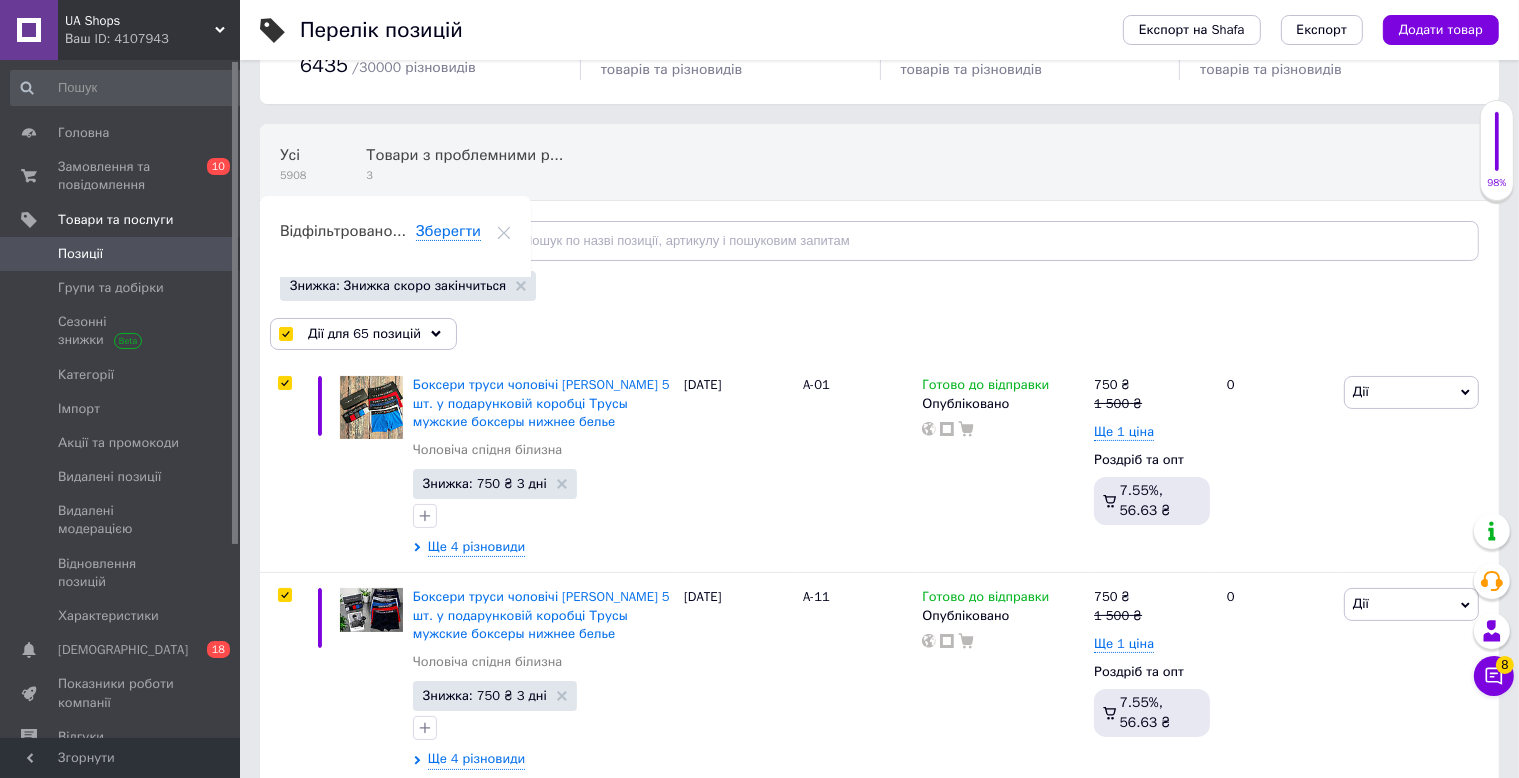 checkbox on "true" 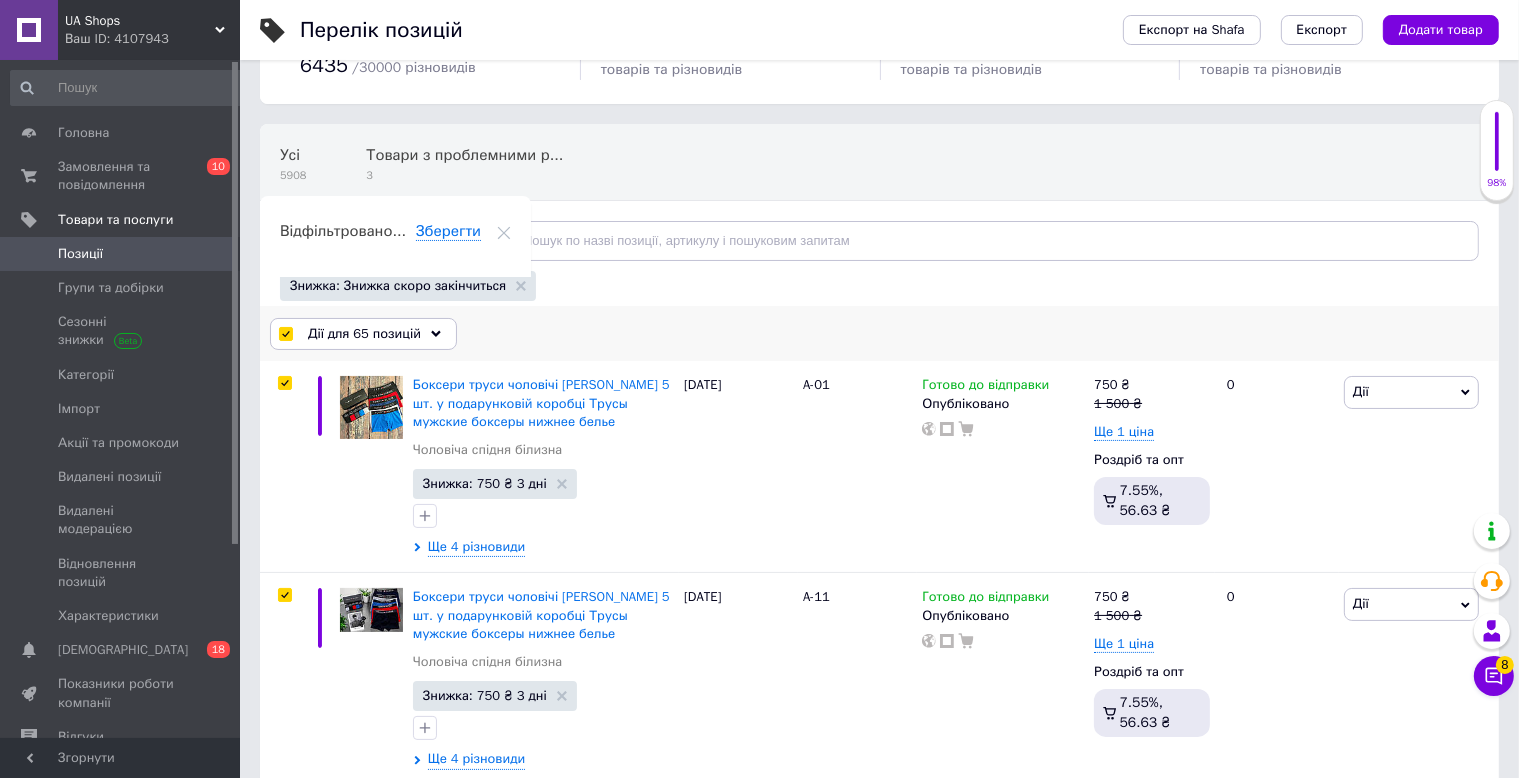 click on "Дії для 65 позицій" at bounding box center [364, 334] 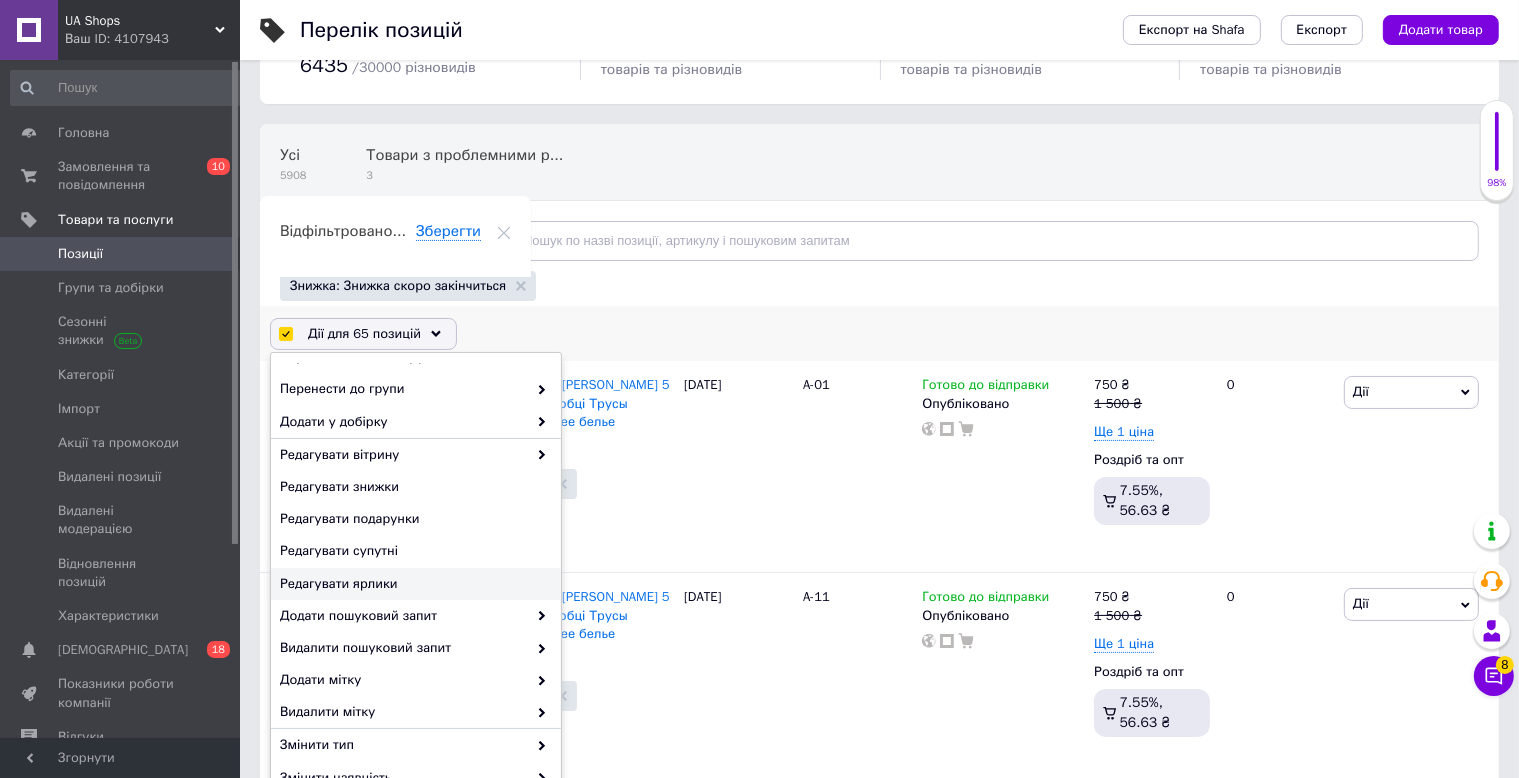 scroll, scrollTop: 0, scrollLeft: 0, axis: both 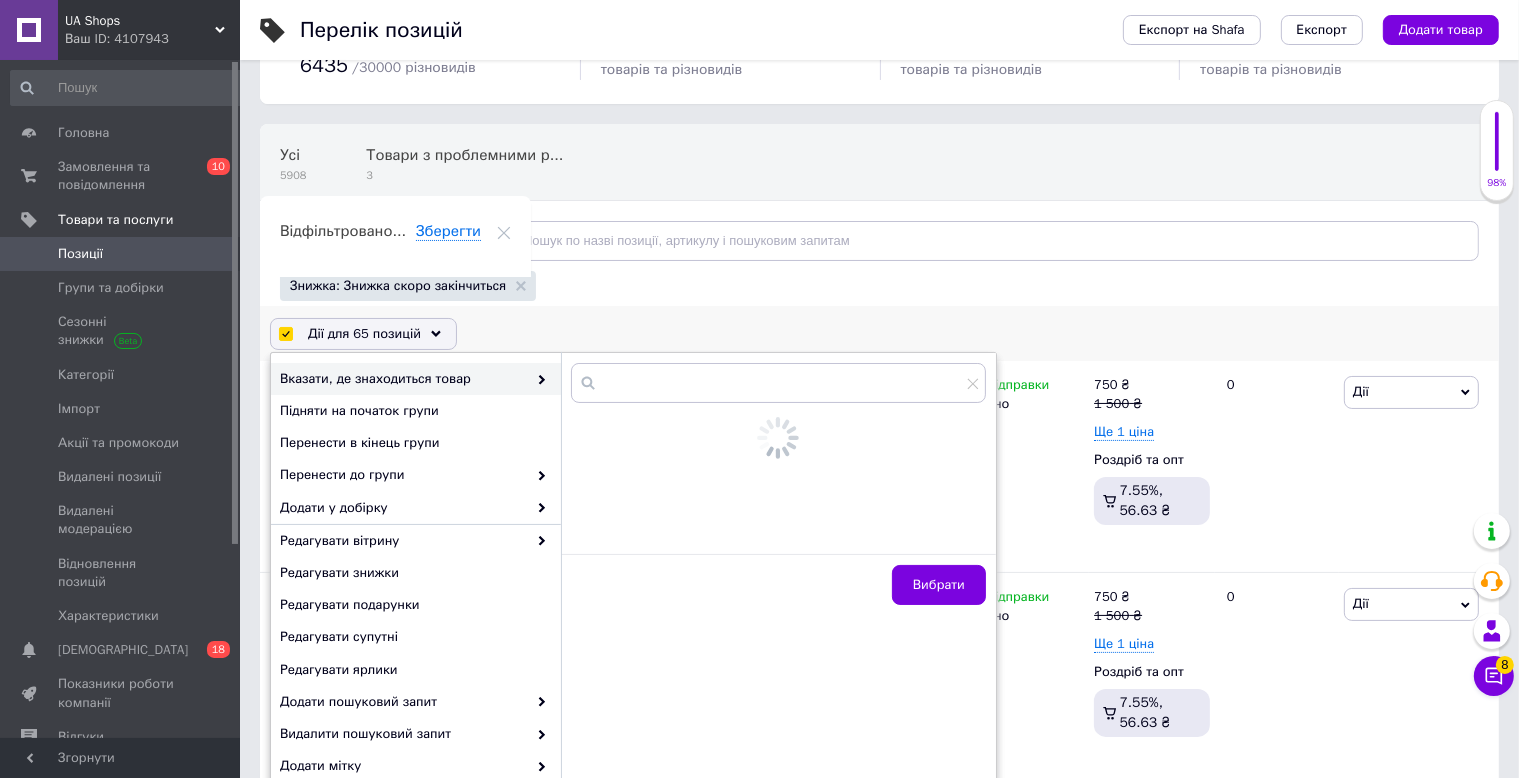 click at bounding box center (285, 334) 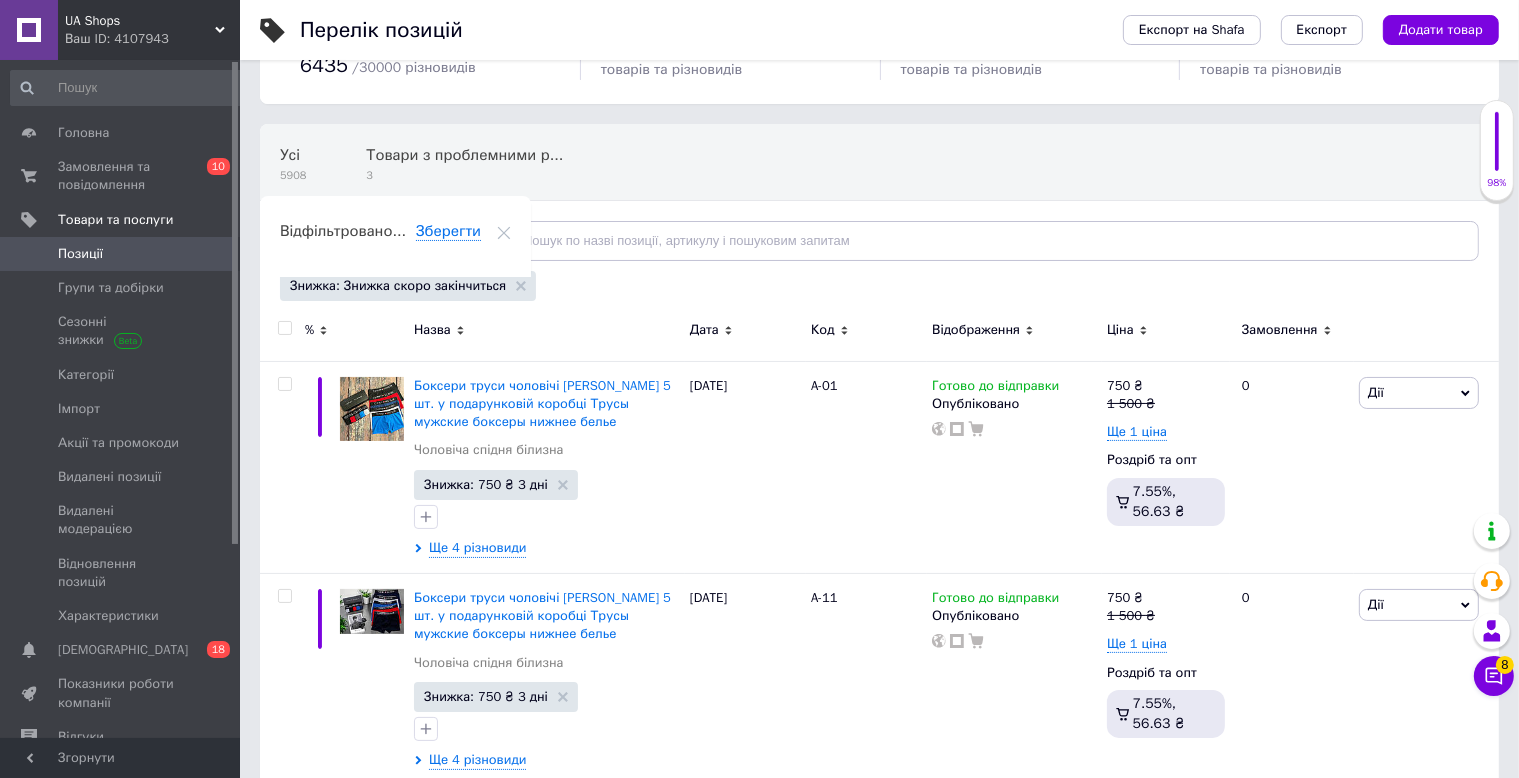 checkbox on "false" 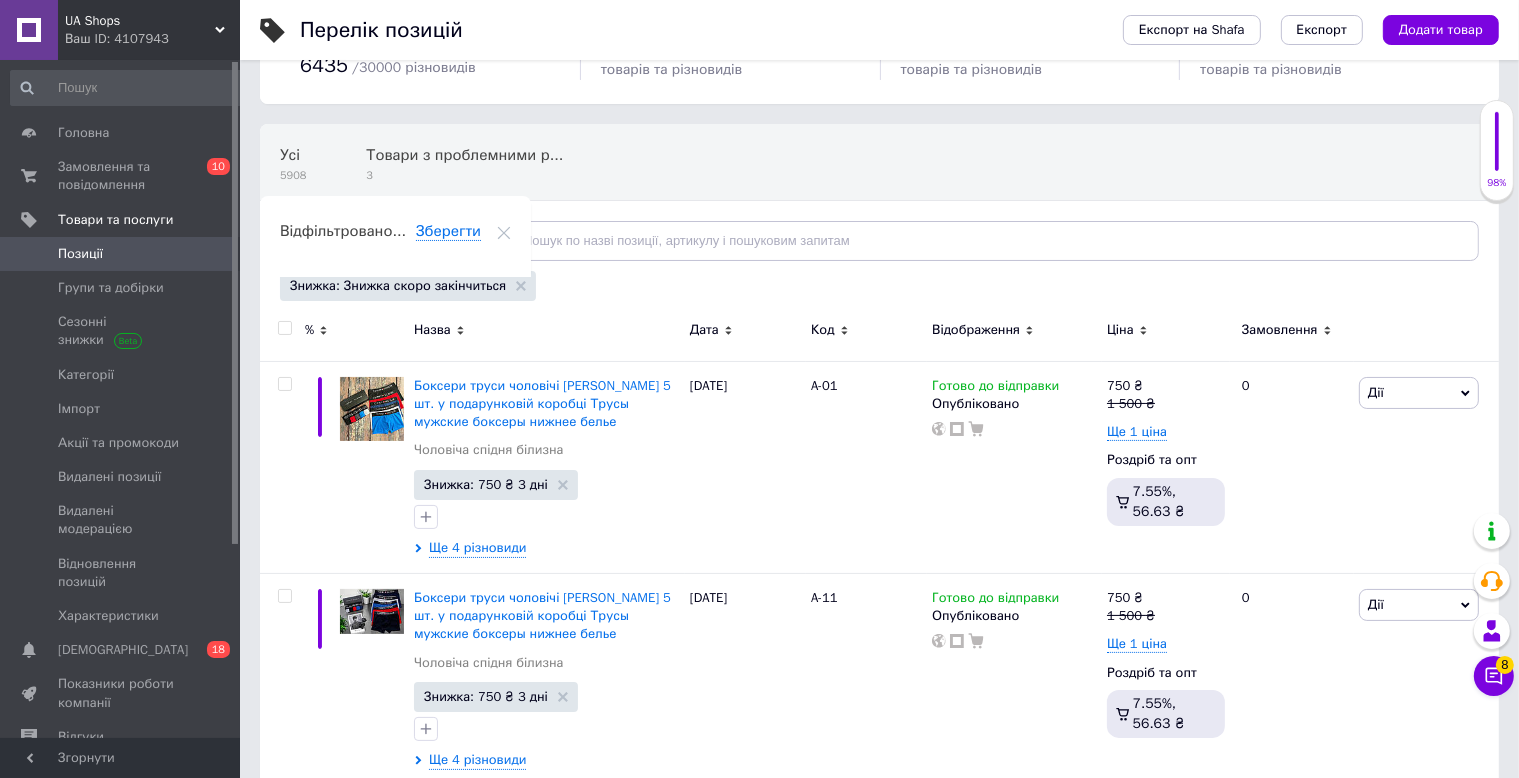 checkbox on "false" 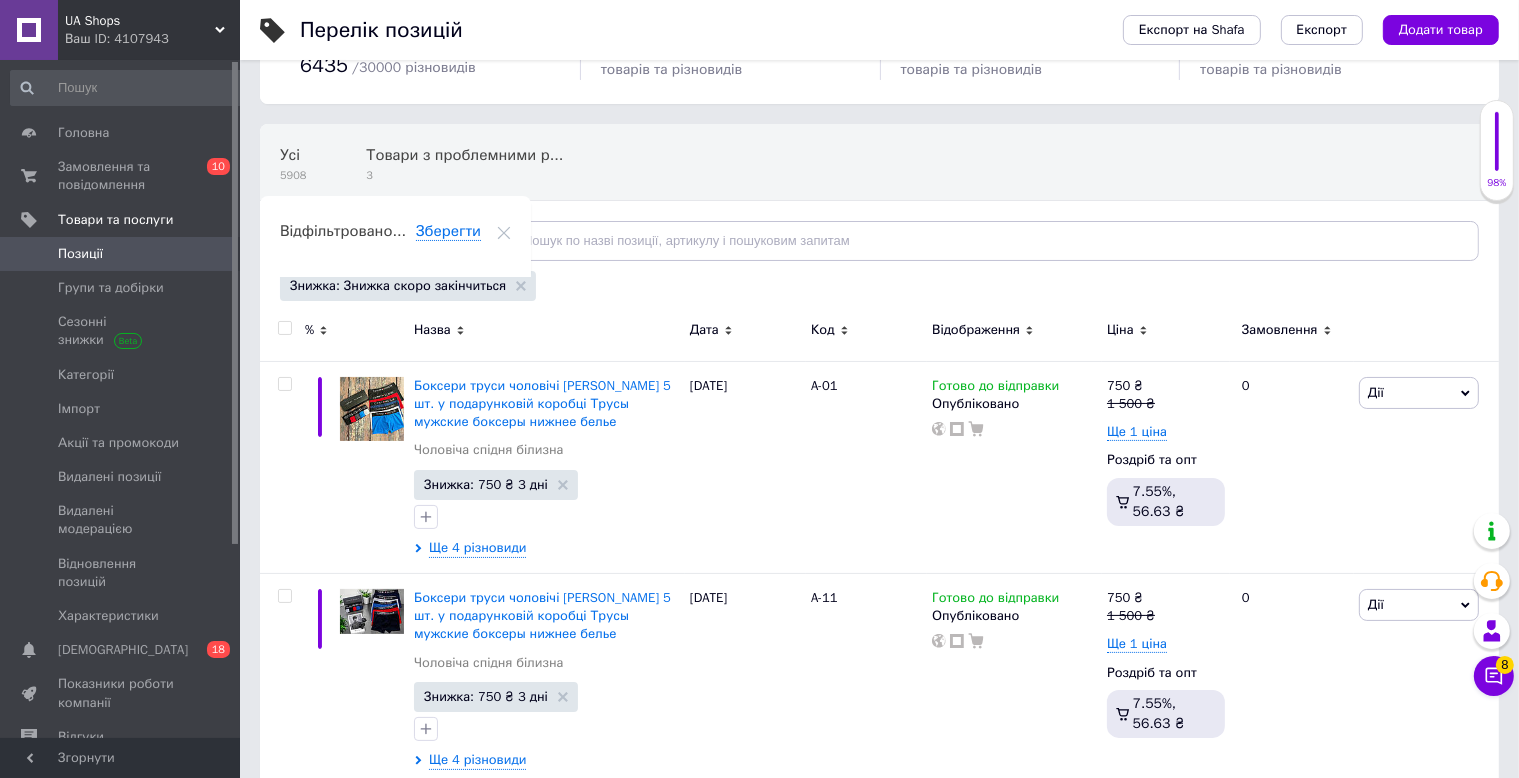 checkbox on "false" 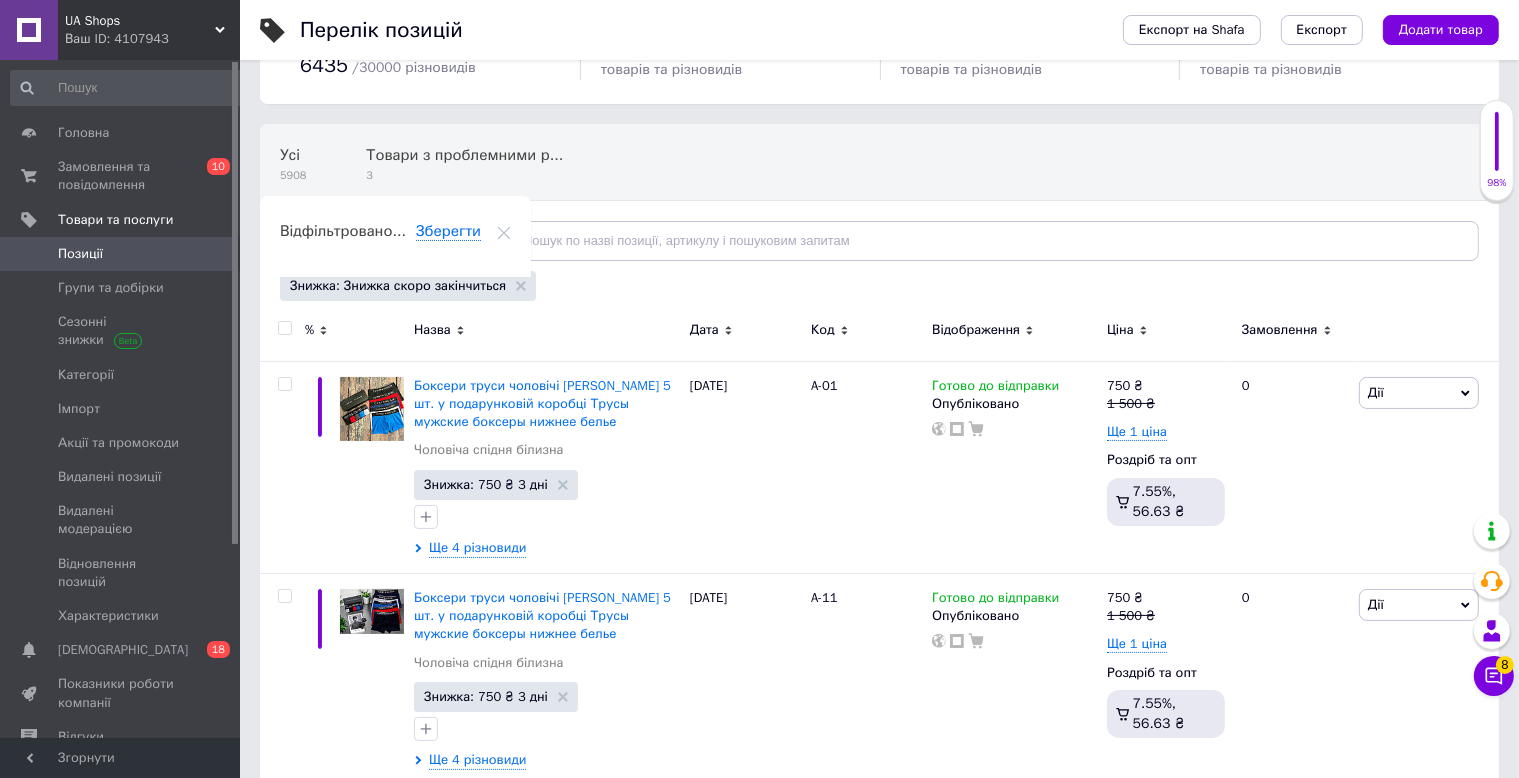 click on "Відфільтруйте товари" at bounding box center [368, 240] 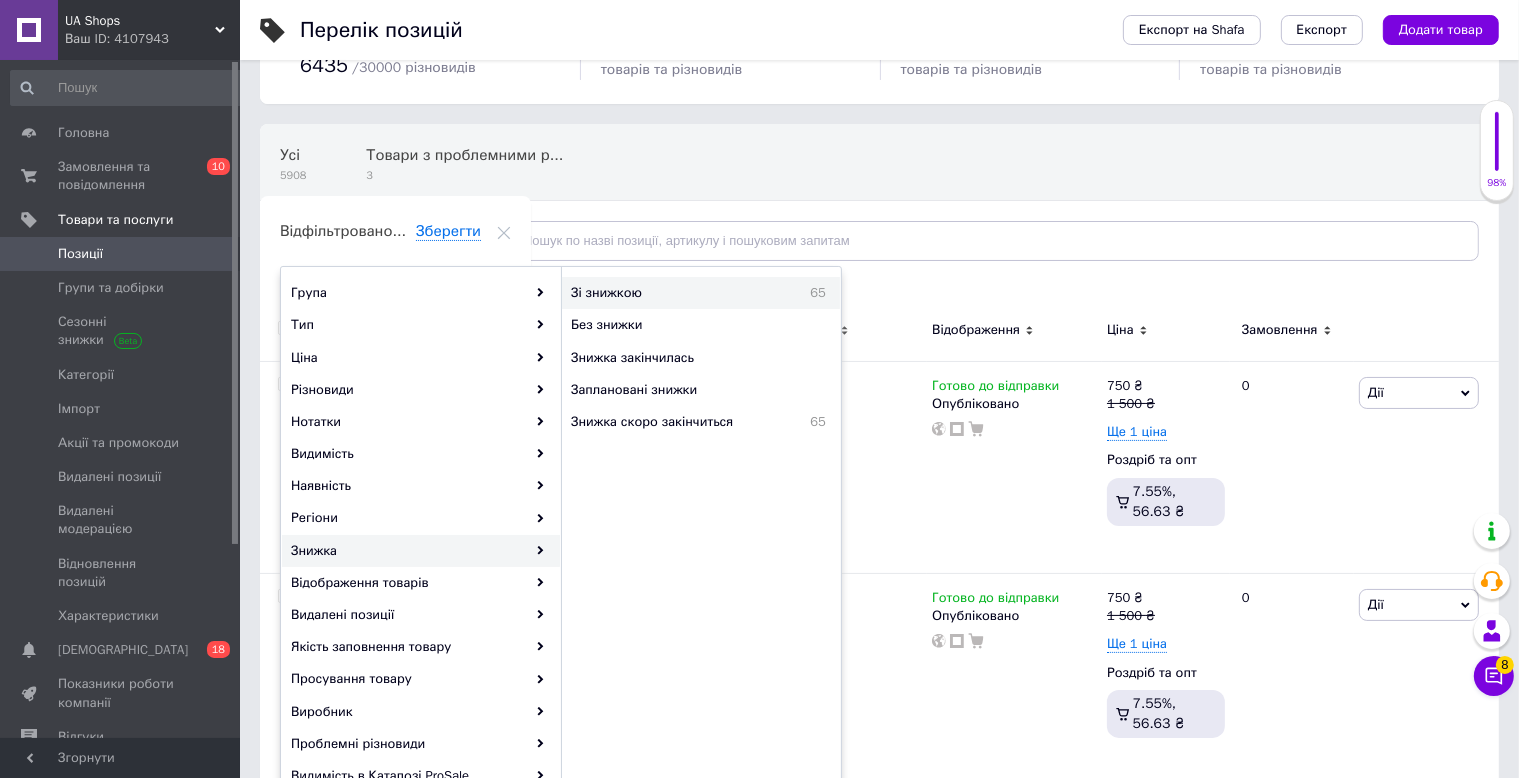 click on "65" at bounding box center (792, 293) 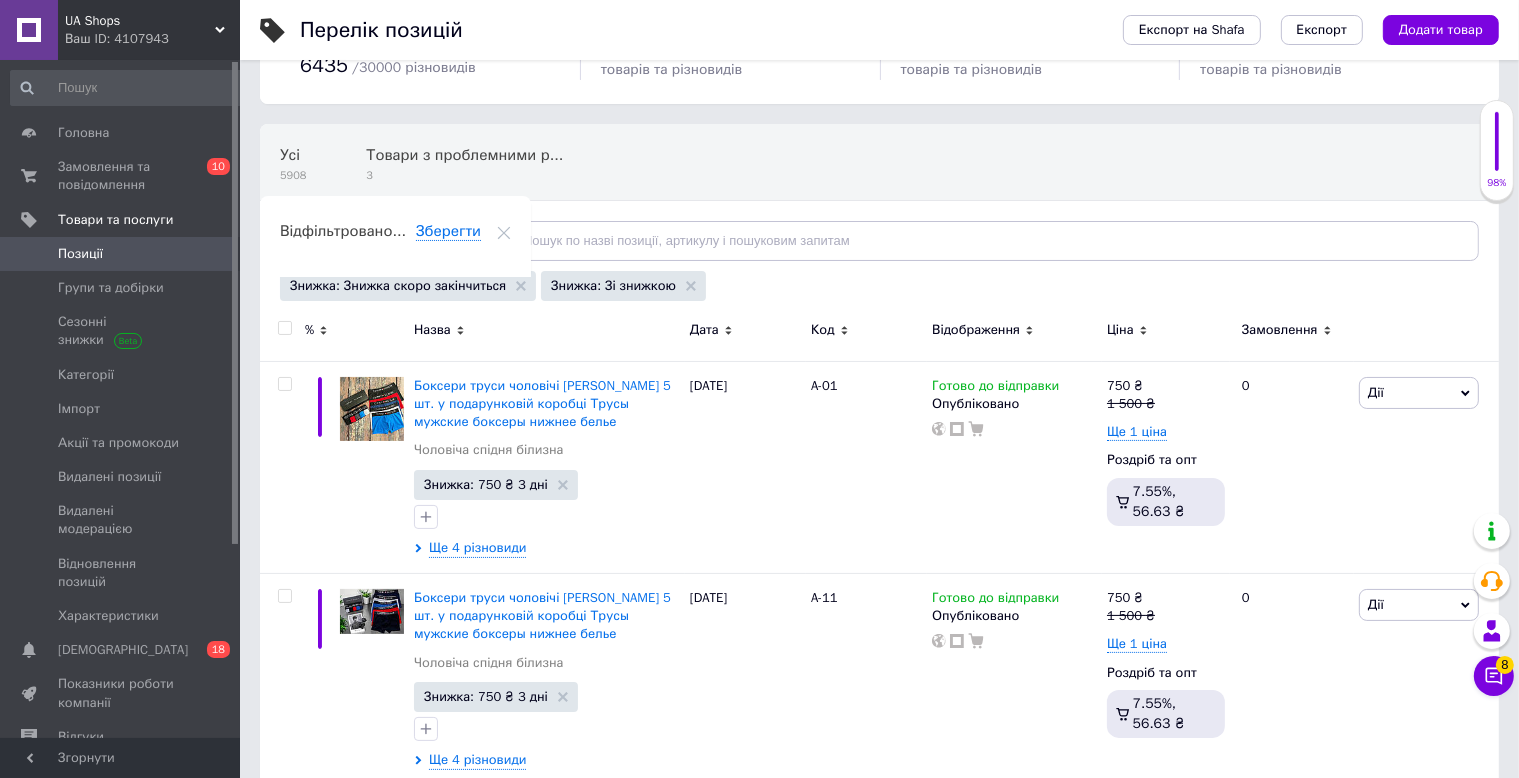 click at bounding box center (282, 333) 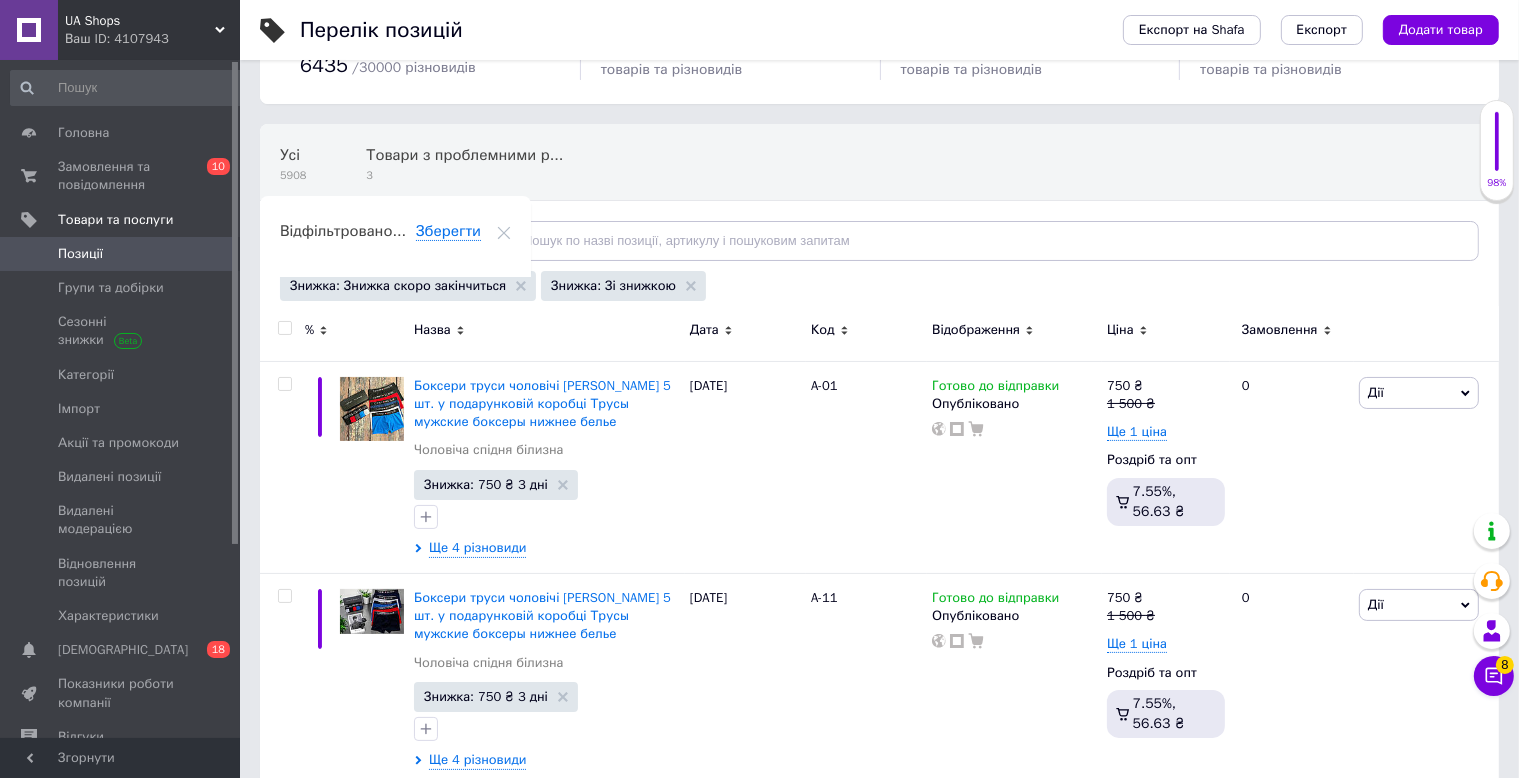 click at bounding box center (284, 328) 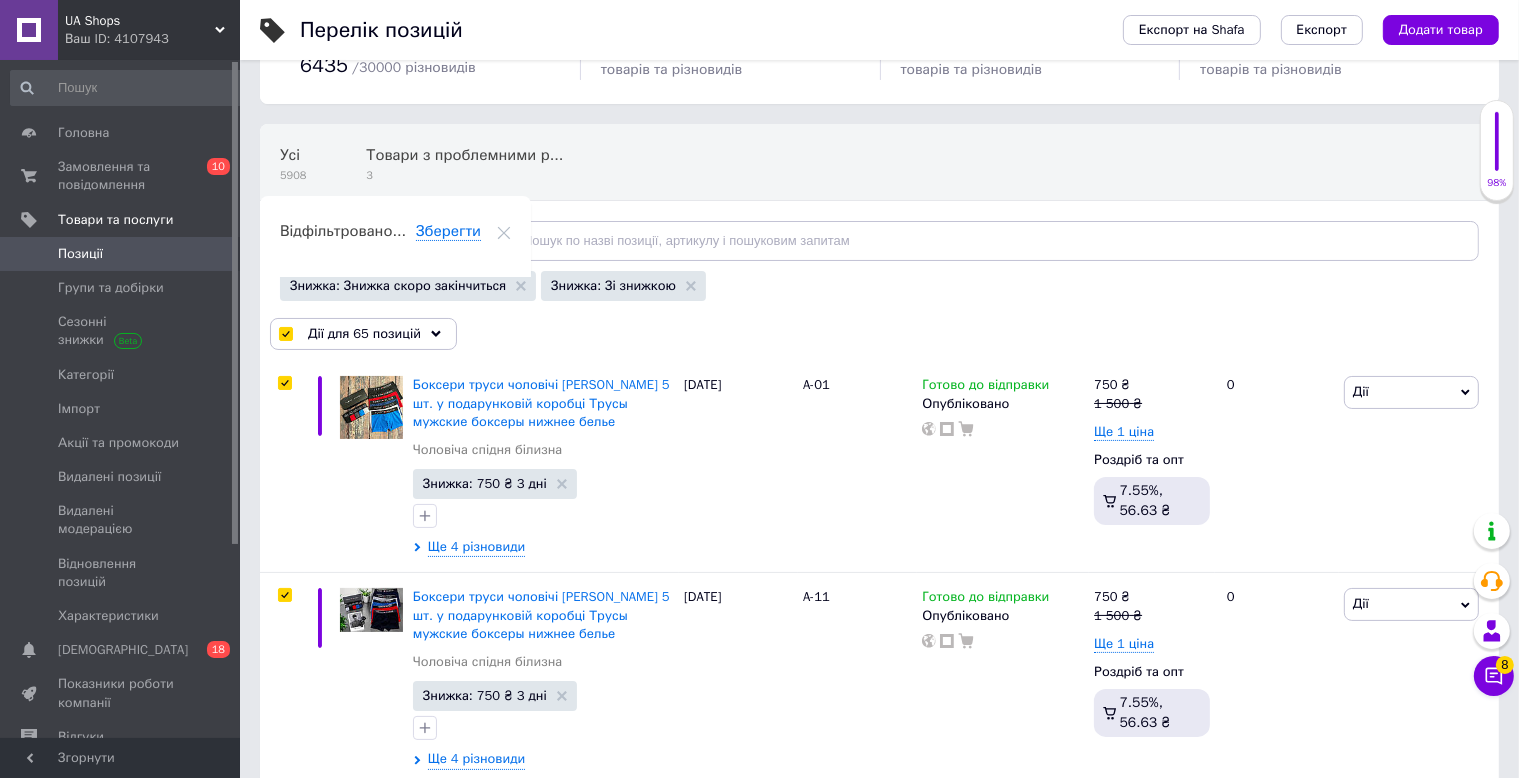 checkbox on "true" 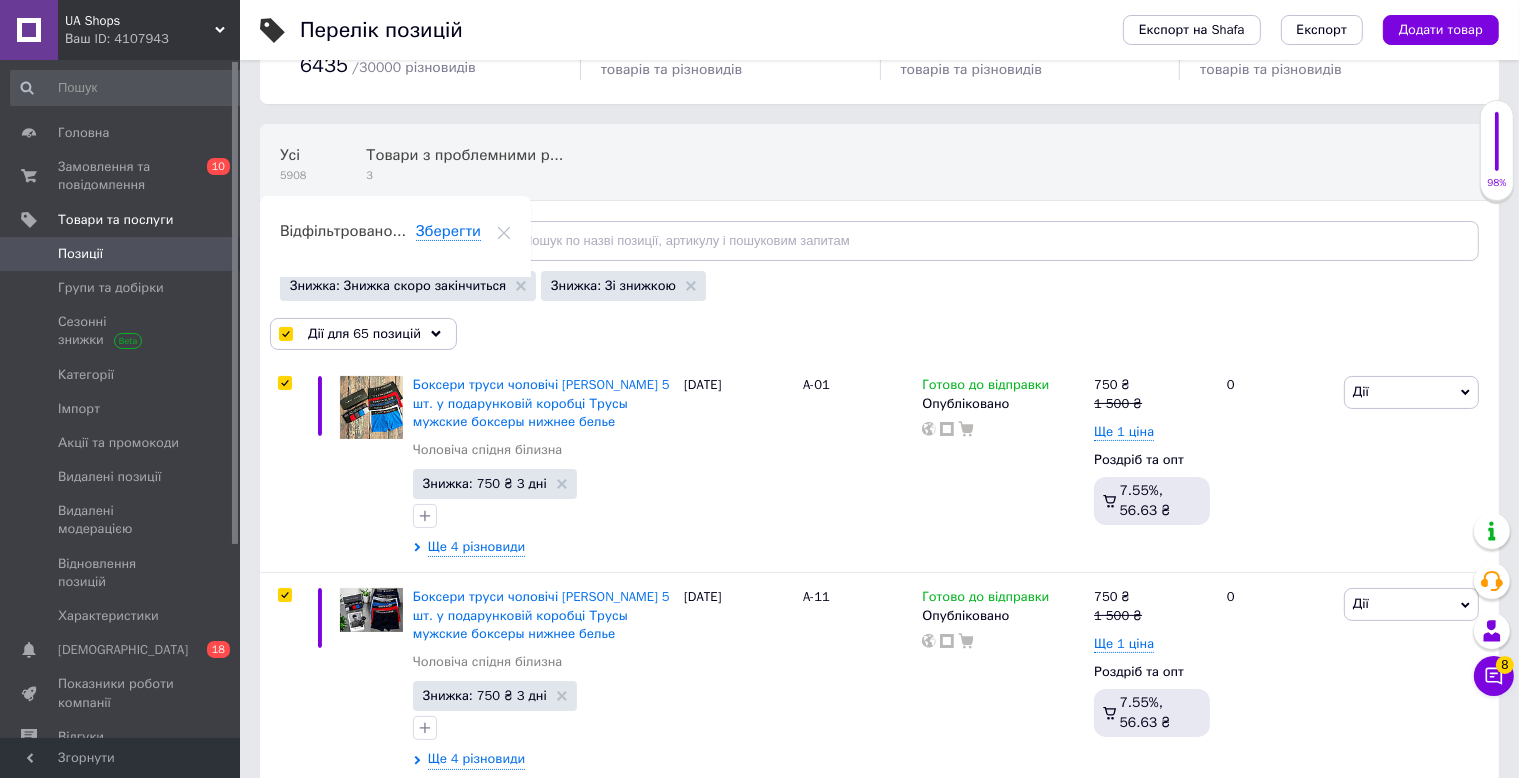 checkbox on "true" 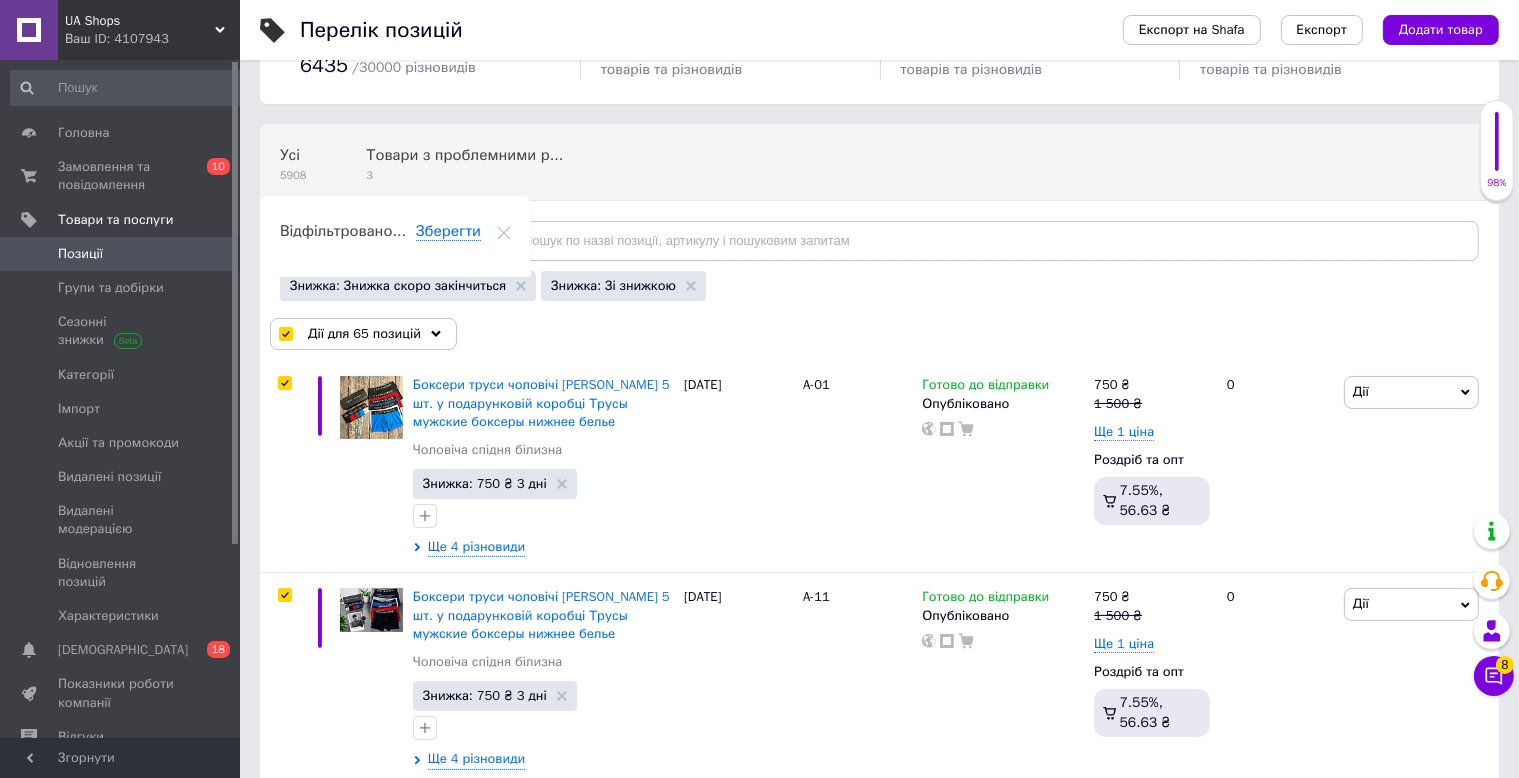 checkbox on "true" 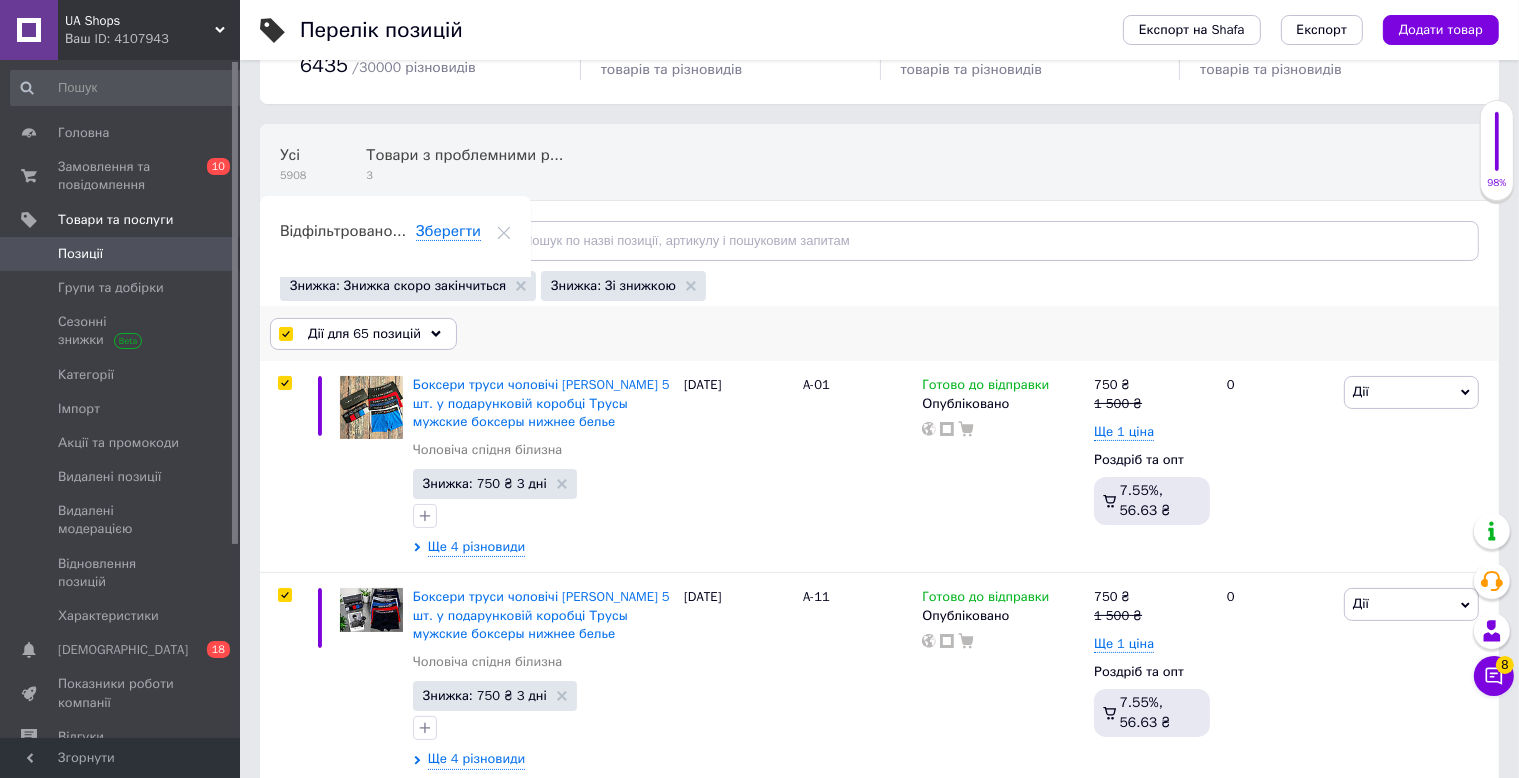 click on "Дії для 65 позицій" at bounding box center [364, 334] 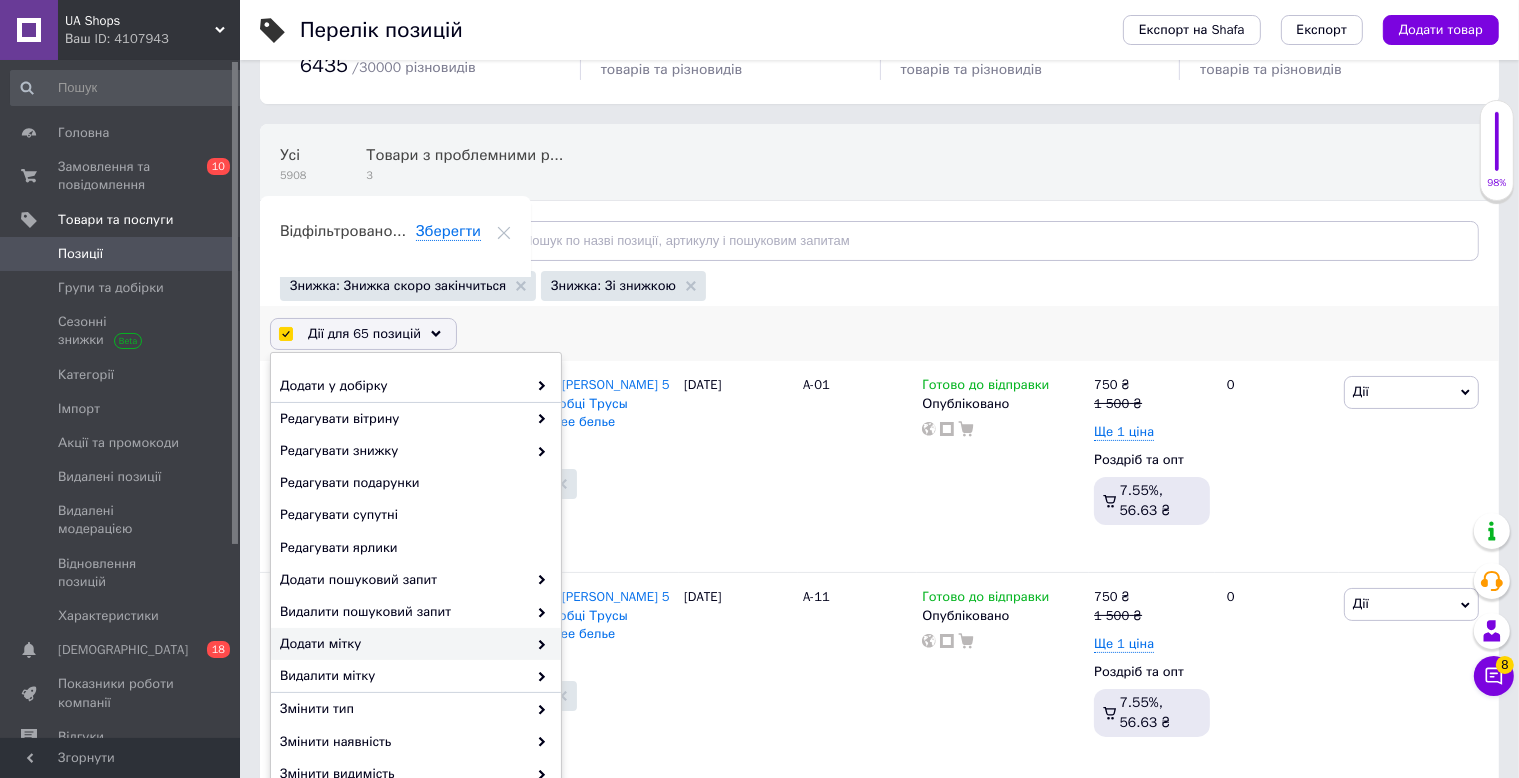 scroll, scrollTop: 128, scrollLeft: 0, axis: vertical 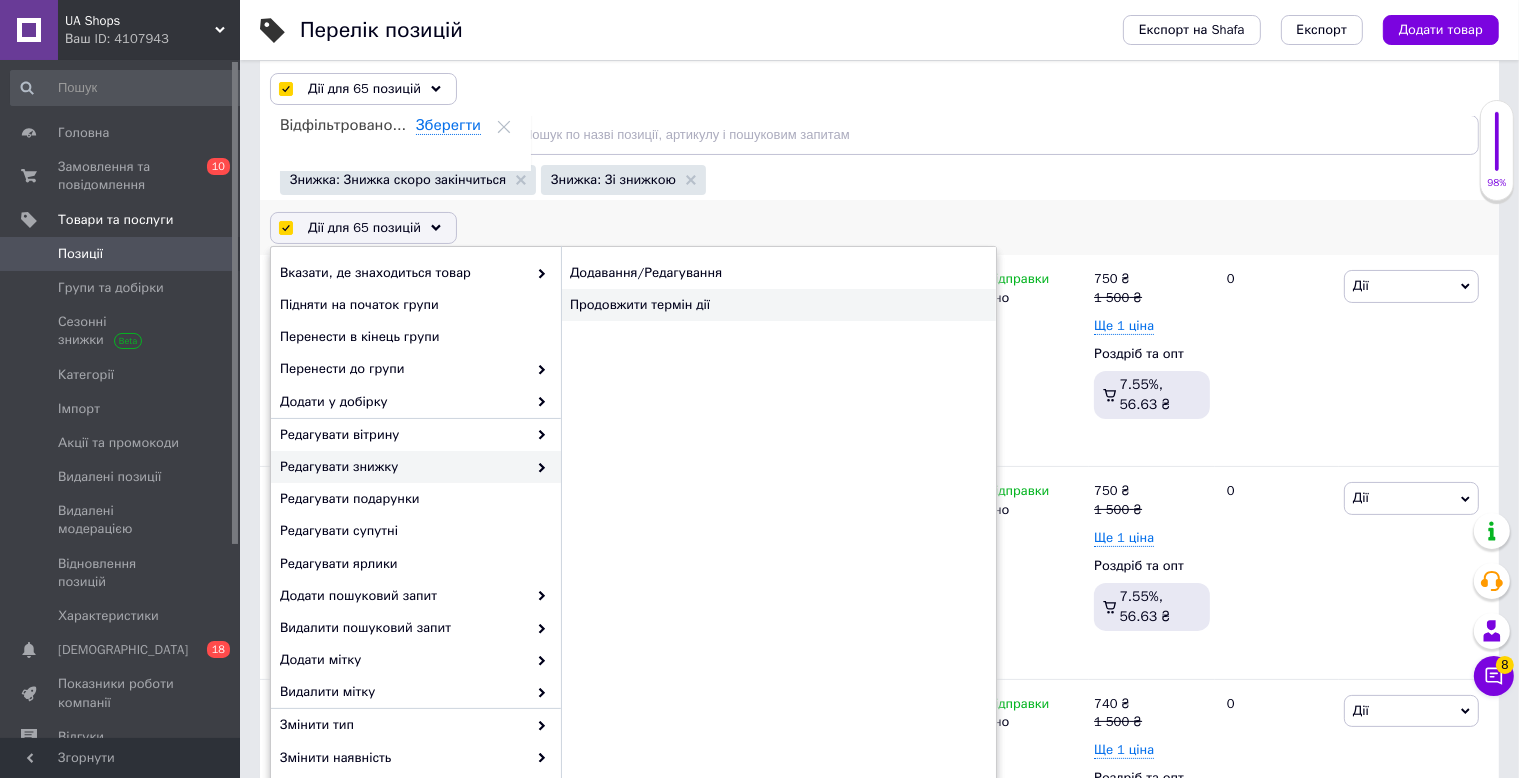 click on "Продовжити термін дії" at bounding box center (778, 305) 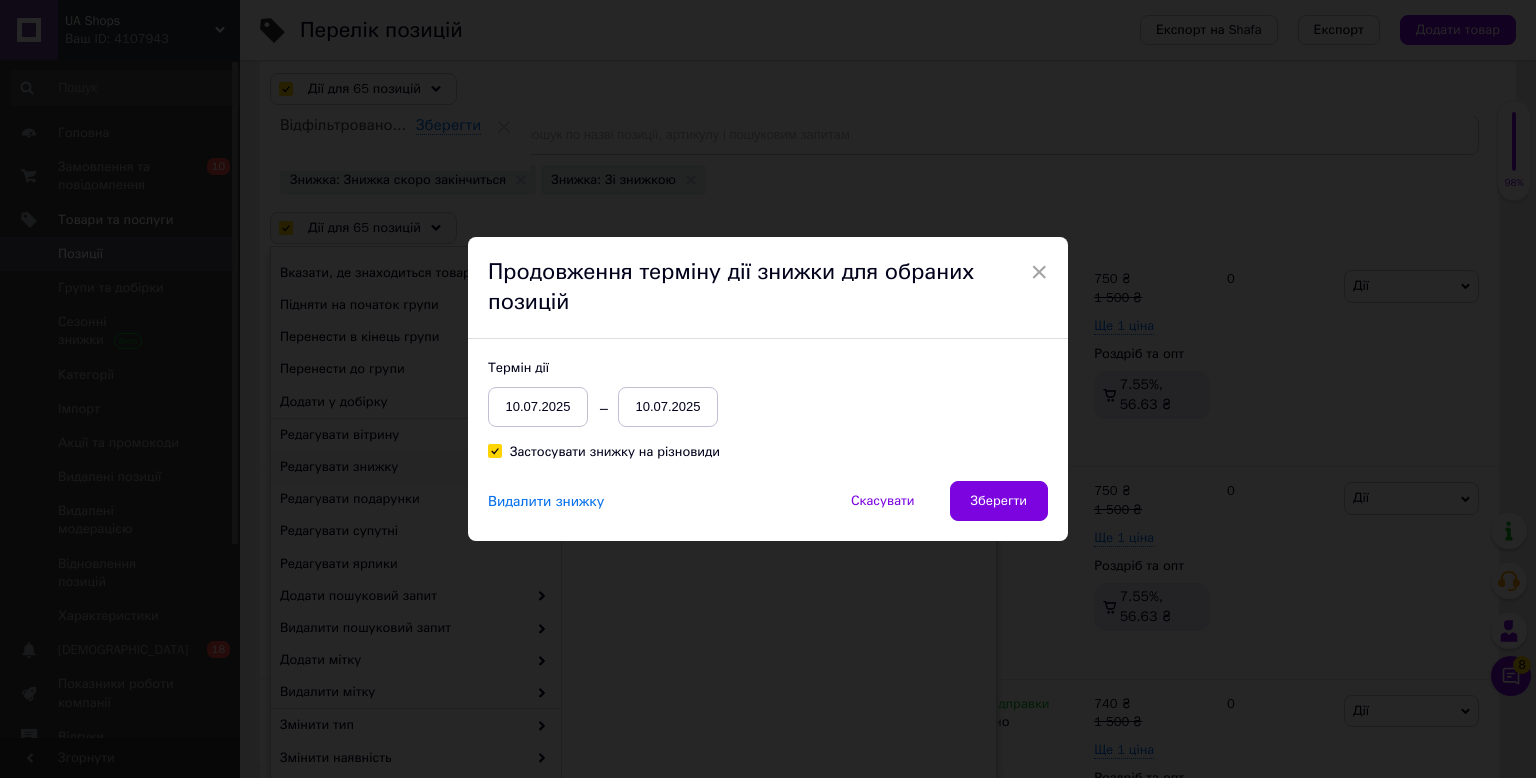 click on "10.07.2025" at bounding box center [668, 407] 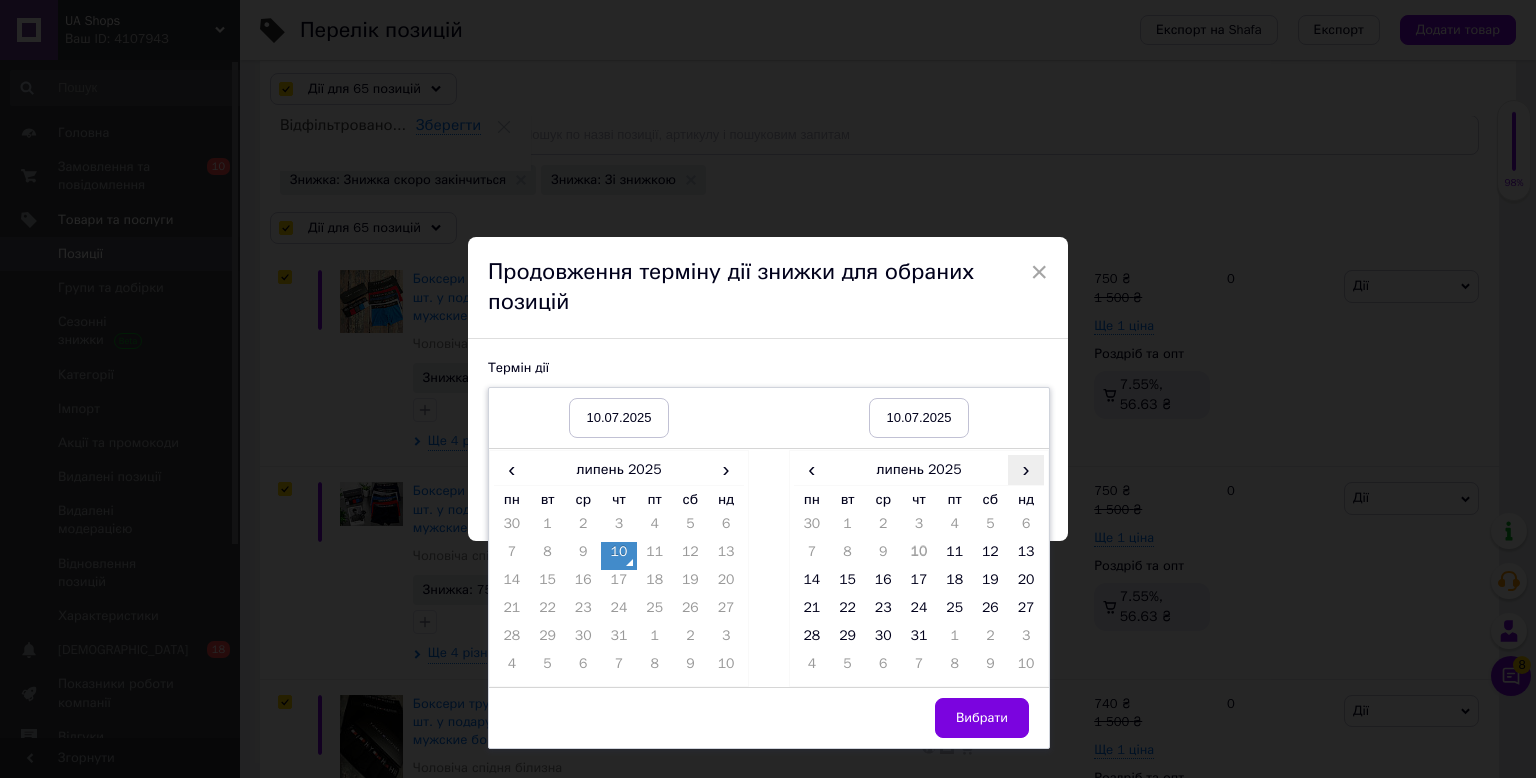 click on "›" at bounding box center (1026, 469) 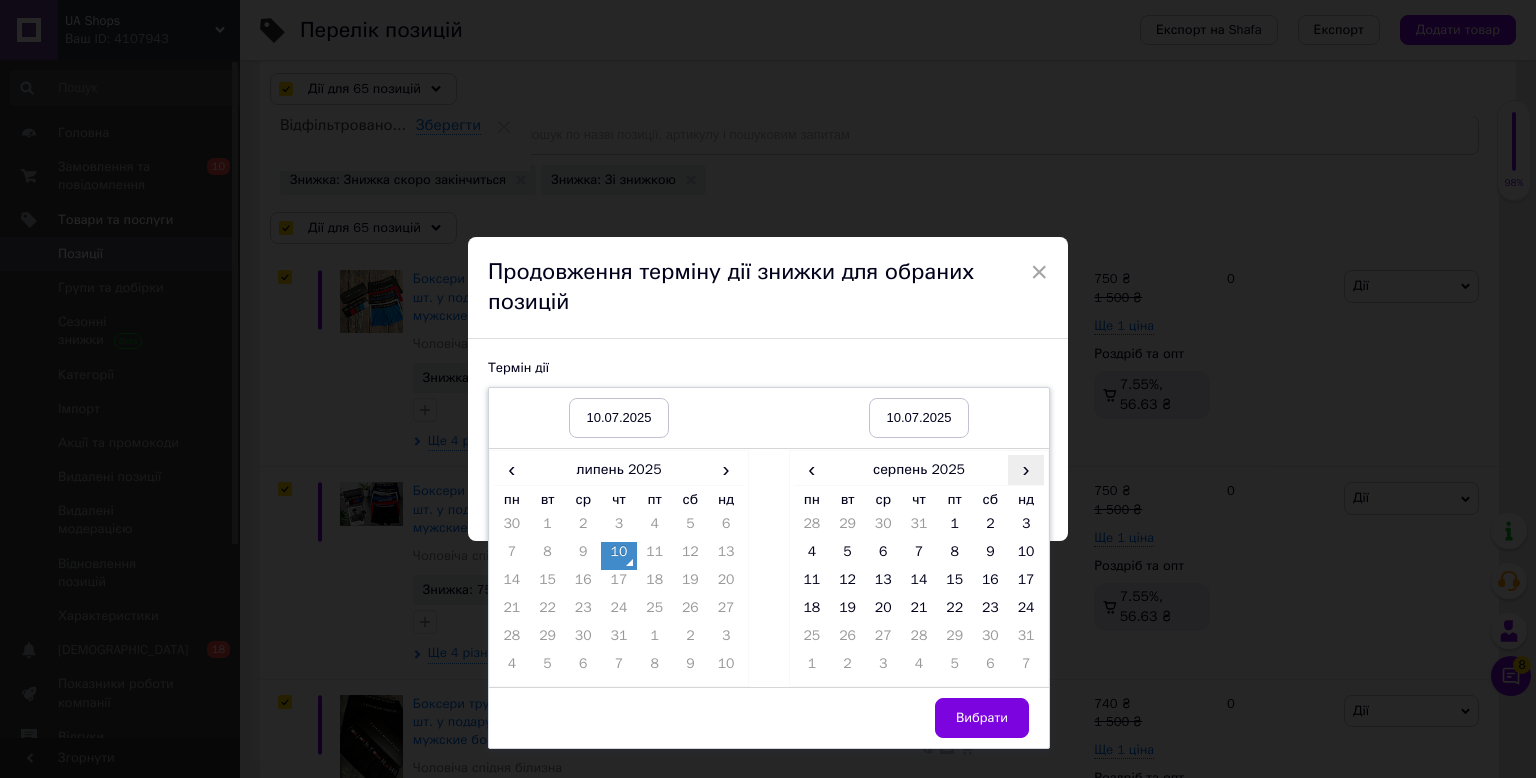 click on "›" at bounding box center [1026, 469] 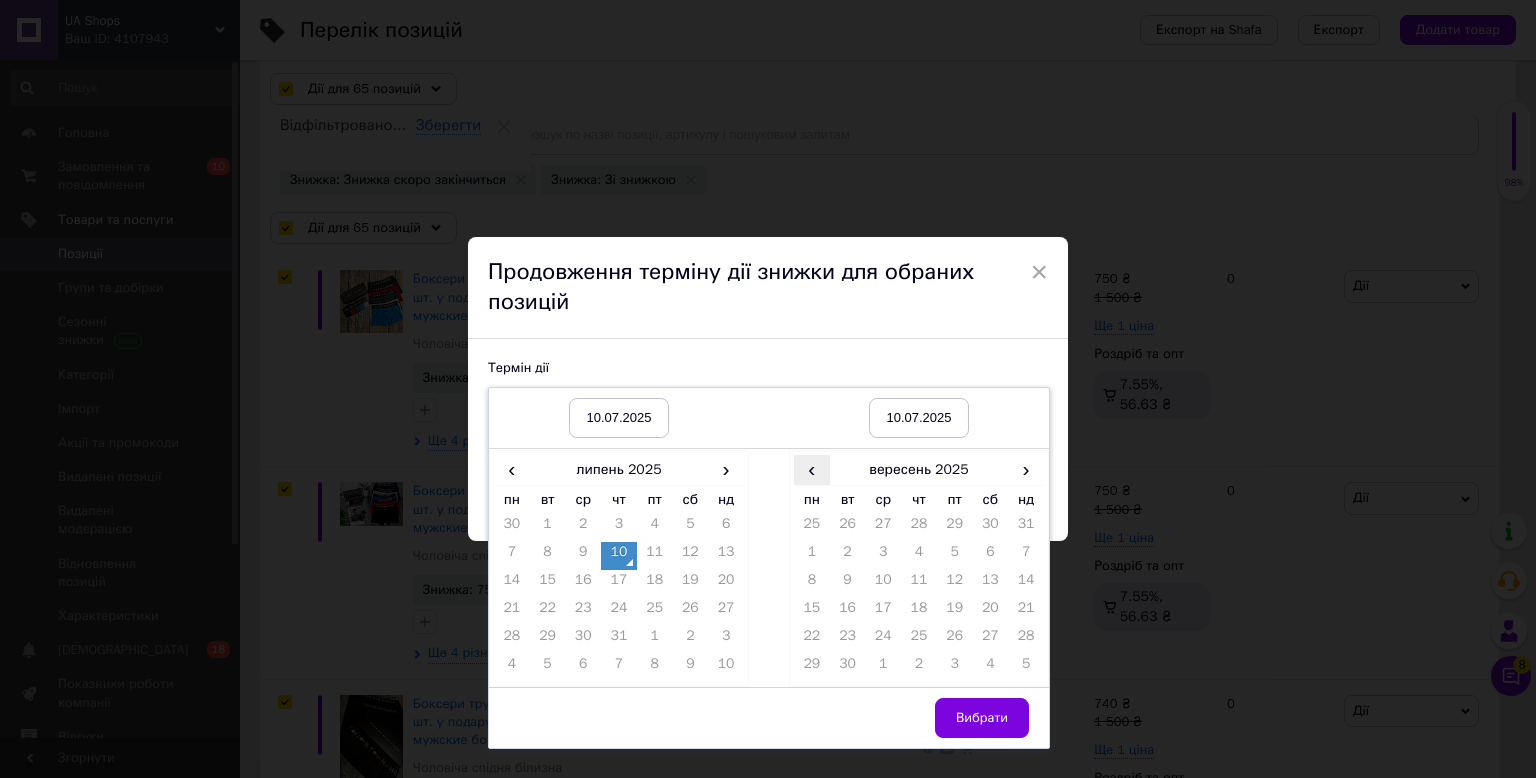 click on "‹" at bounding box center [812, 469] 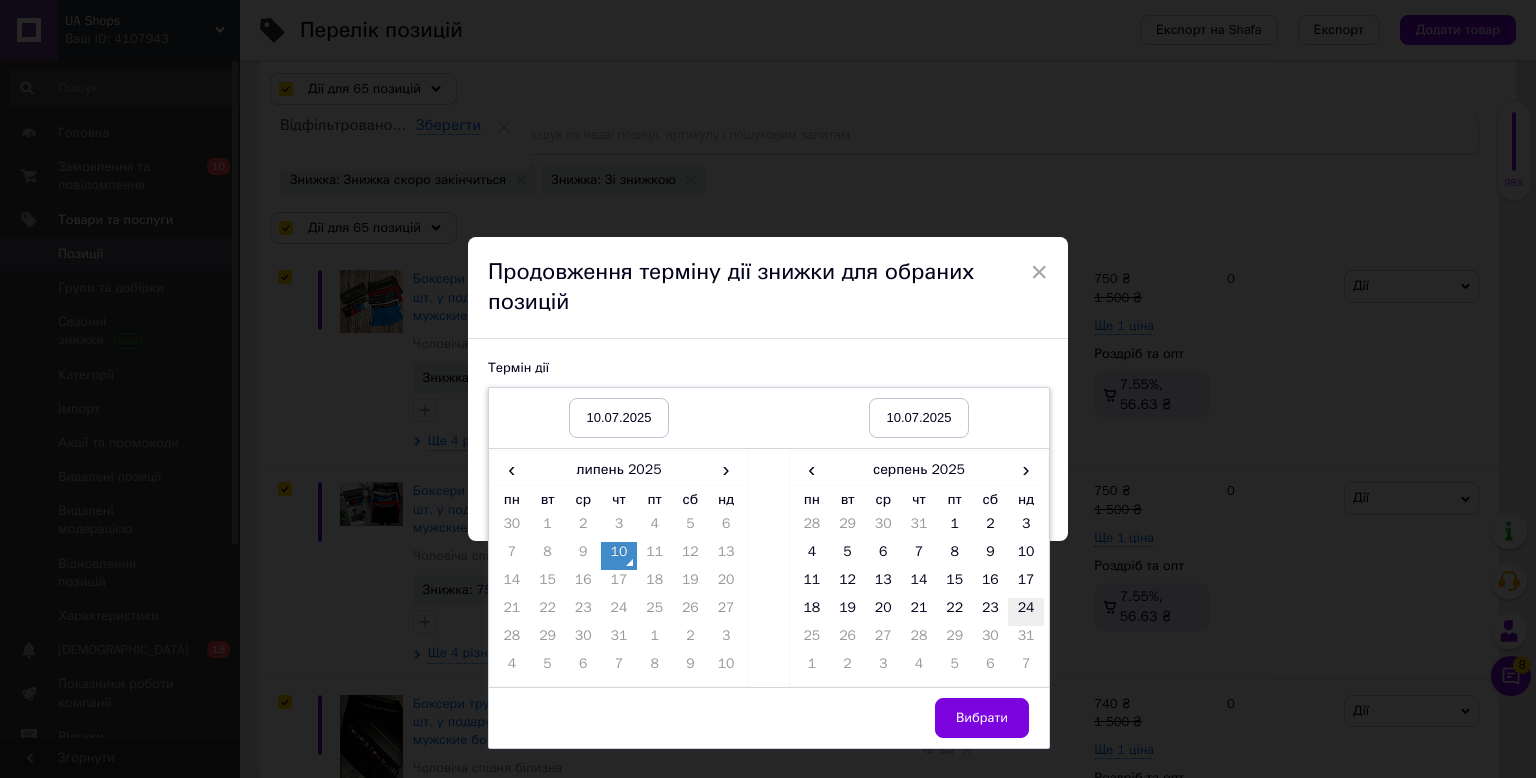 click on "24" at bounding box center (1026, 612) 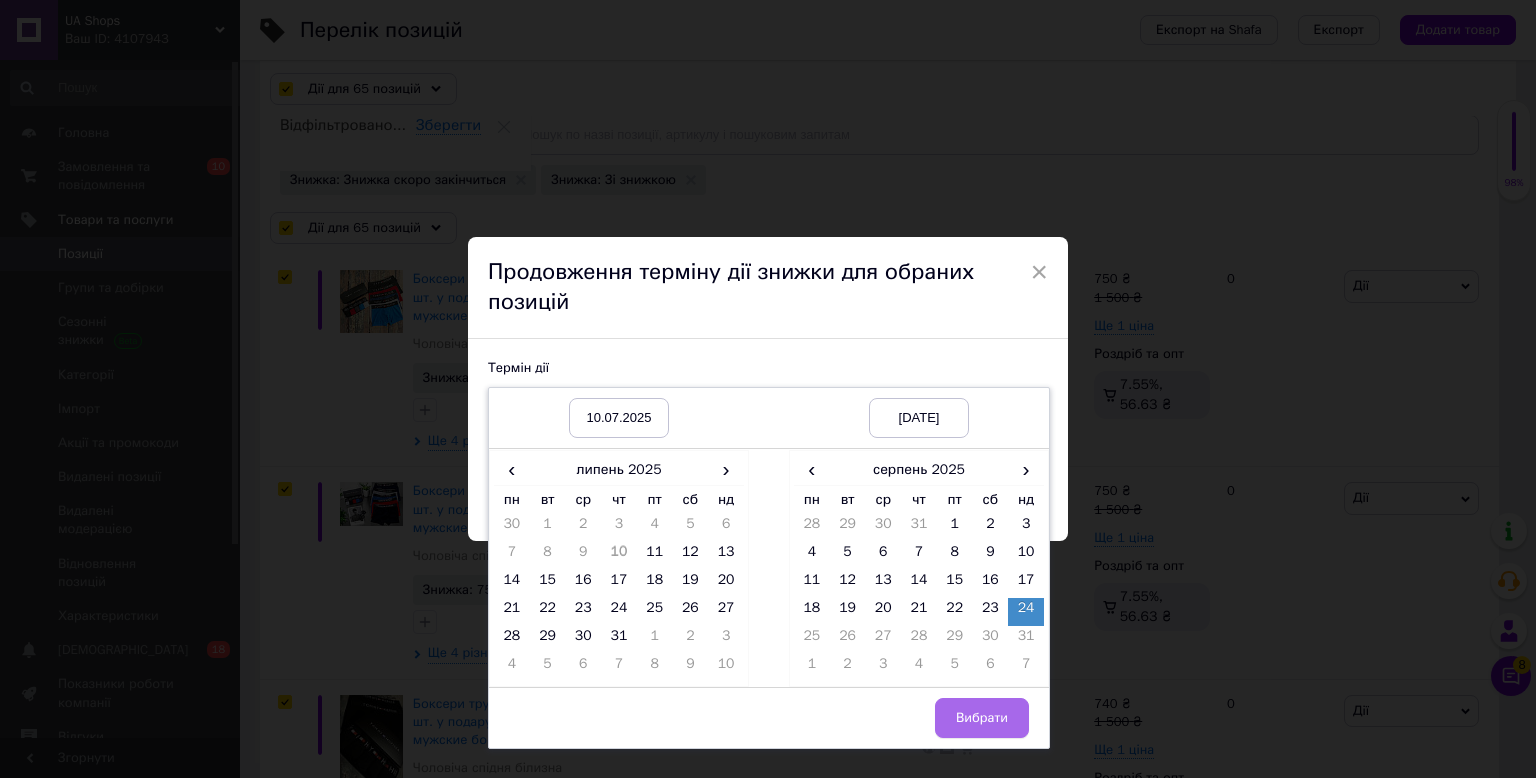 click on "Вибрати" at bounding box center (982, 718) 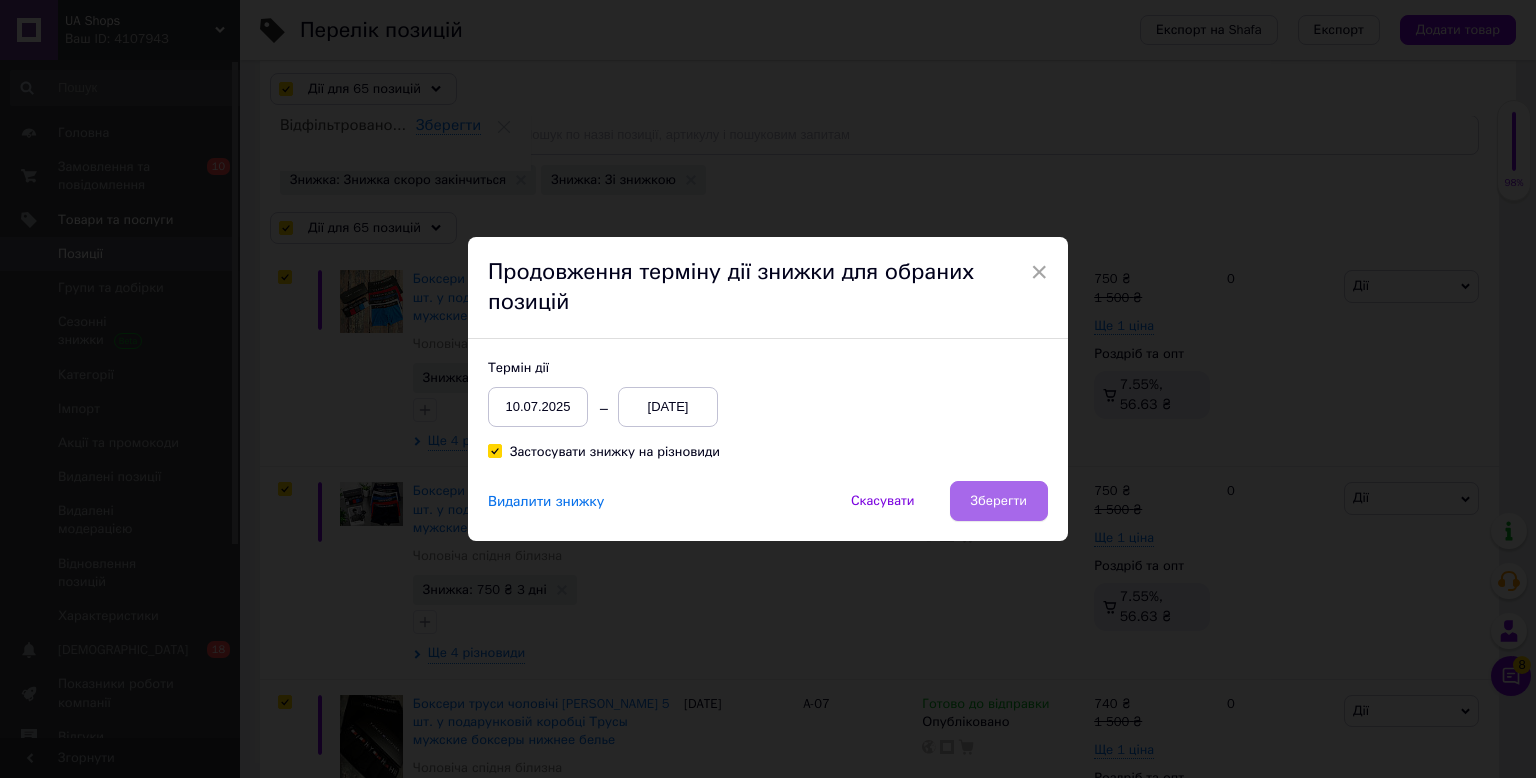 click on "Зберегти" at bounding box center (999, 501) 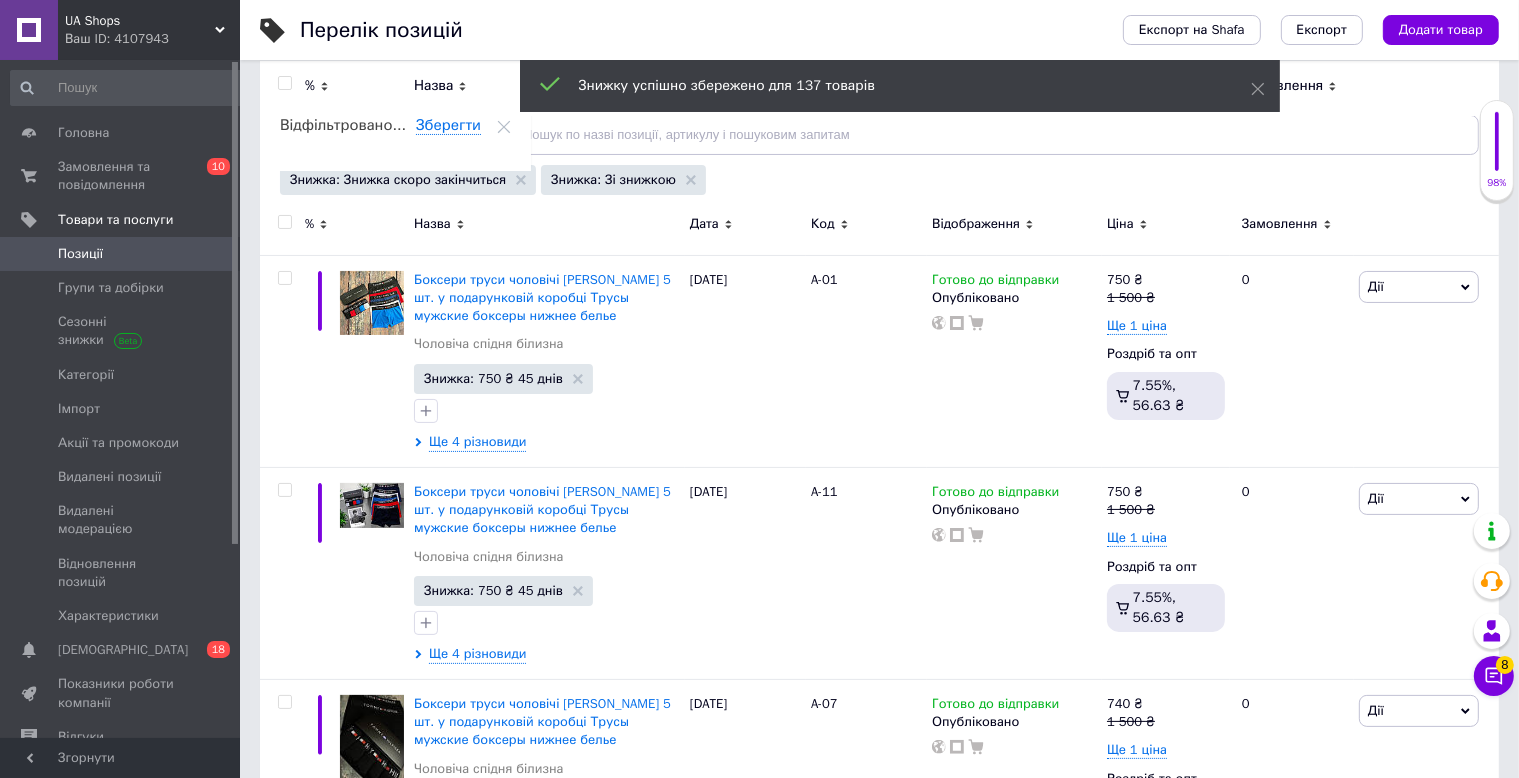 checkbox on "false" 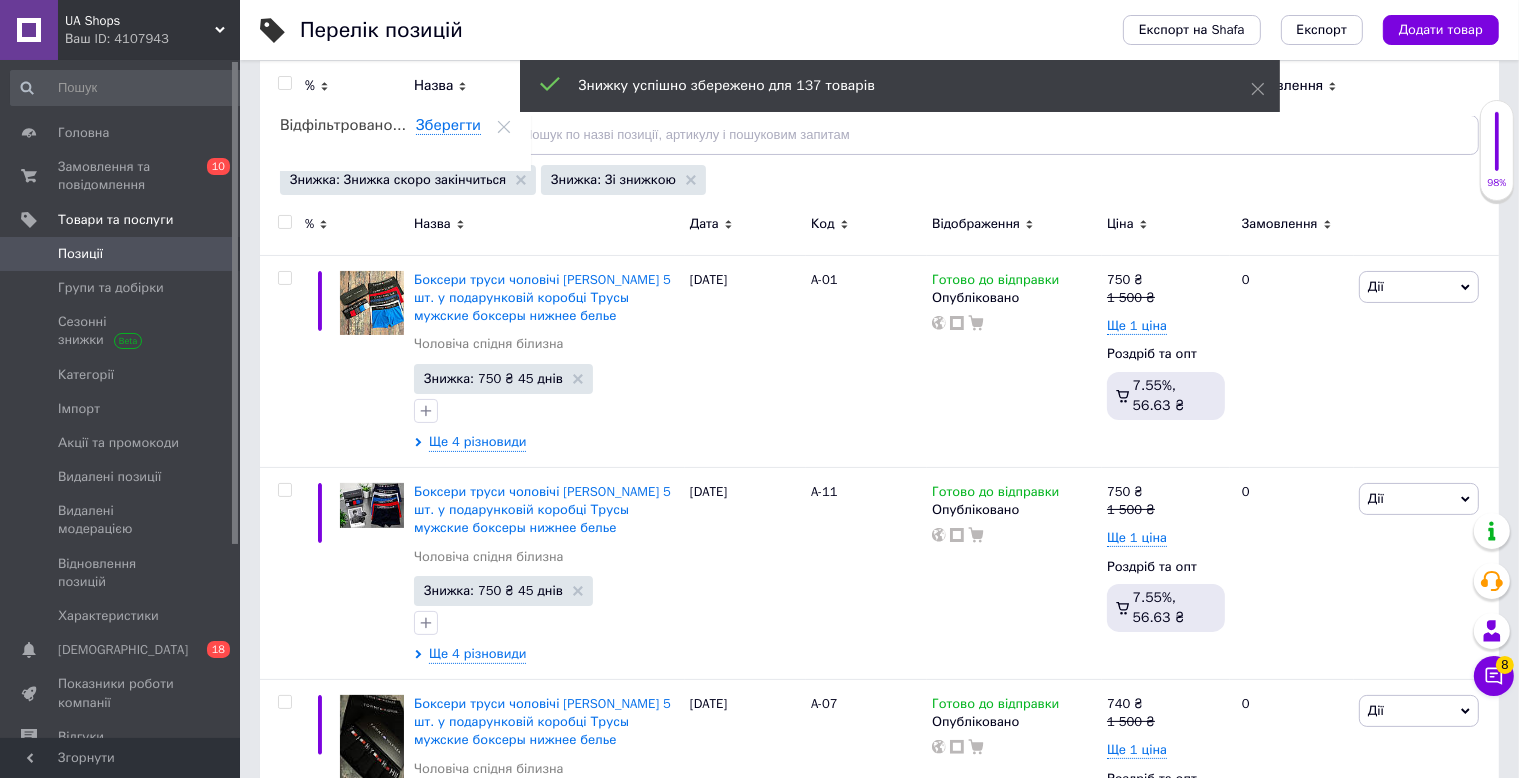 checkbox on "false" 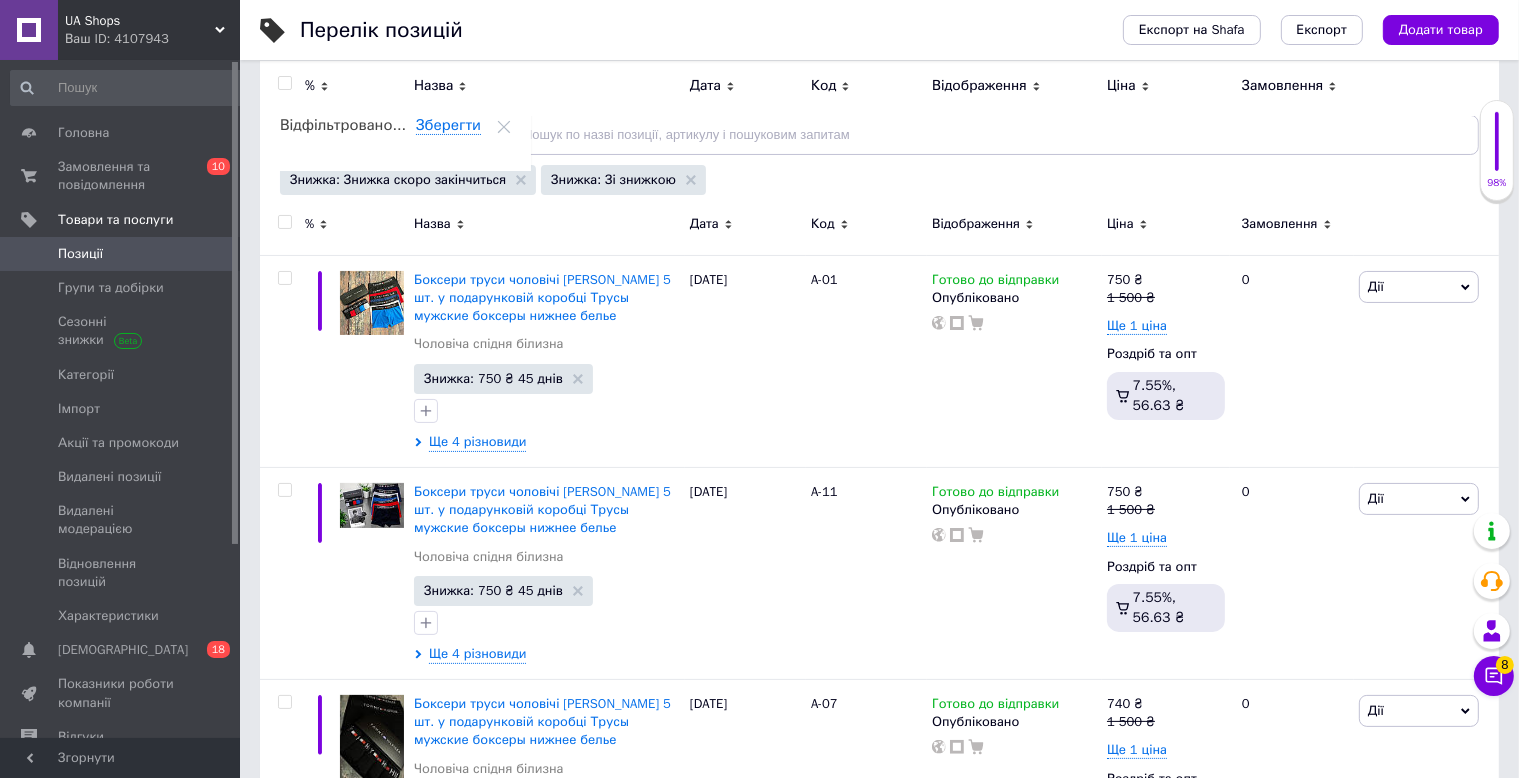 click on "Ваш ID: 4107943" at bounding box center [152, 39] 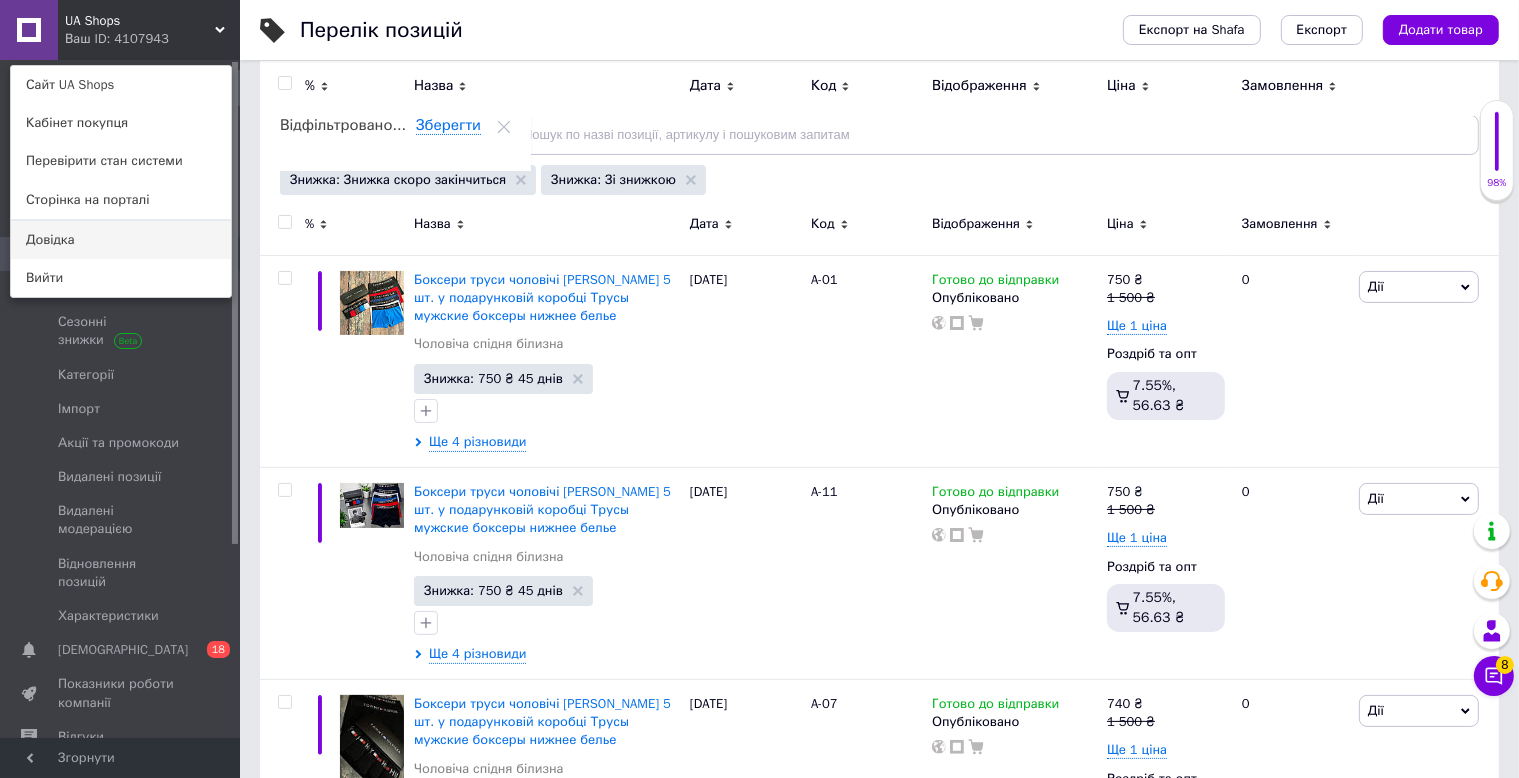 click on "Довідка" at bounding box center (121, 240) 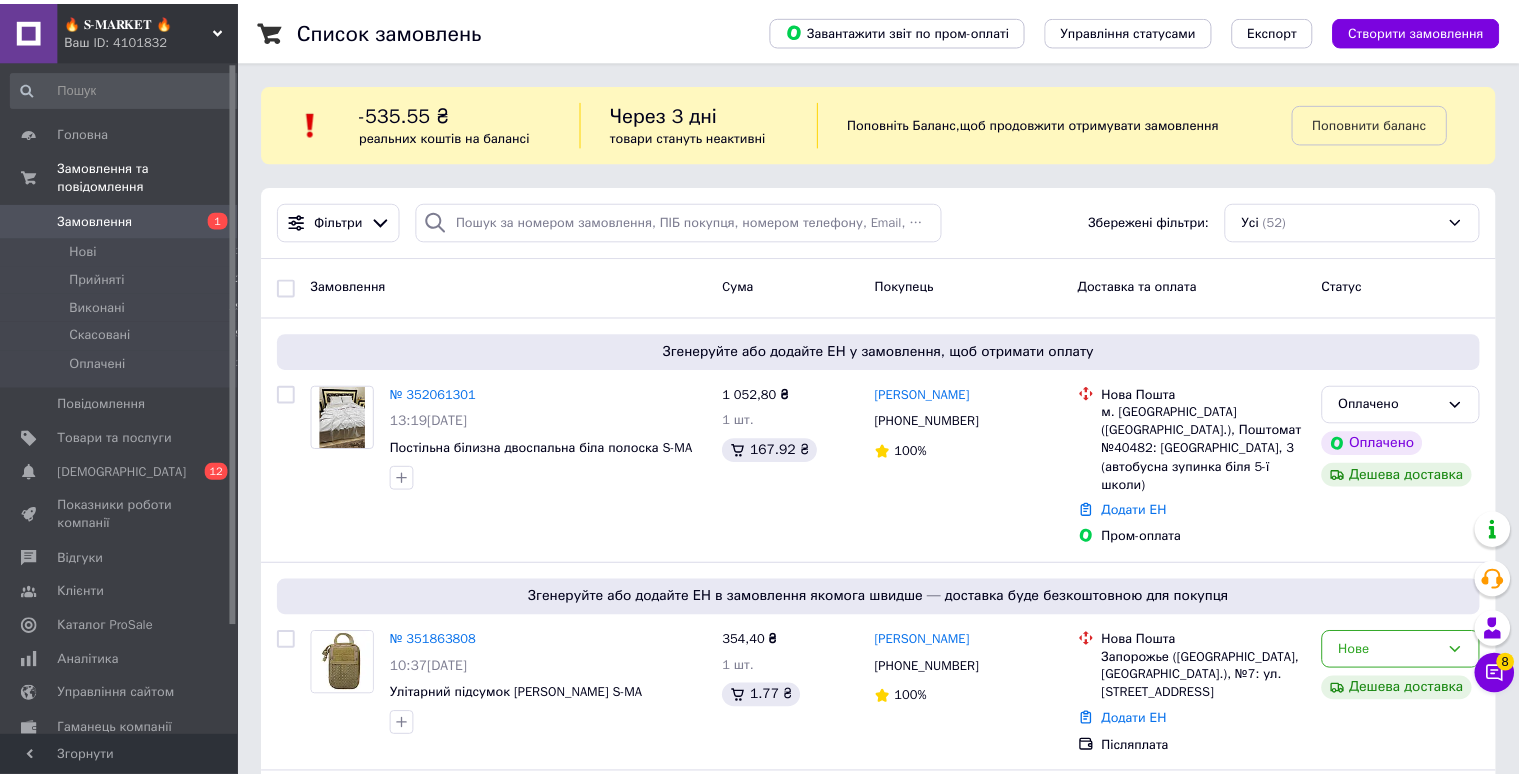scroll, scrollTop: 0, scrollLeft: 0, axis: both 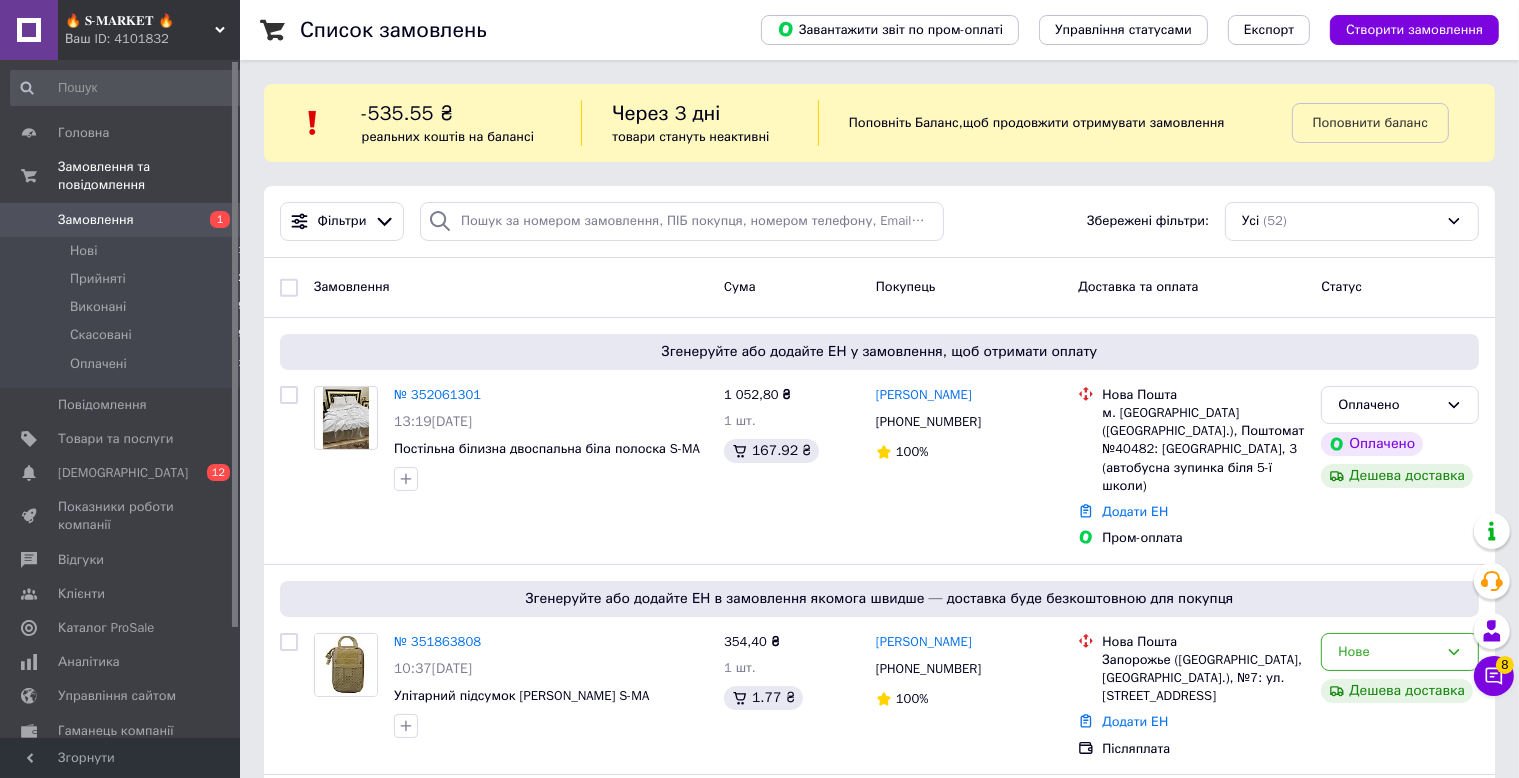 click on "Ваш ID: 4101832" at bounding box center (152, 39) 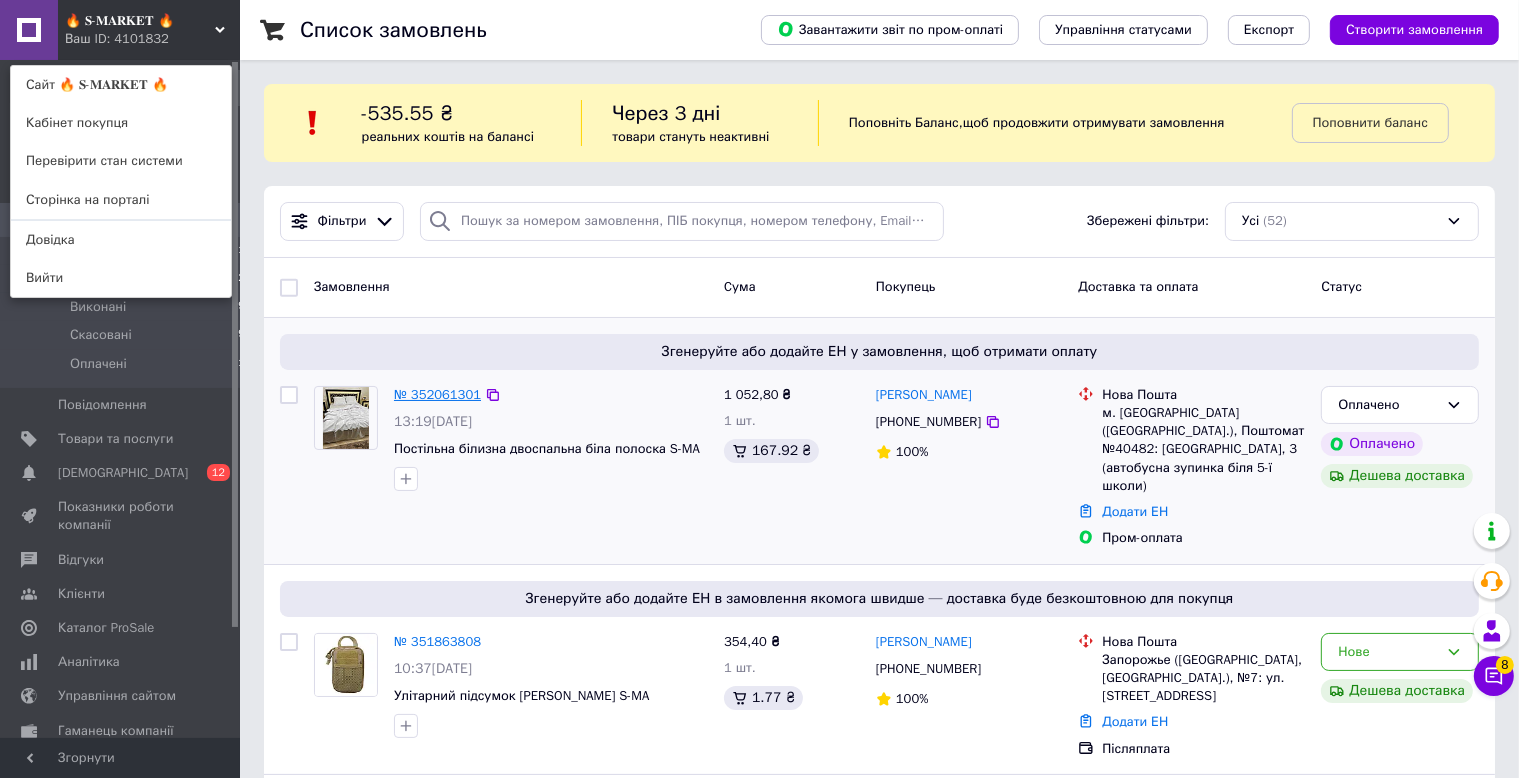 click on "№ 352061301" at bounding box center (437, 394) 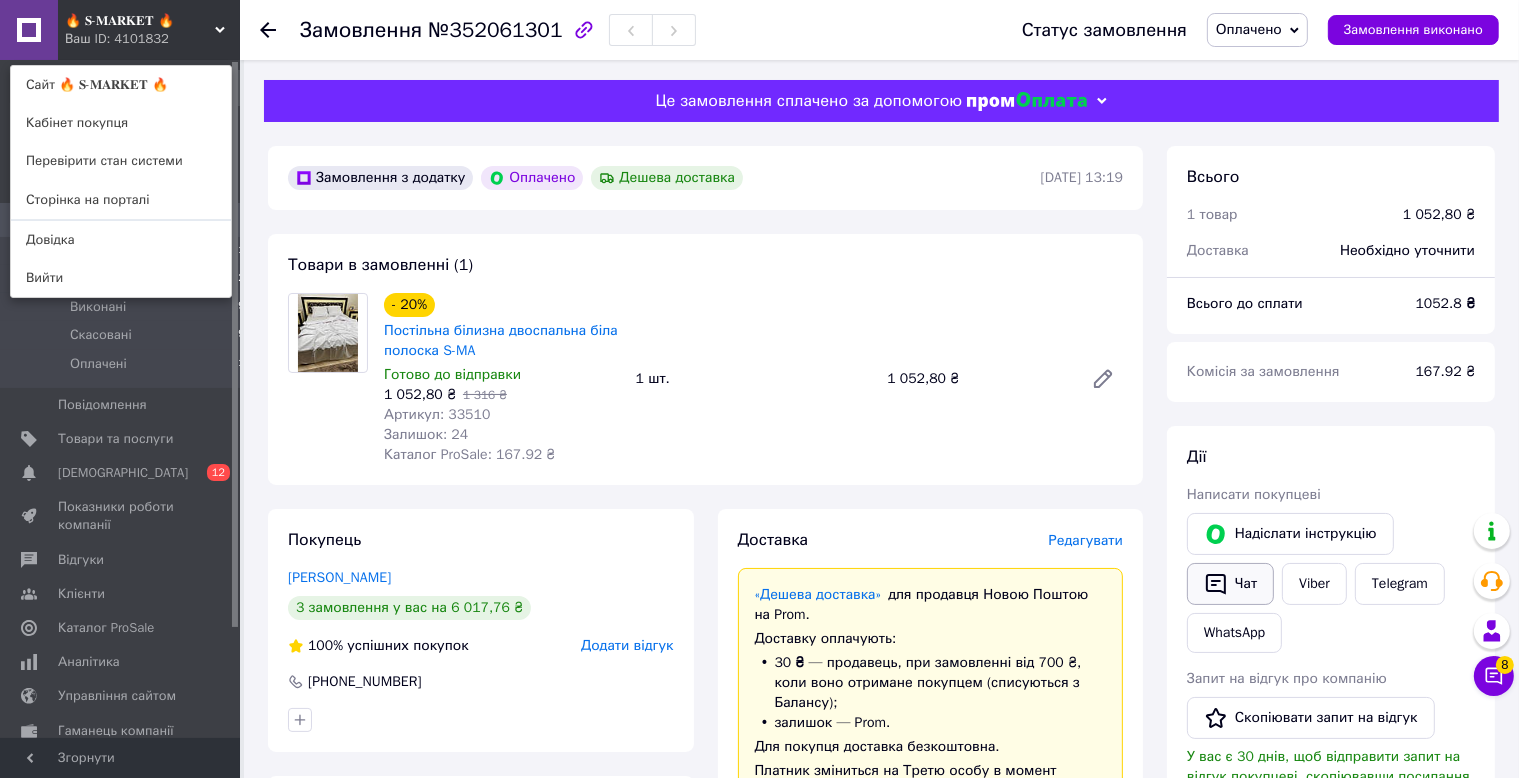 click 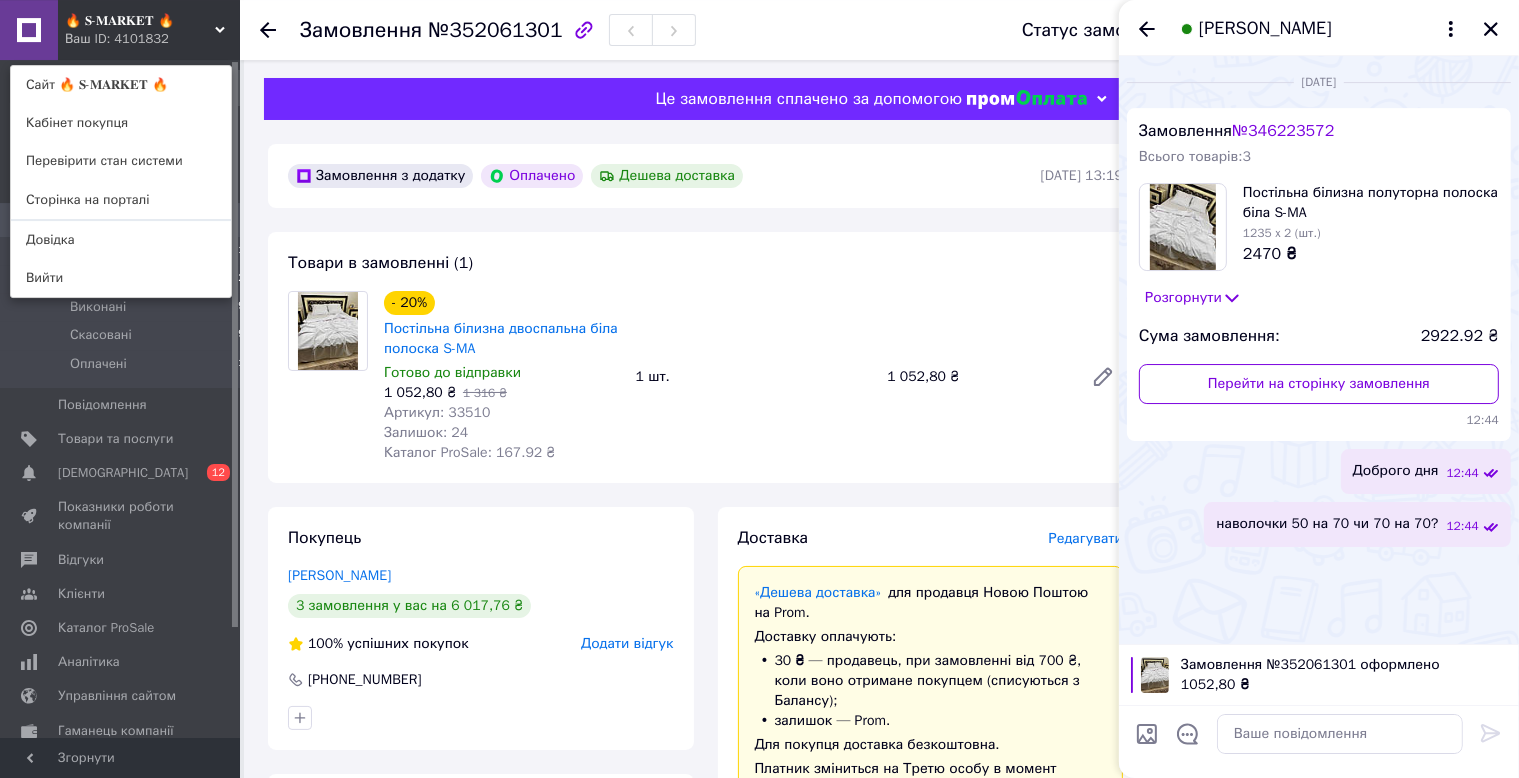 scroll, scrollTop: 0, scrollLeft: 0, axis: both 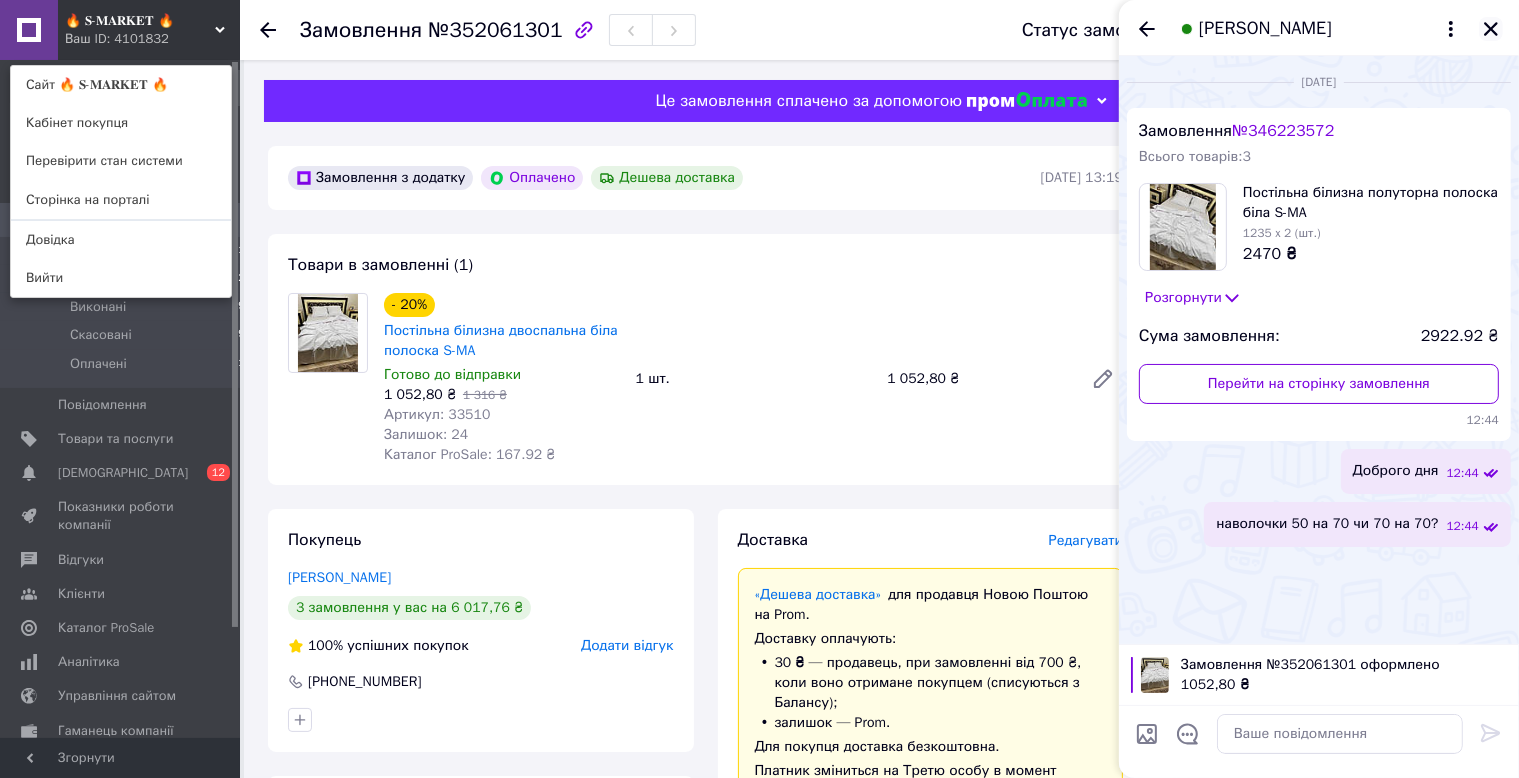 click 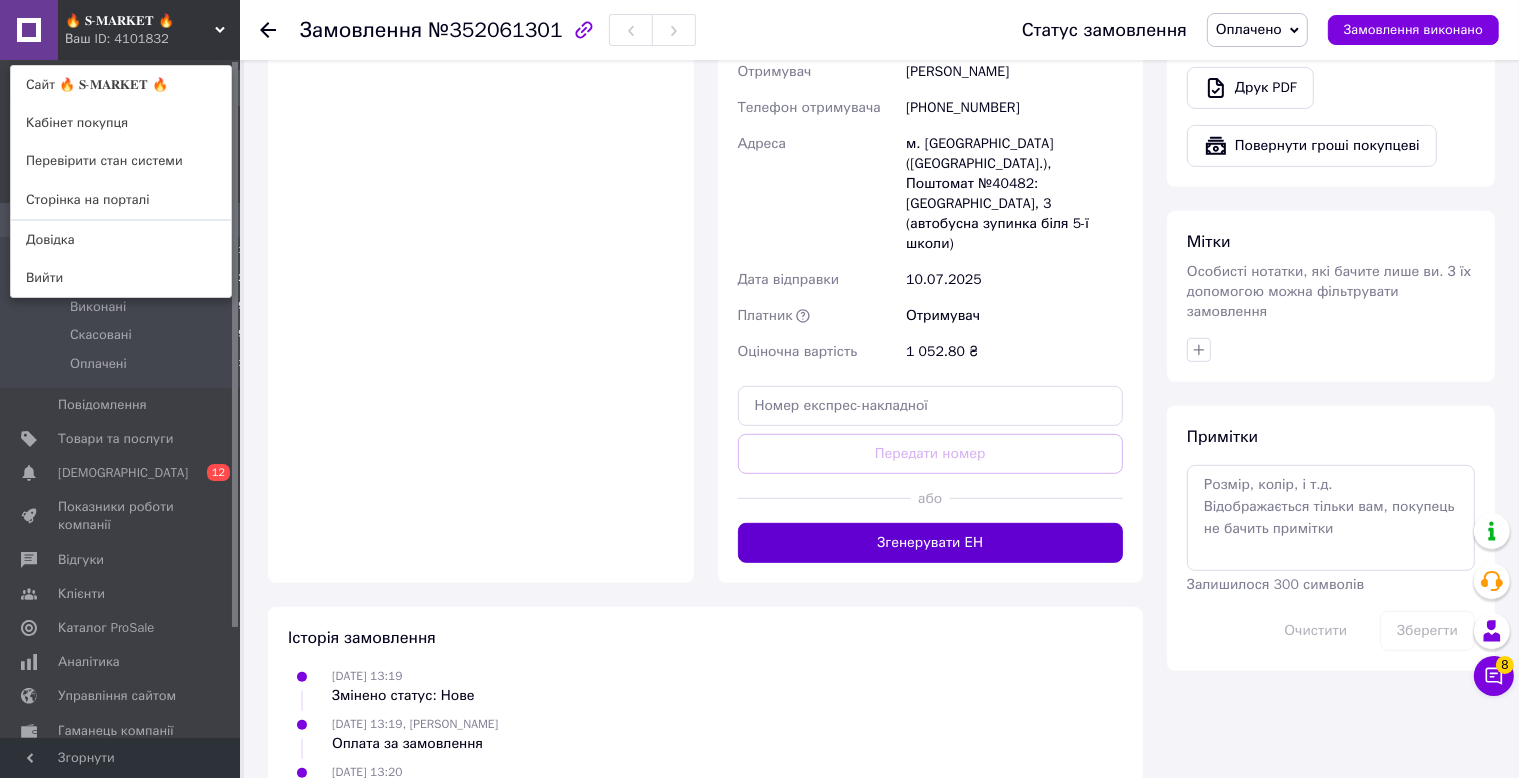 drag, startPoint x: 900, startPoint y: 514, endPoint x: 894, endPoint y: 502, distance: 13.416408 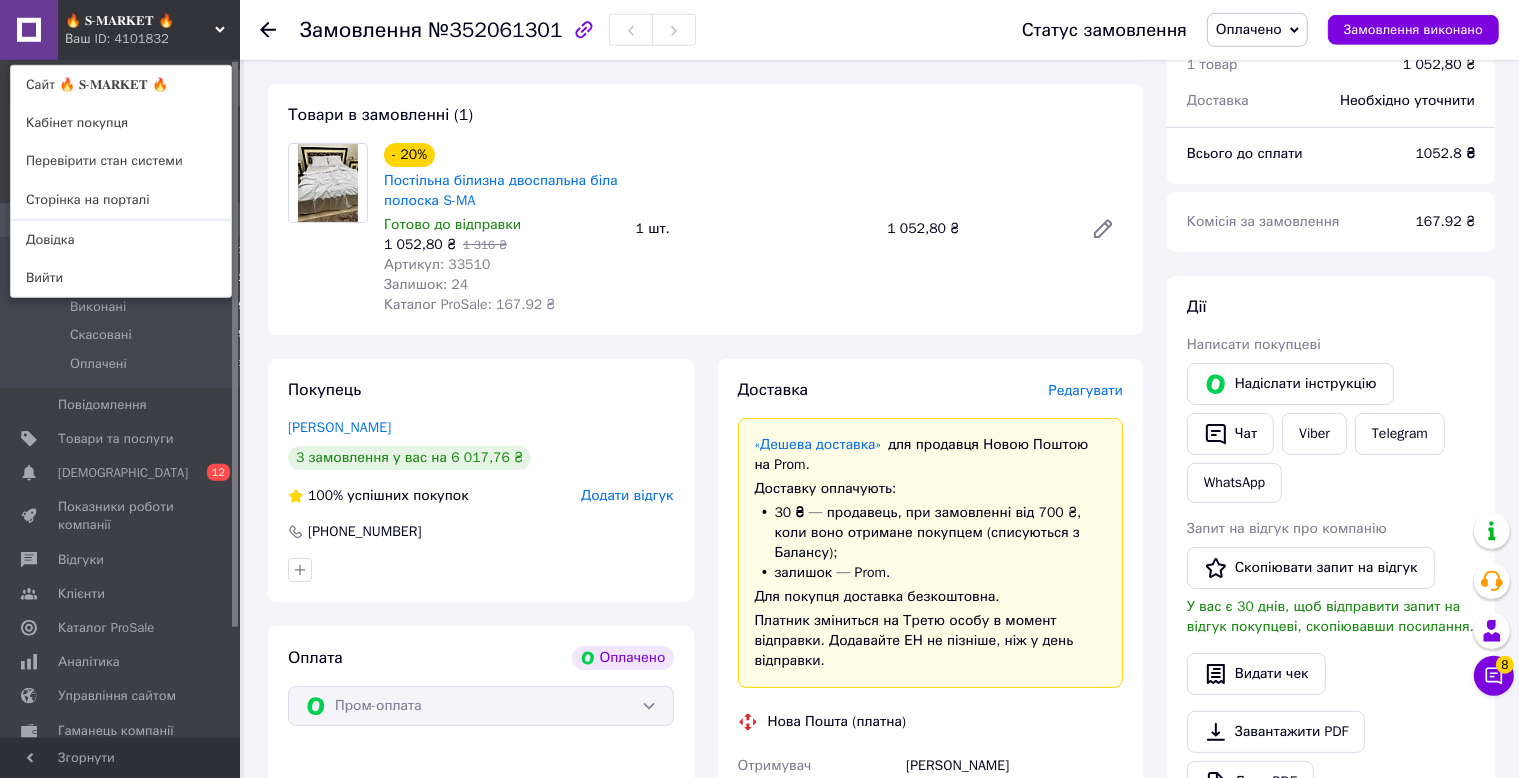 scroll, scrollTop: 105, scrollLeft: 0, axis: vertical 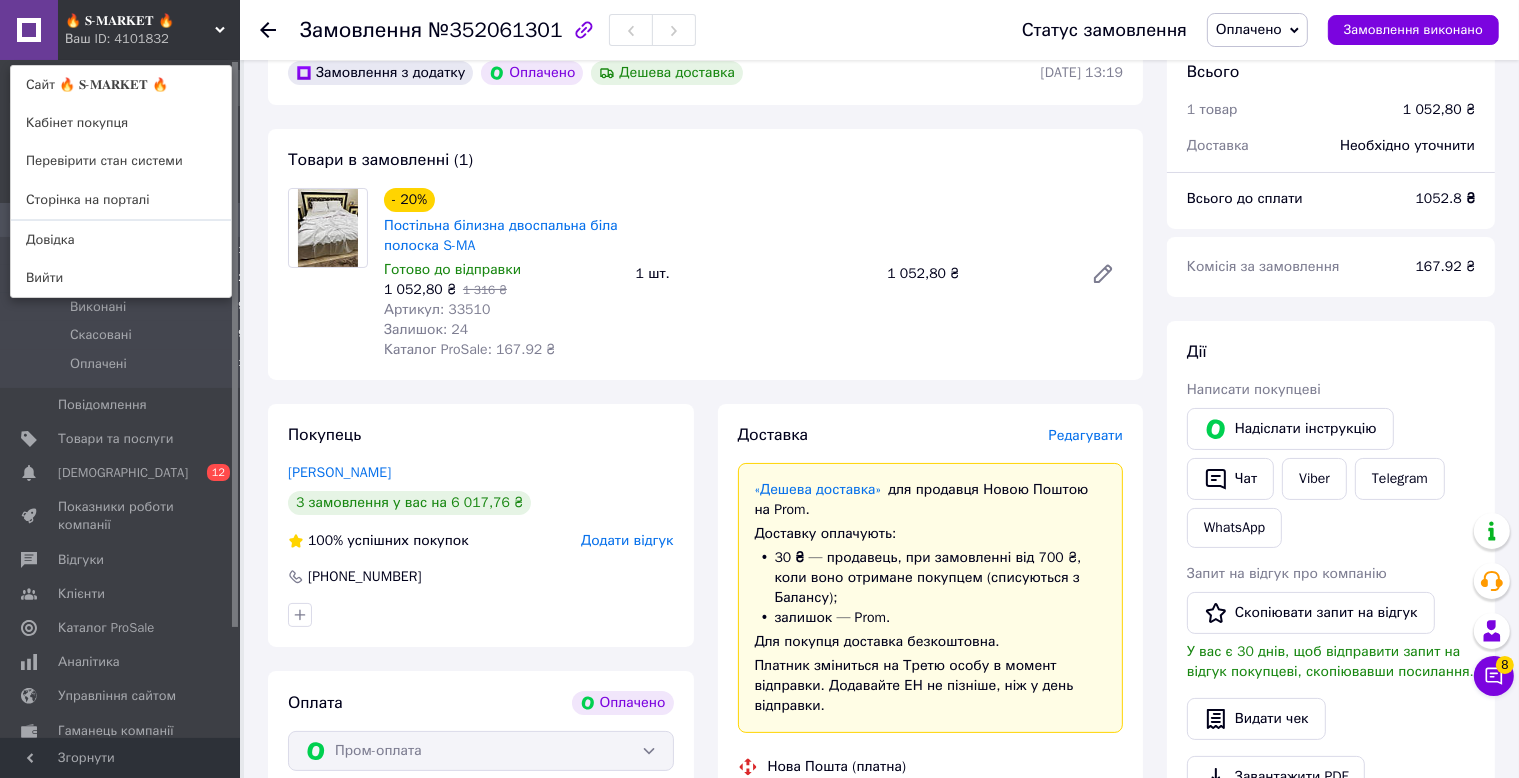 click on "Артикул: 33510" at bounding box center [437, 309] 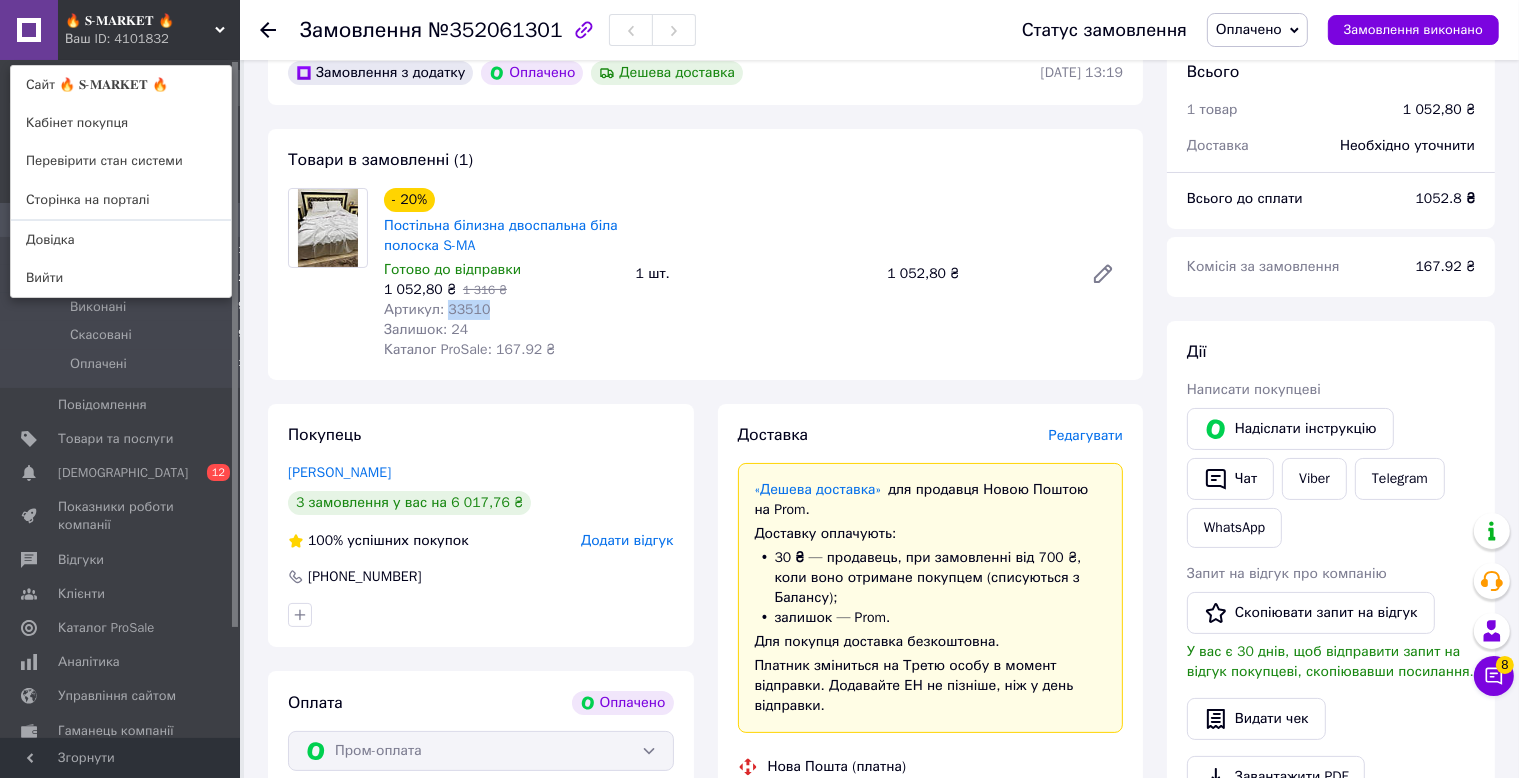 click on "Артикул: 33510" at bounding box center [437, 309] 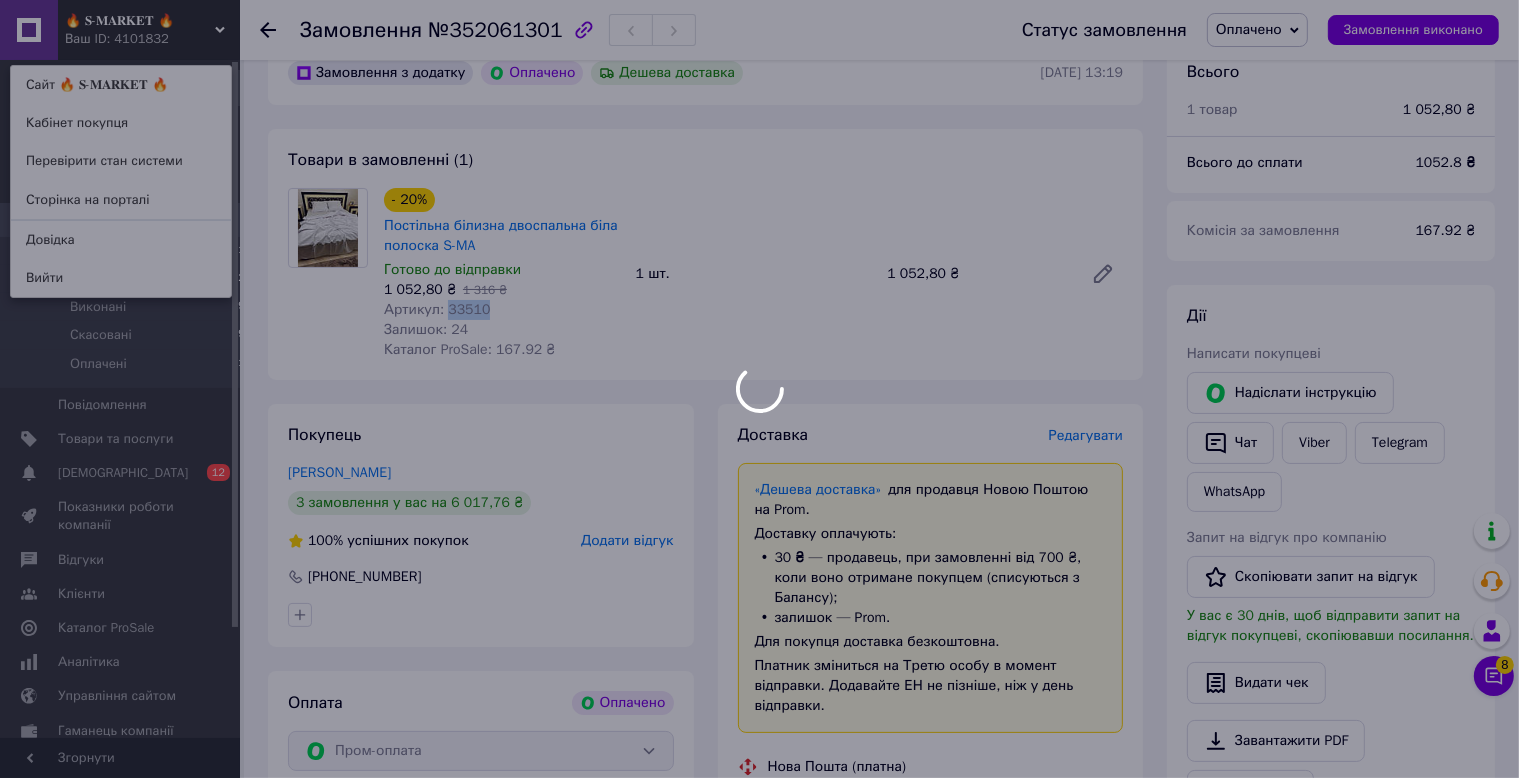 copy on "33510" 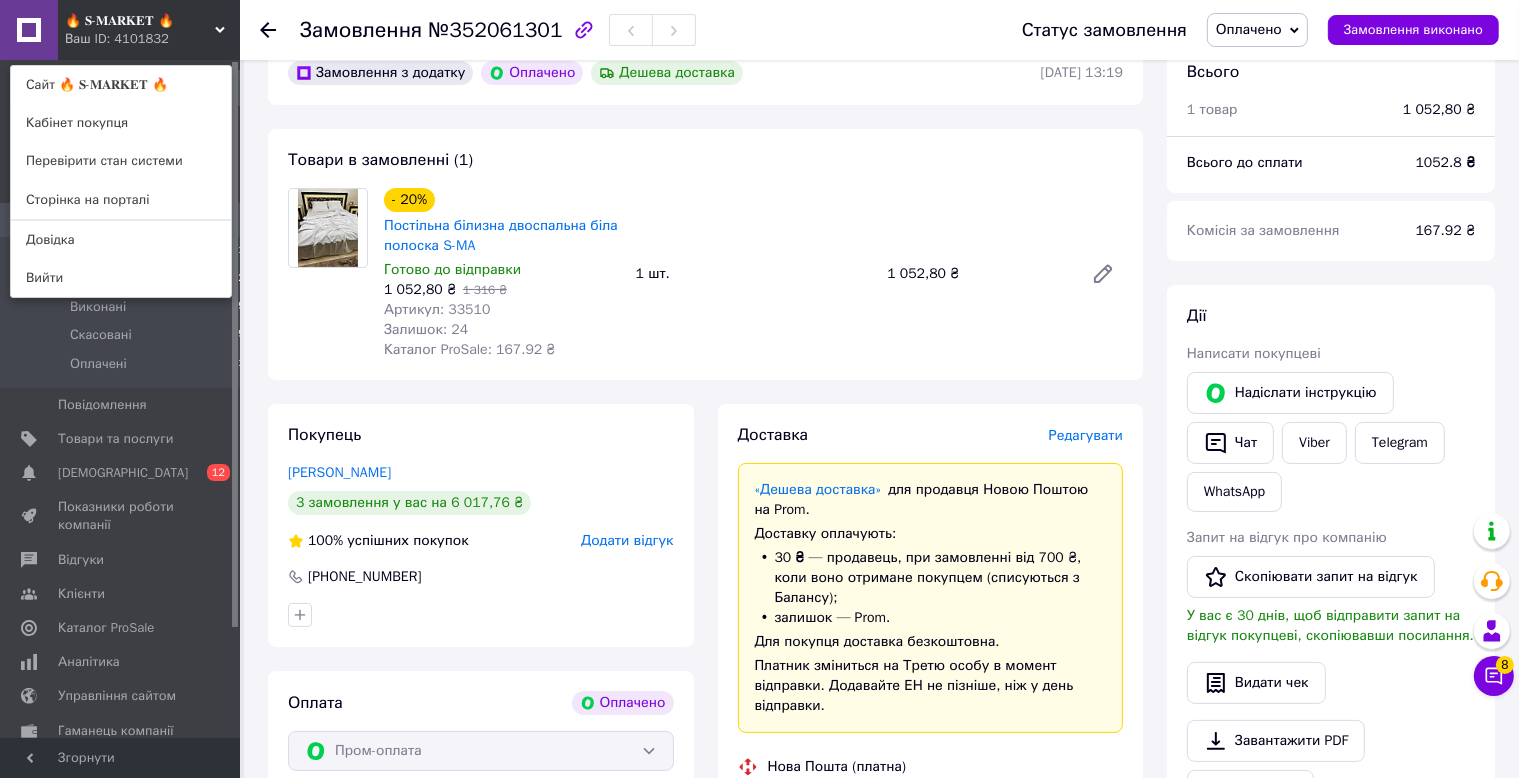 click on "Покупець Бігун Степан 3 замовлення у вас на 6 017,76 ₴ 100%   успішних покупок Додати відгук +380508773072" at bounding box center [481, 525] 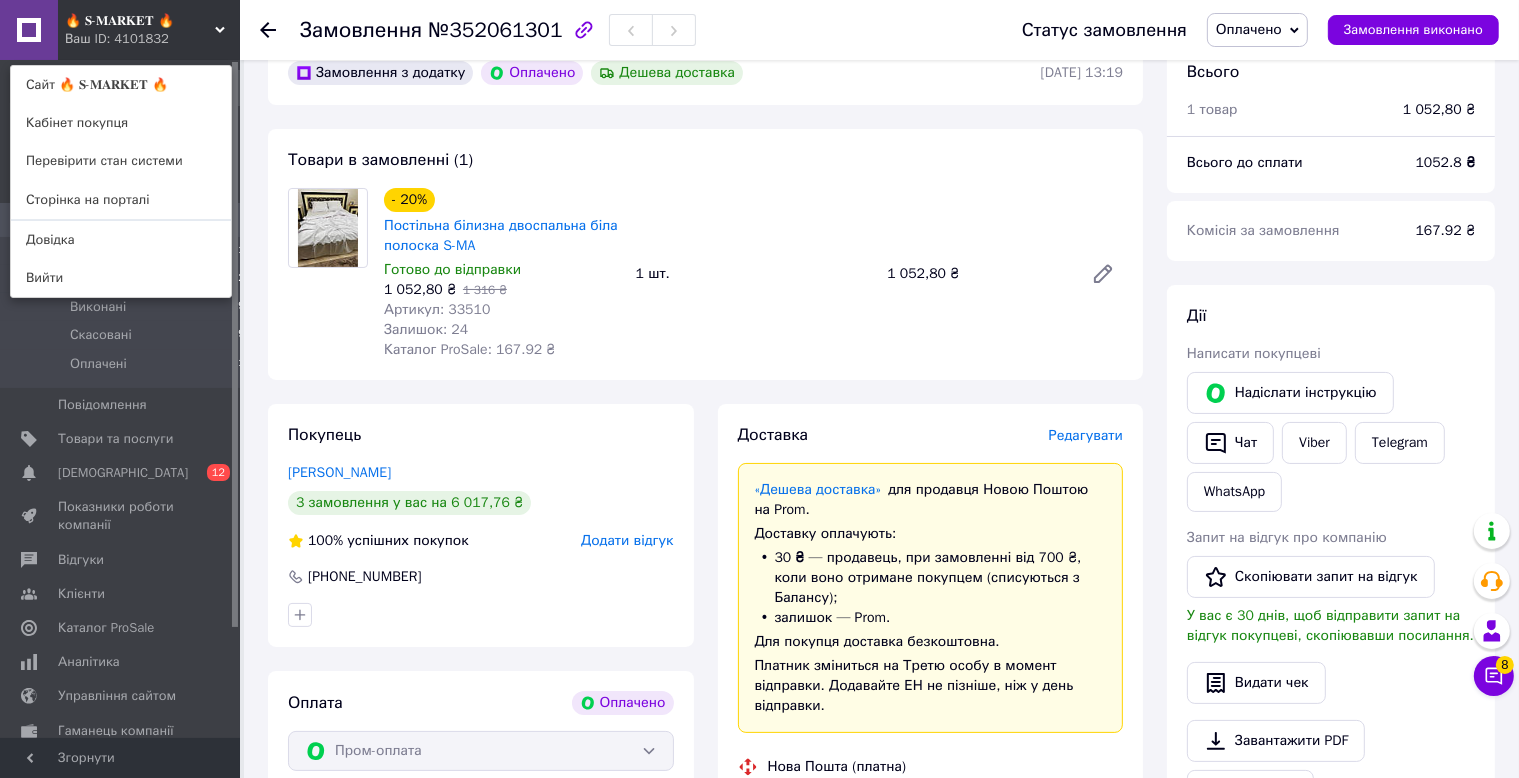 click on "Артикул: 33510" at bounding box center (437, 309) 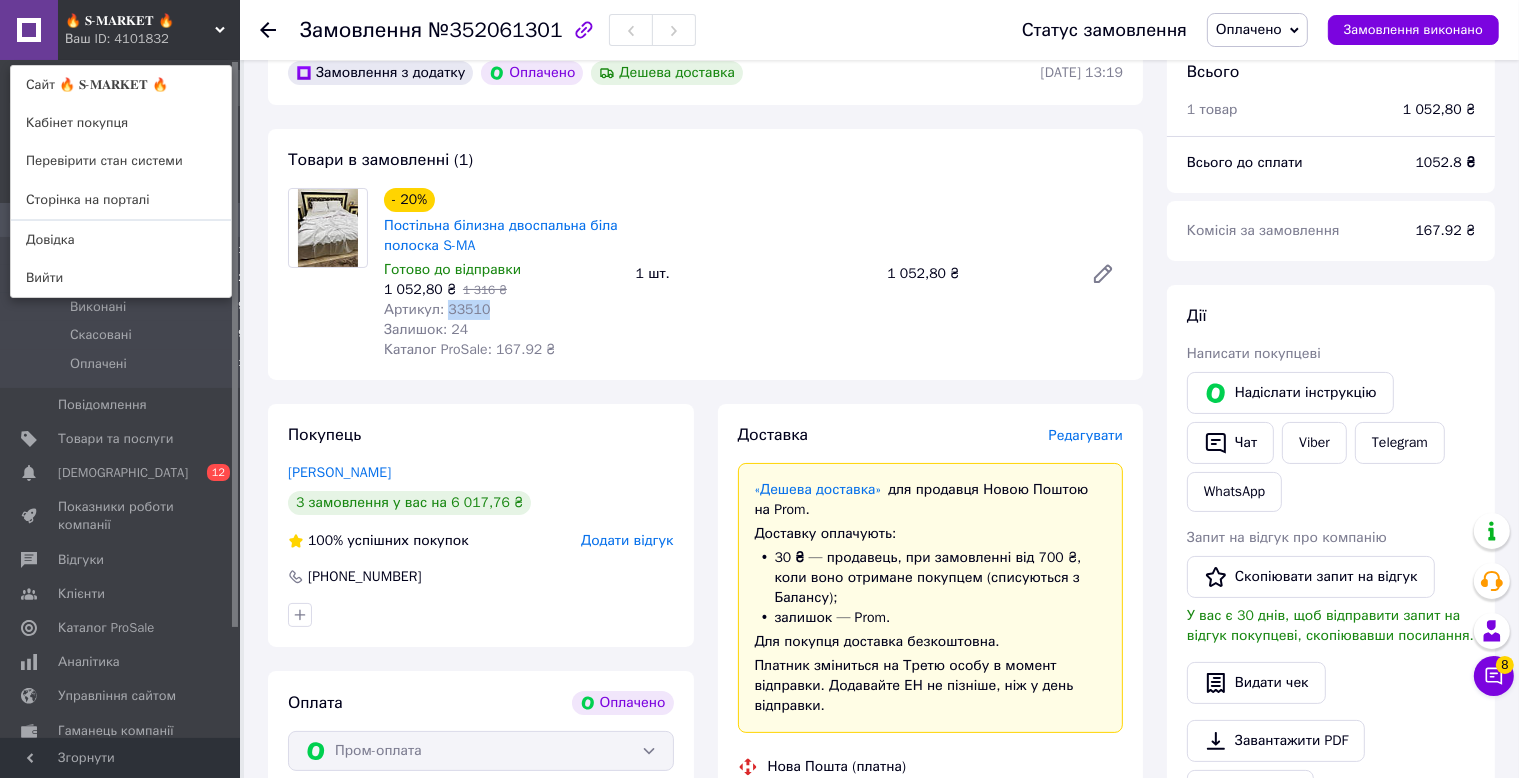 click on "Артикул: 33510" at bounding box center [437, 309] 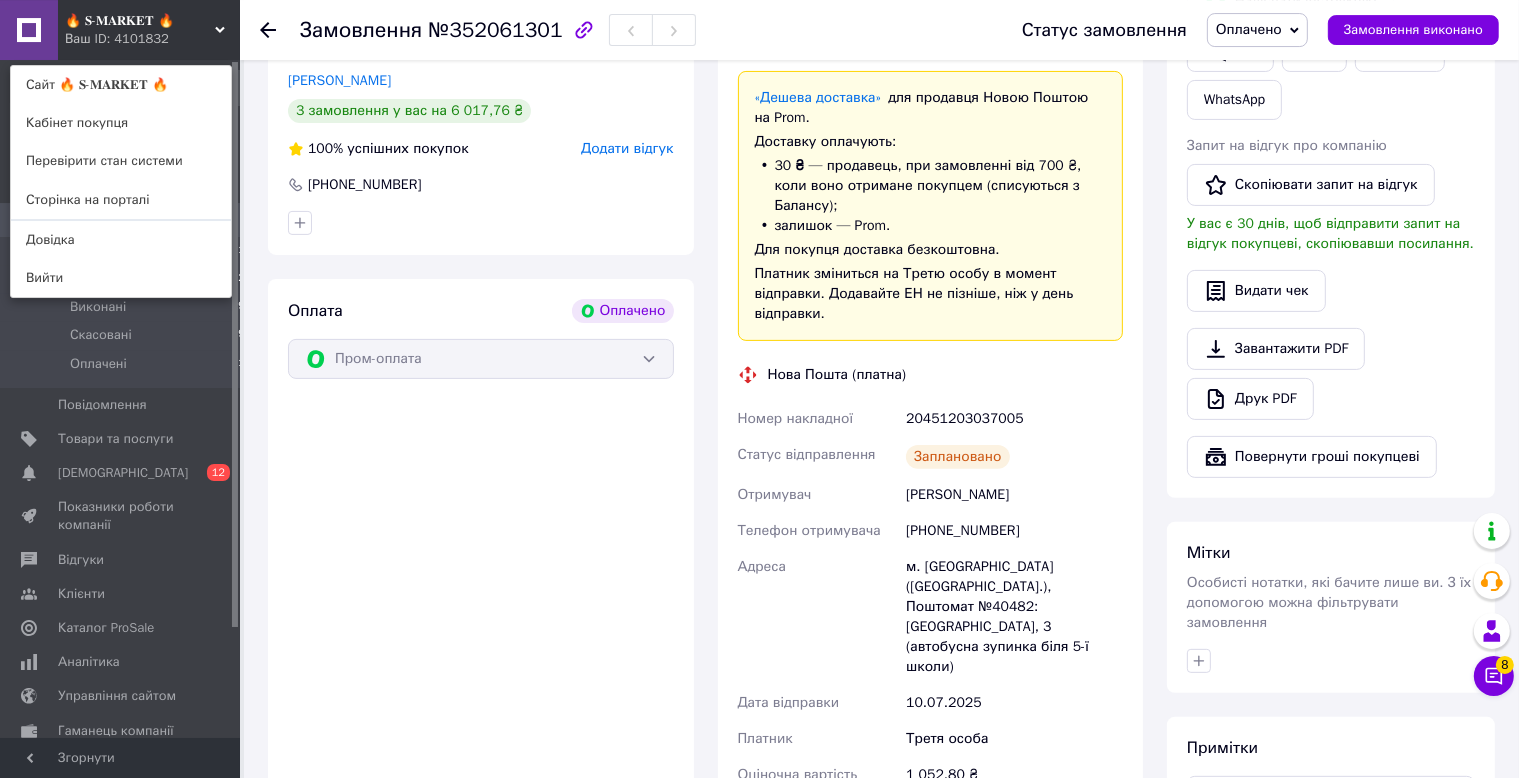 scroll, scrollTop: 528, scrollLeft: 0, axis: vertical 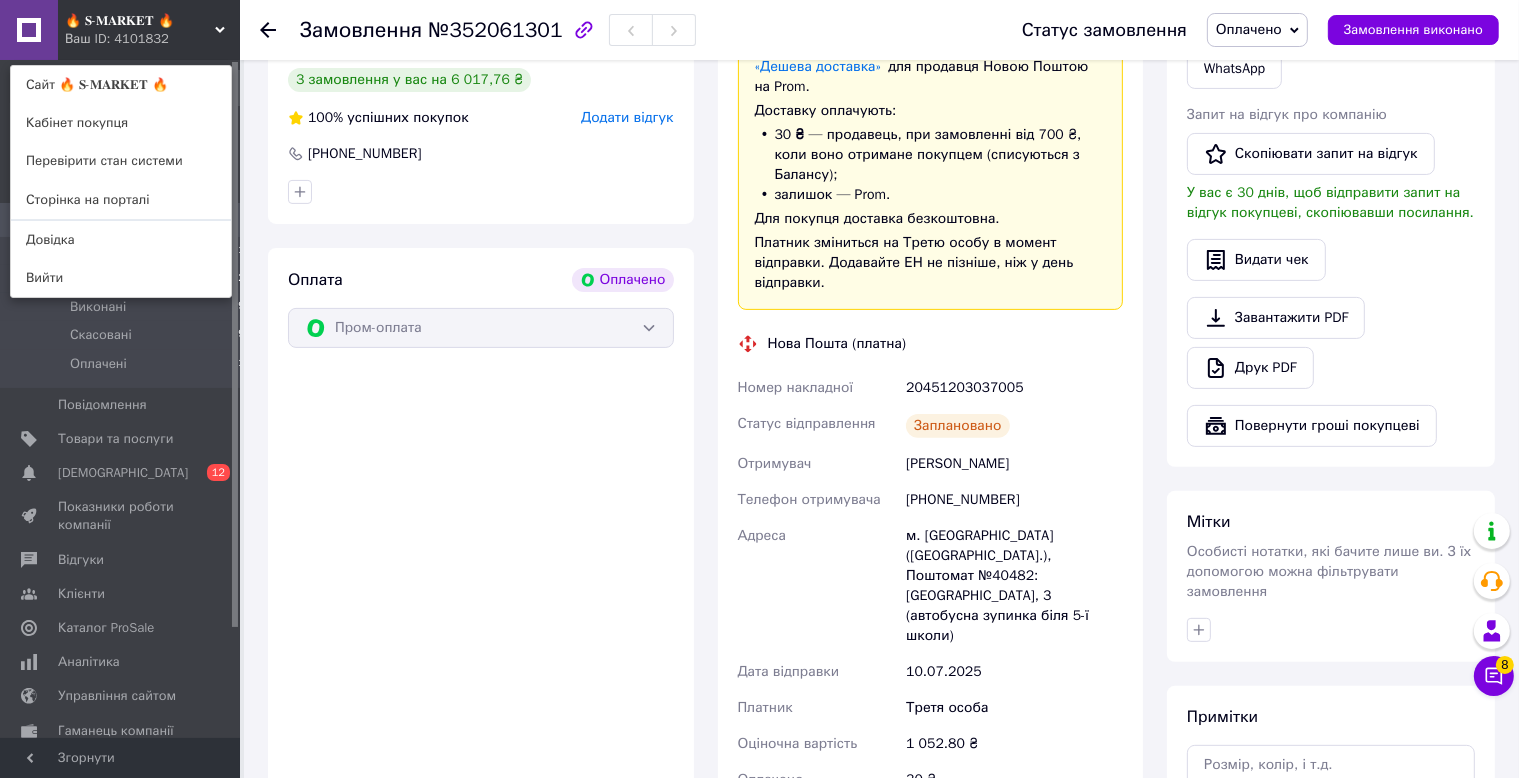 click on "+380508773072" at bounding box center (1014, 500) 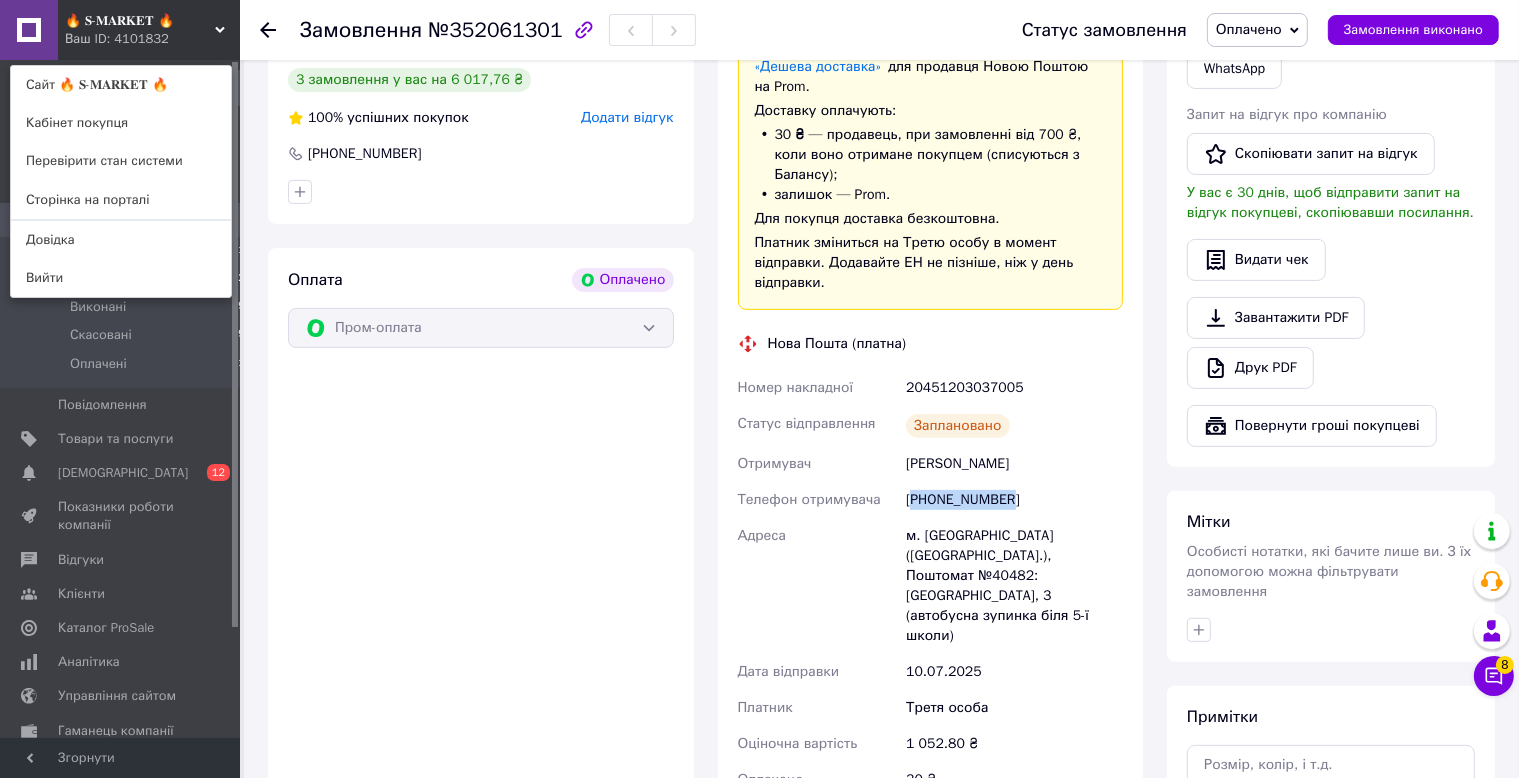 click on "+380508773072" at bounding box center (1014, 500) 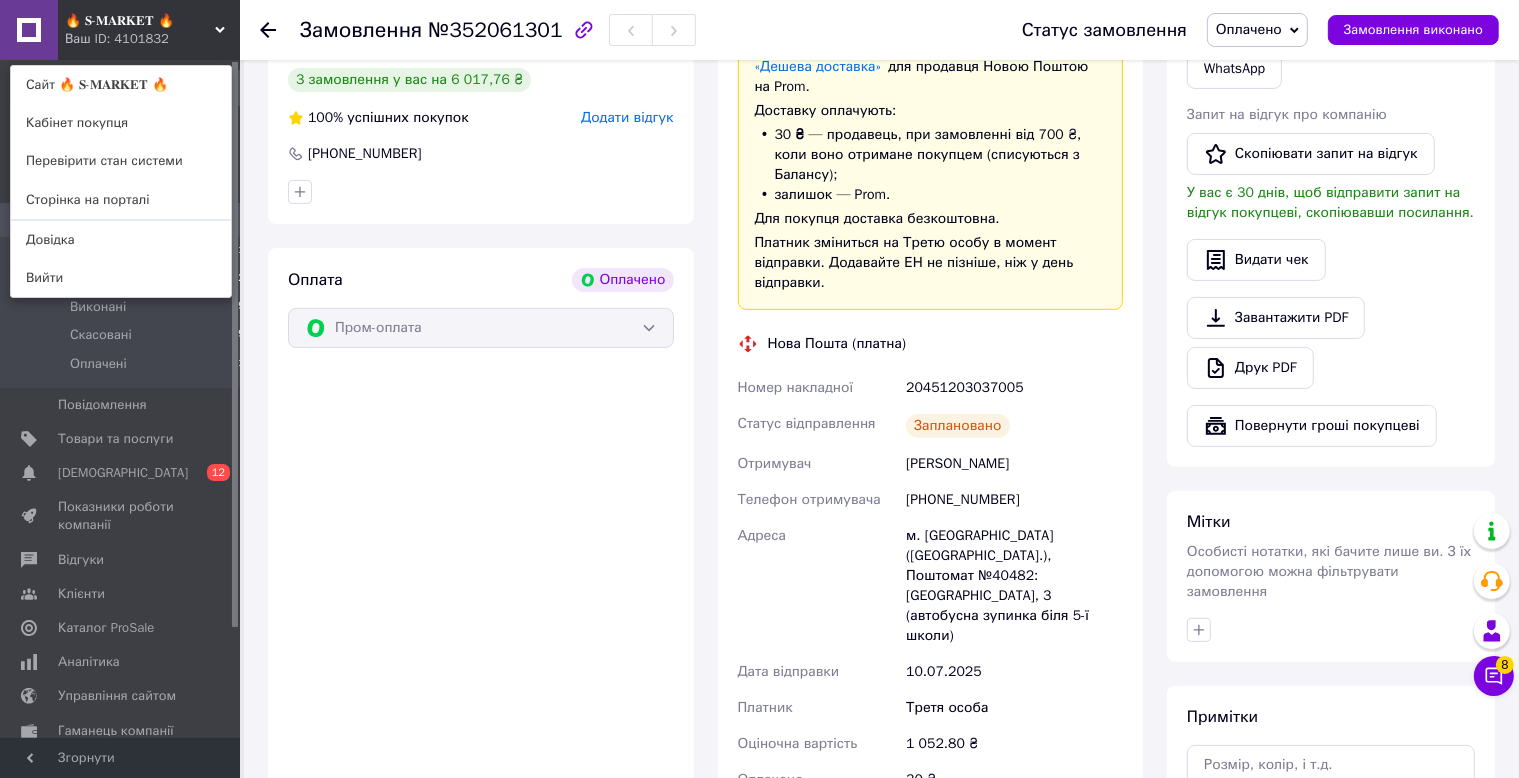click on "+380508773072" at bounding box center [1014, 500] 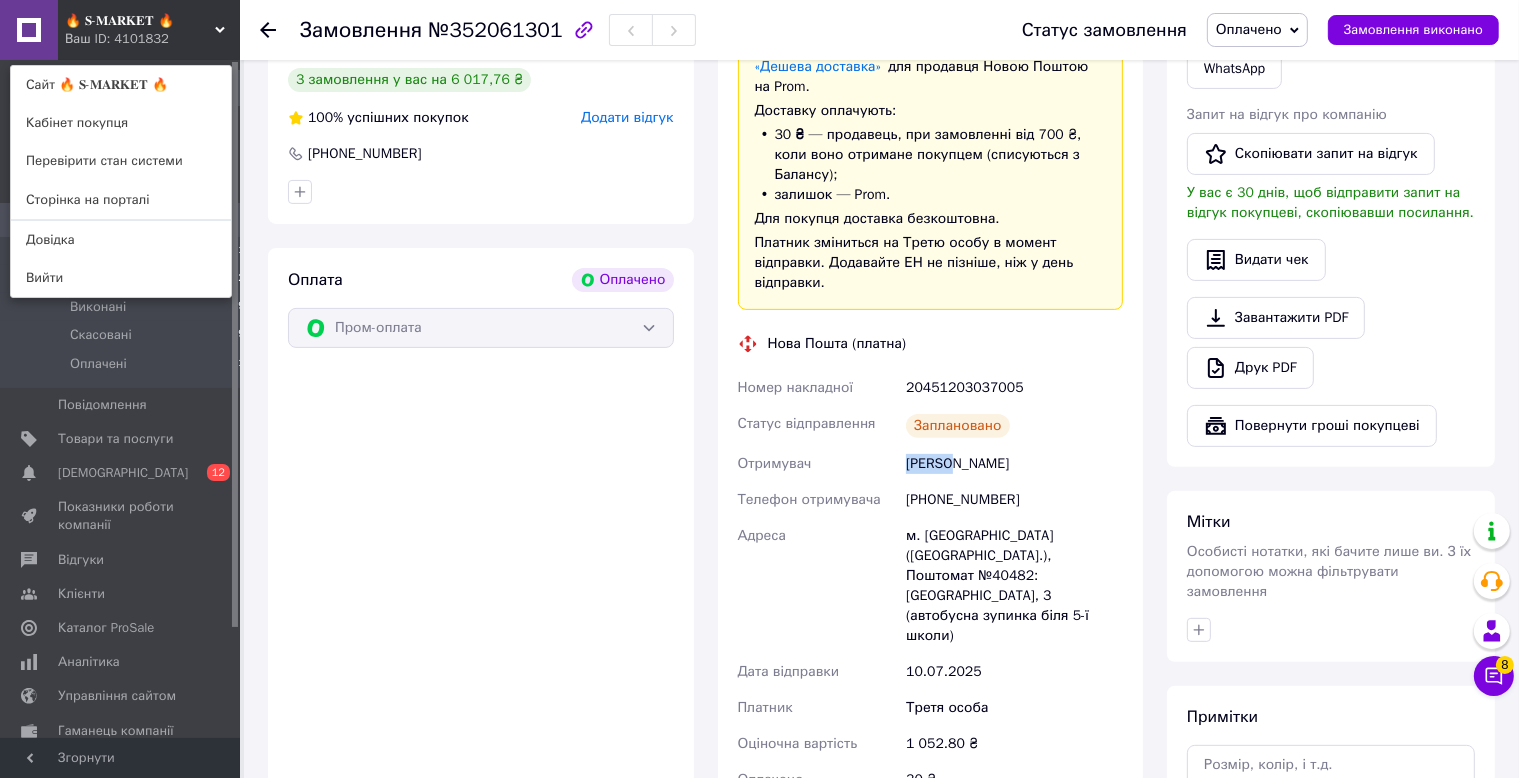 click on "Бігун Степан" at bounding box center (1014, 464) 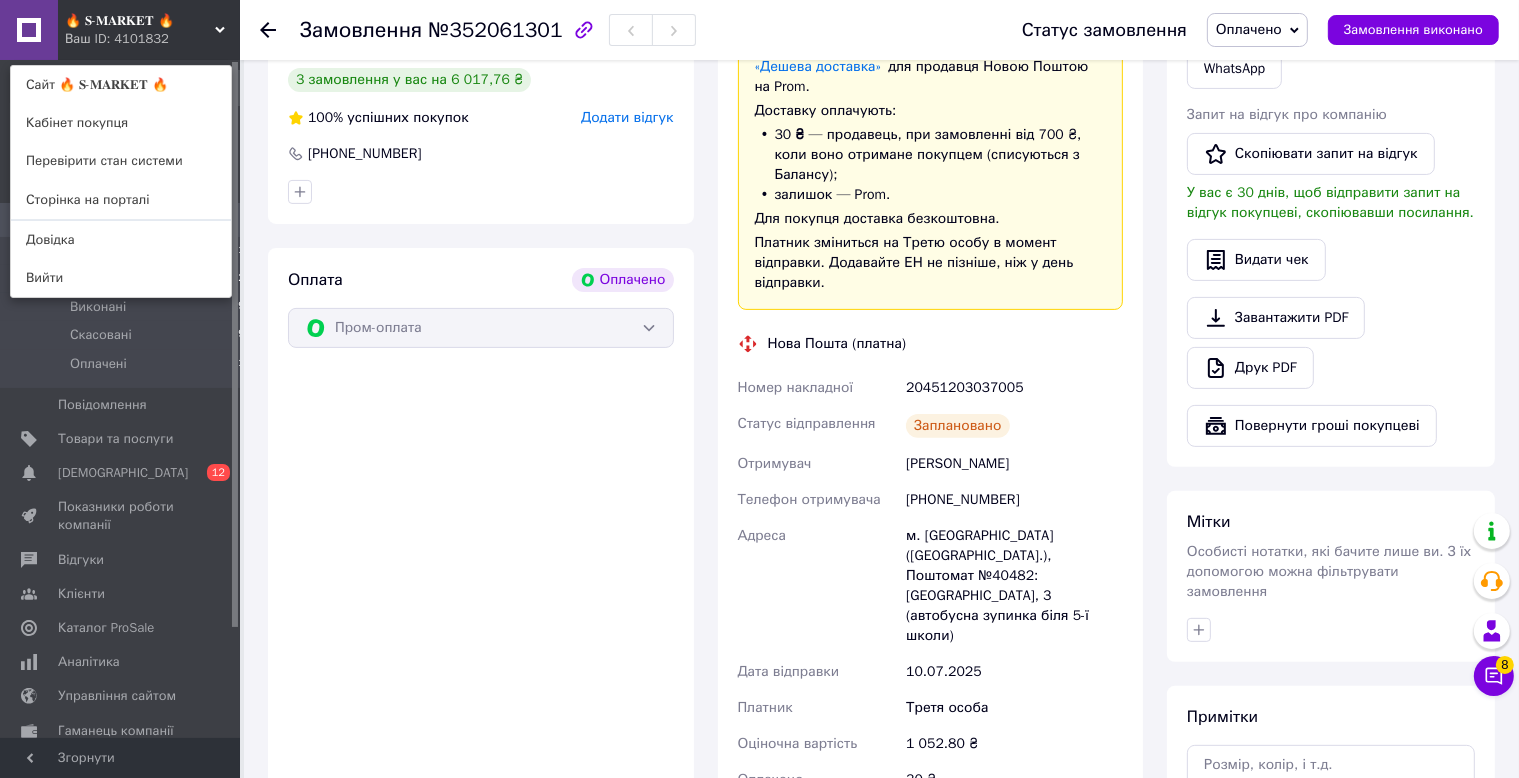 click on "Бігун Степан" at bounding box center (1014, 464) 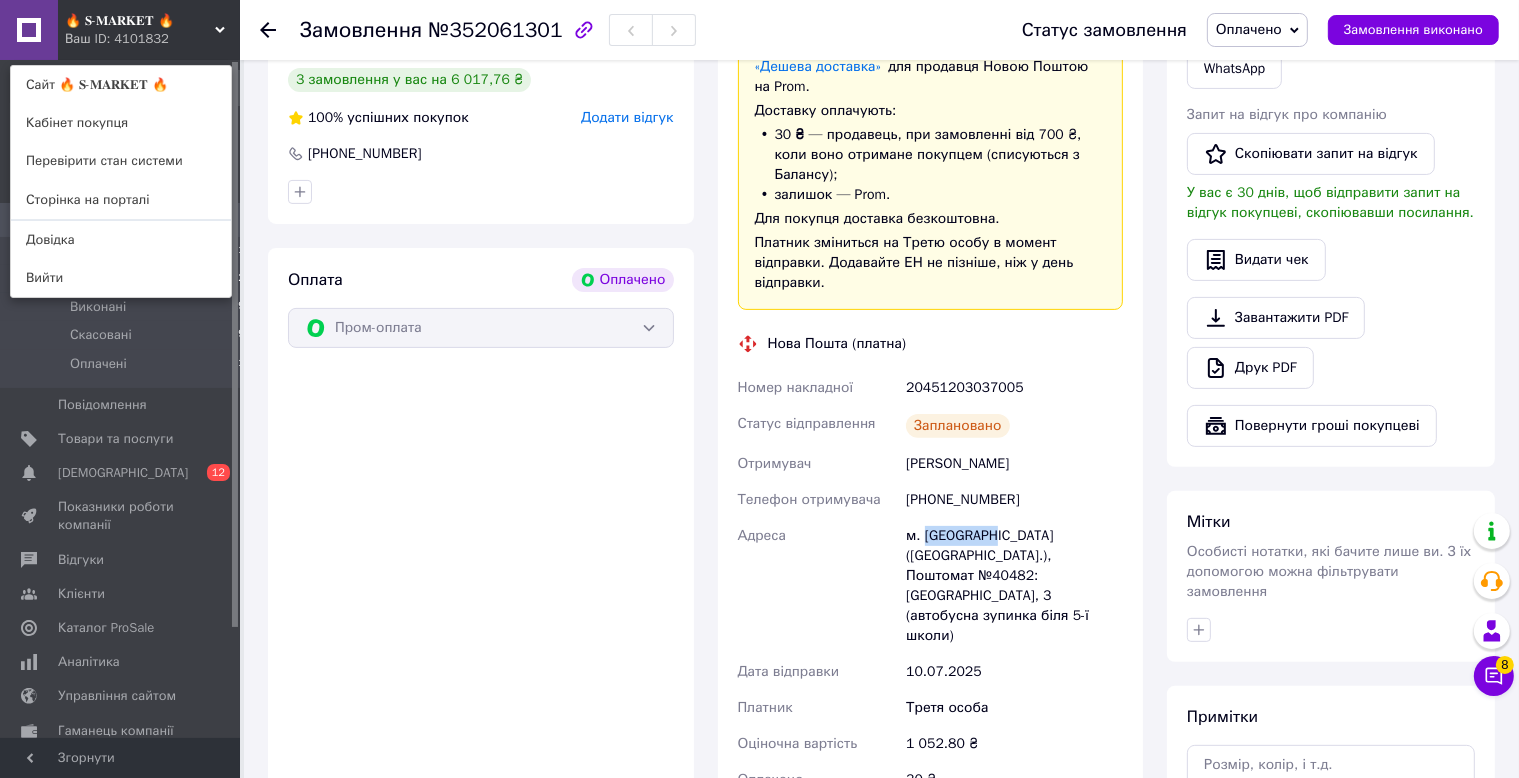 click on "м. Берегове (Закарпатська обл.), Поштомат №40482: площа Ференца Ракоці, 3 (автобусна зупинка біля 5-ї школи)" at bounding box center [1014, 586] 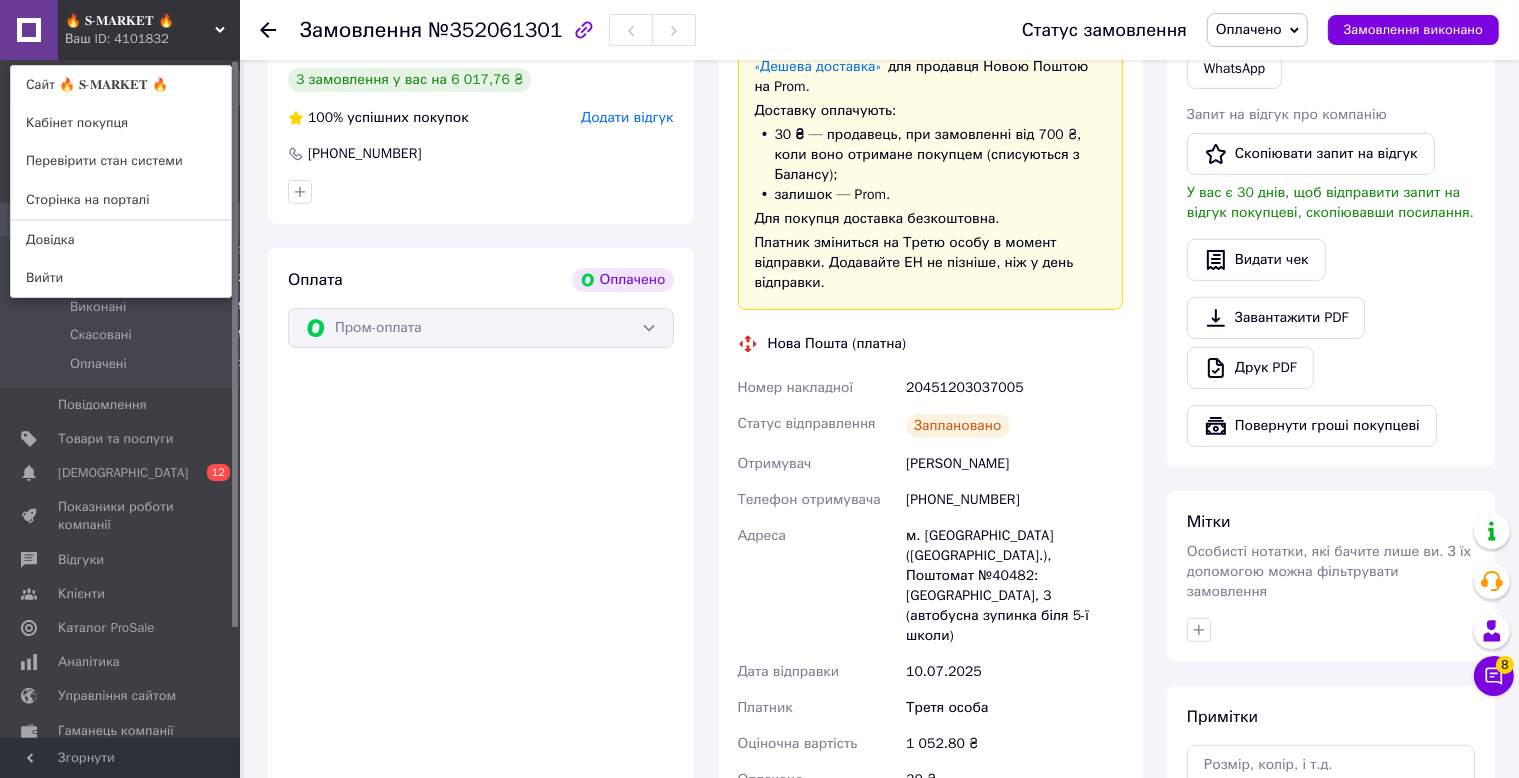 click on "м. Берегове (Закарпатська обл.), Поштомат №40482: площа Ференца Ракоці, 3 (автобусна зупинка біля 5-ї школи)" at bounding box center (1014, 586) 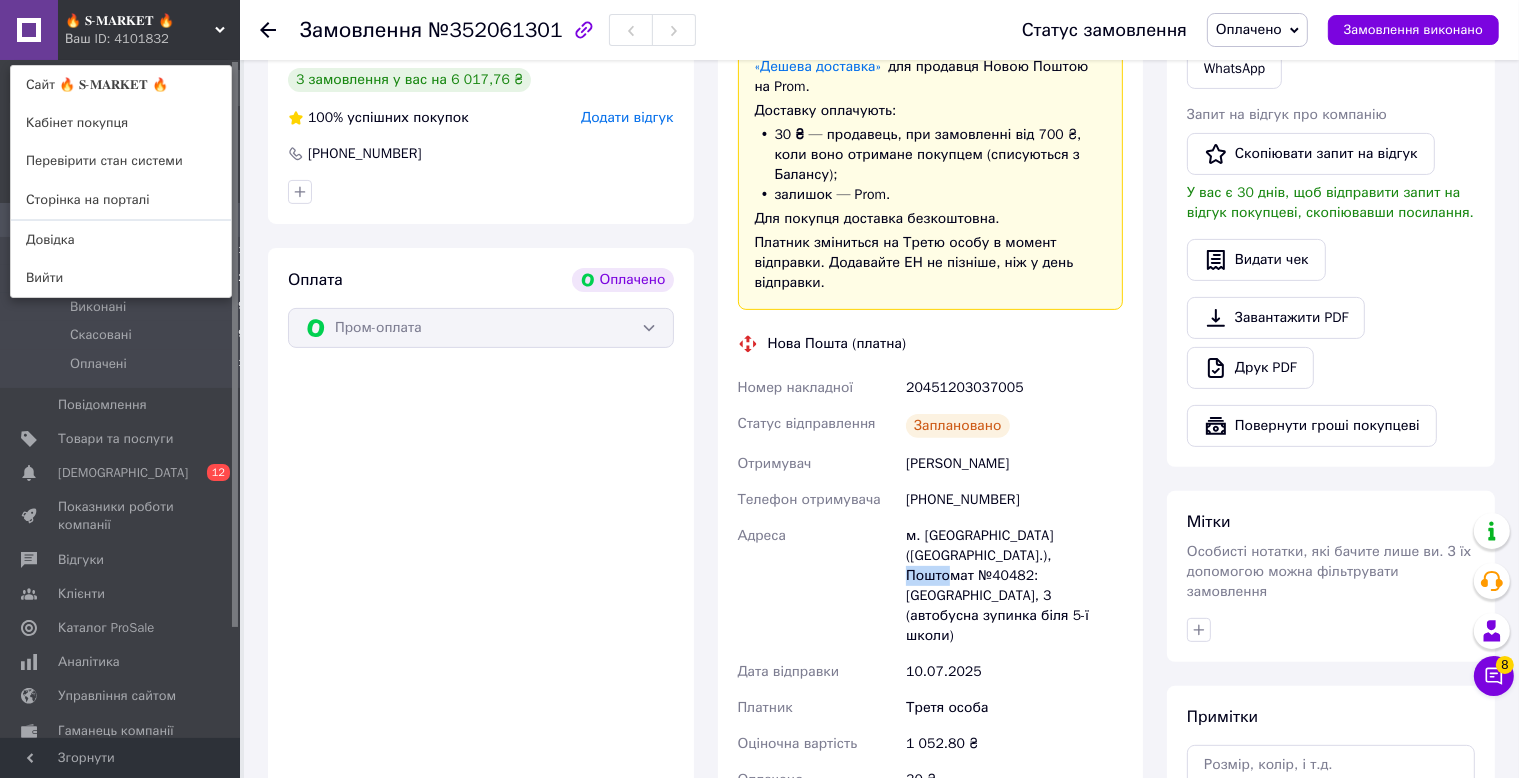 click on "м. Берегове (Закарпатська обл.), Поштомат №40482: площа Ференца Ракоці, 3 (автобусна зупинка біля 5-ї школи)" at bounding box center (1014, 586) 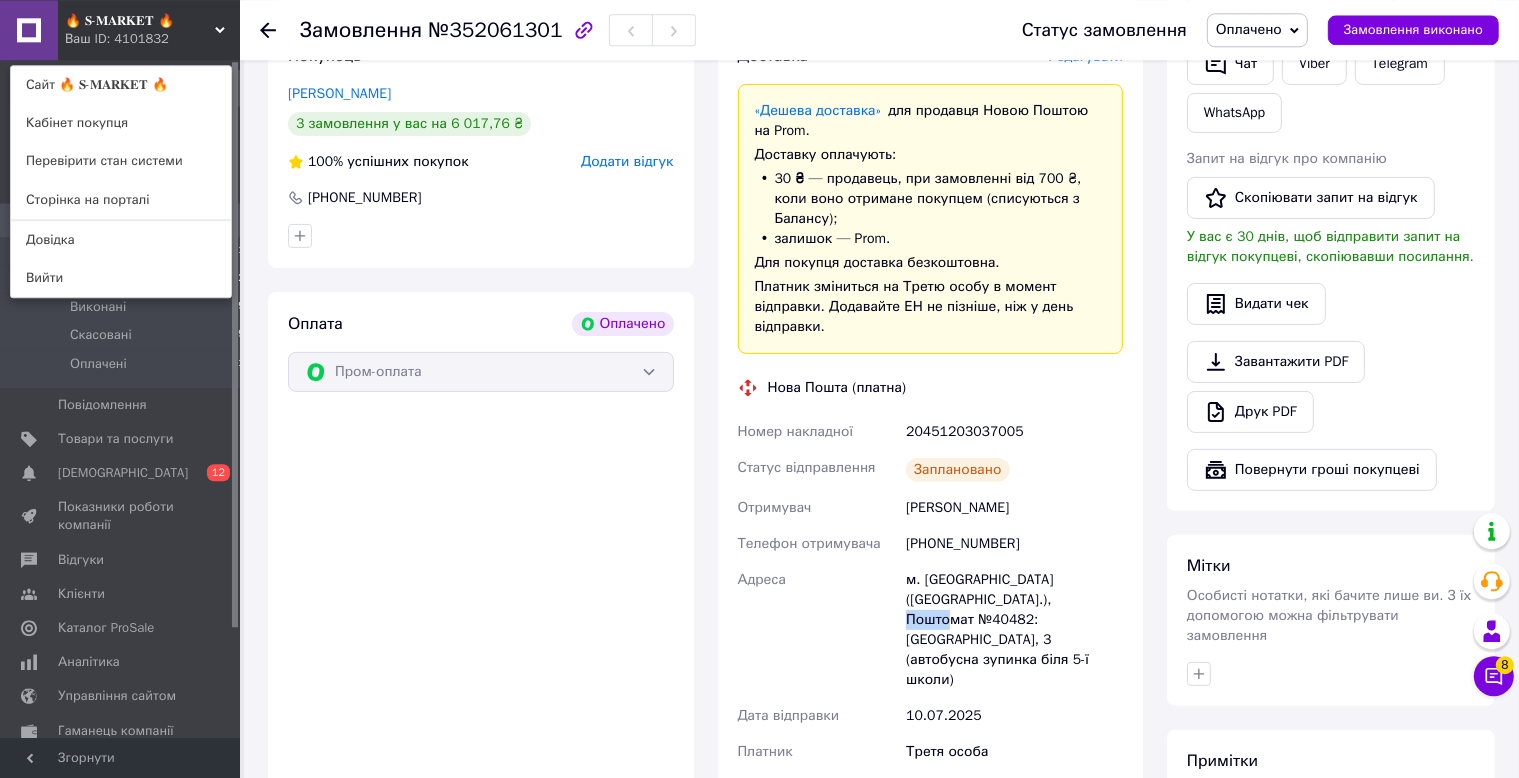 scroll, scrollTop: 0, scrollLeft: 0, axis: both 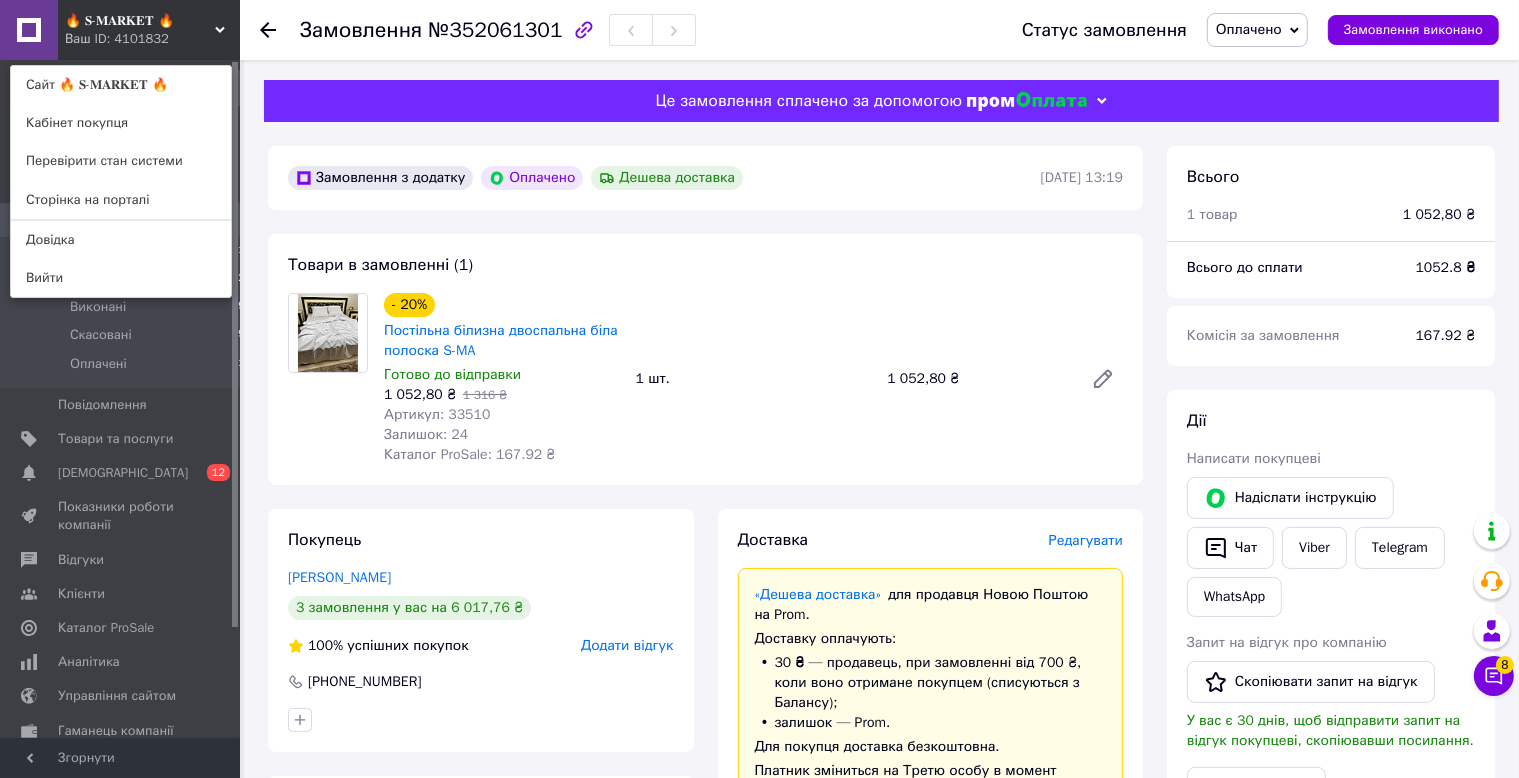 click on "1 316 ₴" at bounding box center (485, 395) 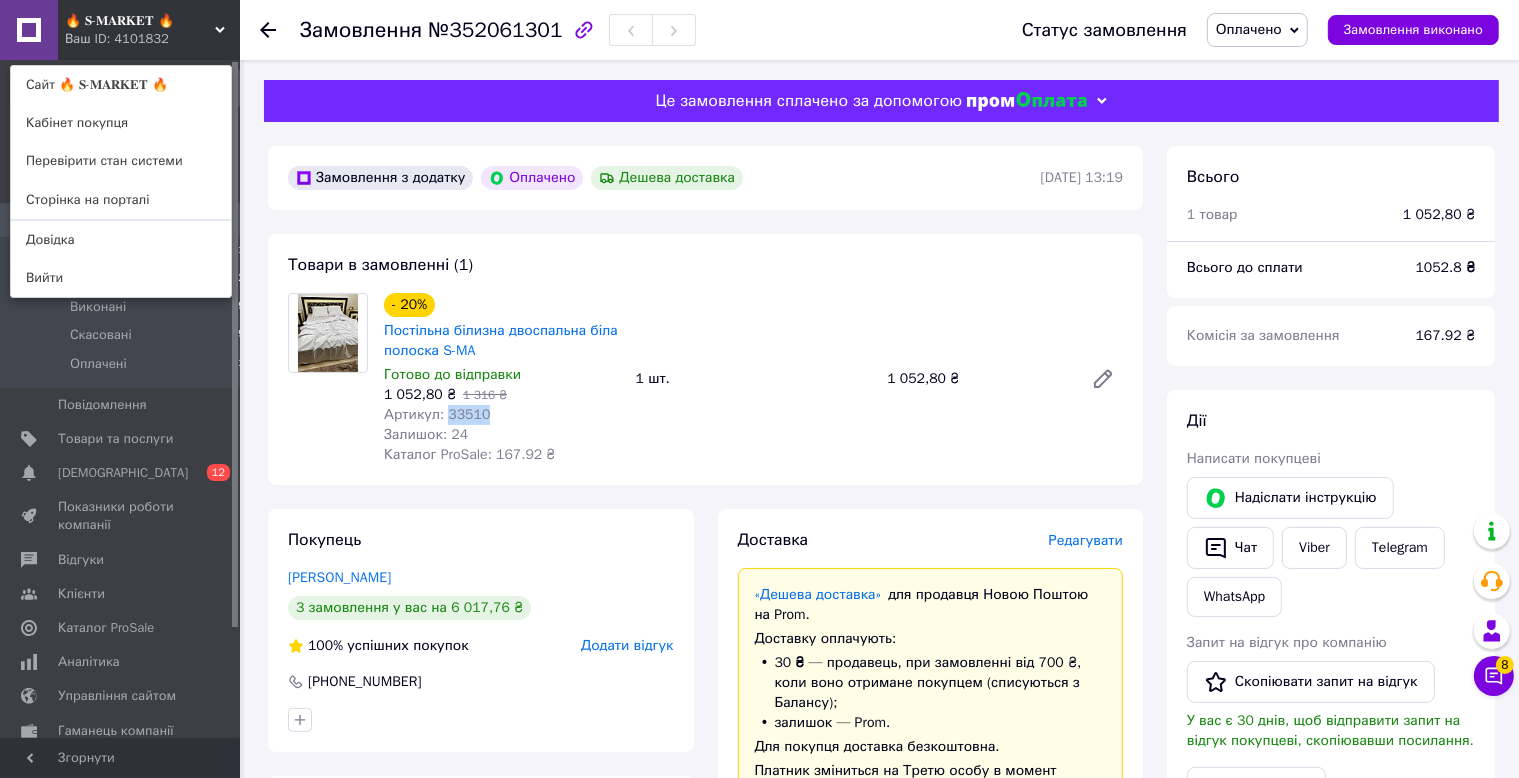 click on "Артикул: 33510" at bounding box center (437, 414) 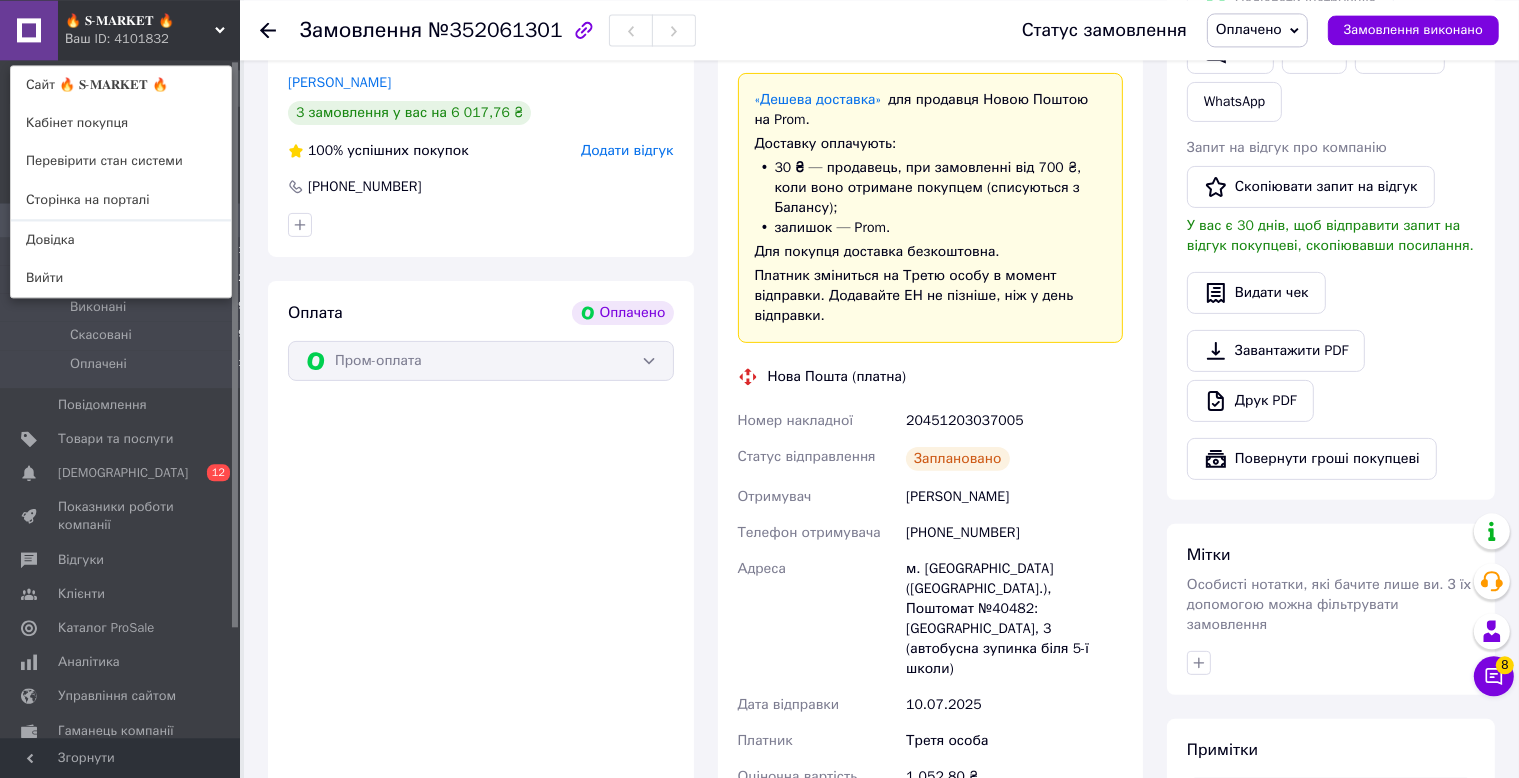 scroll, scrollTop: 528, scrollLeft: 0, axis: vertical 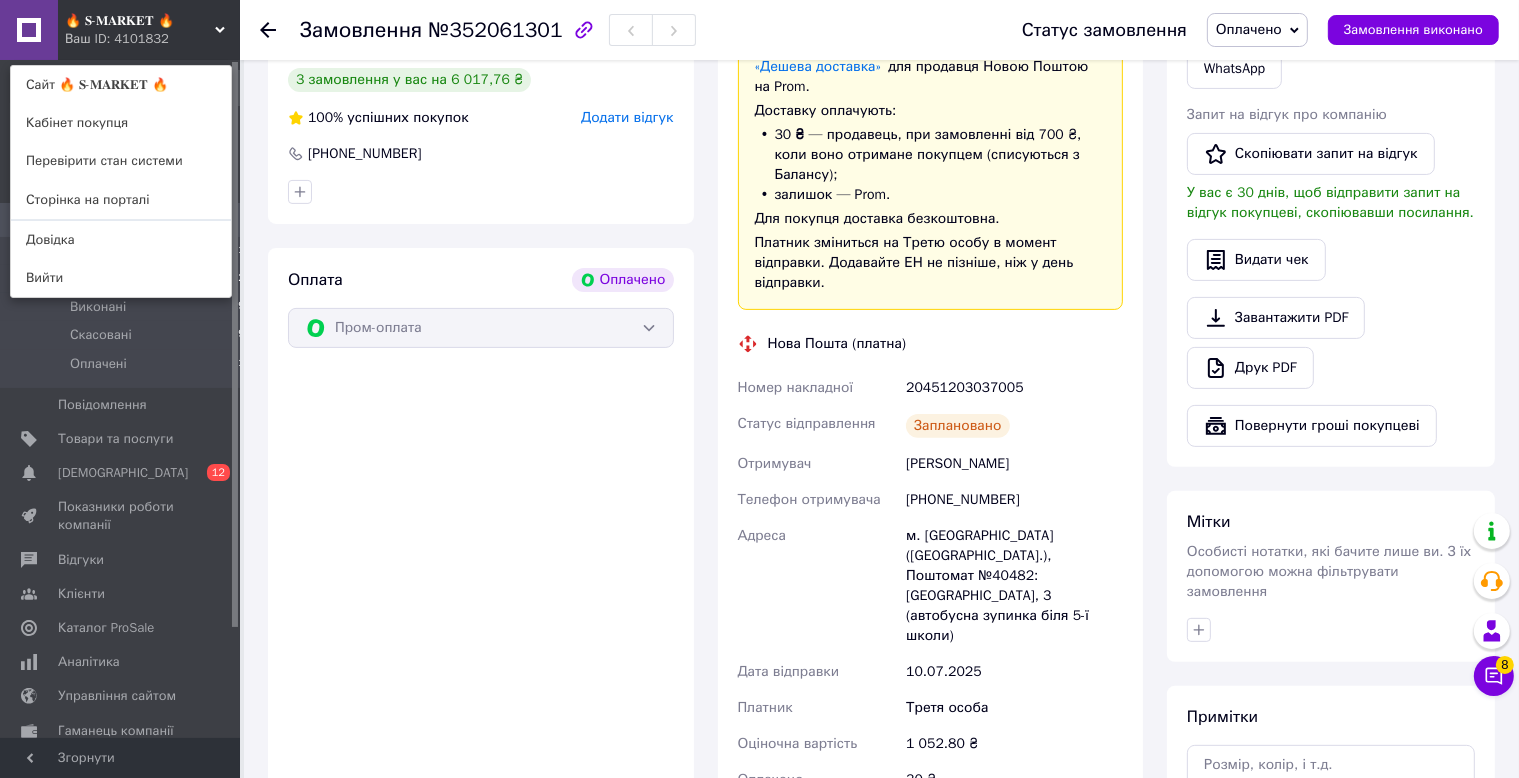 click on "Бігун Степан" at bounding box center (1014, 464) 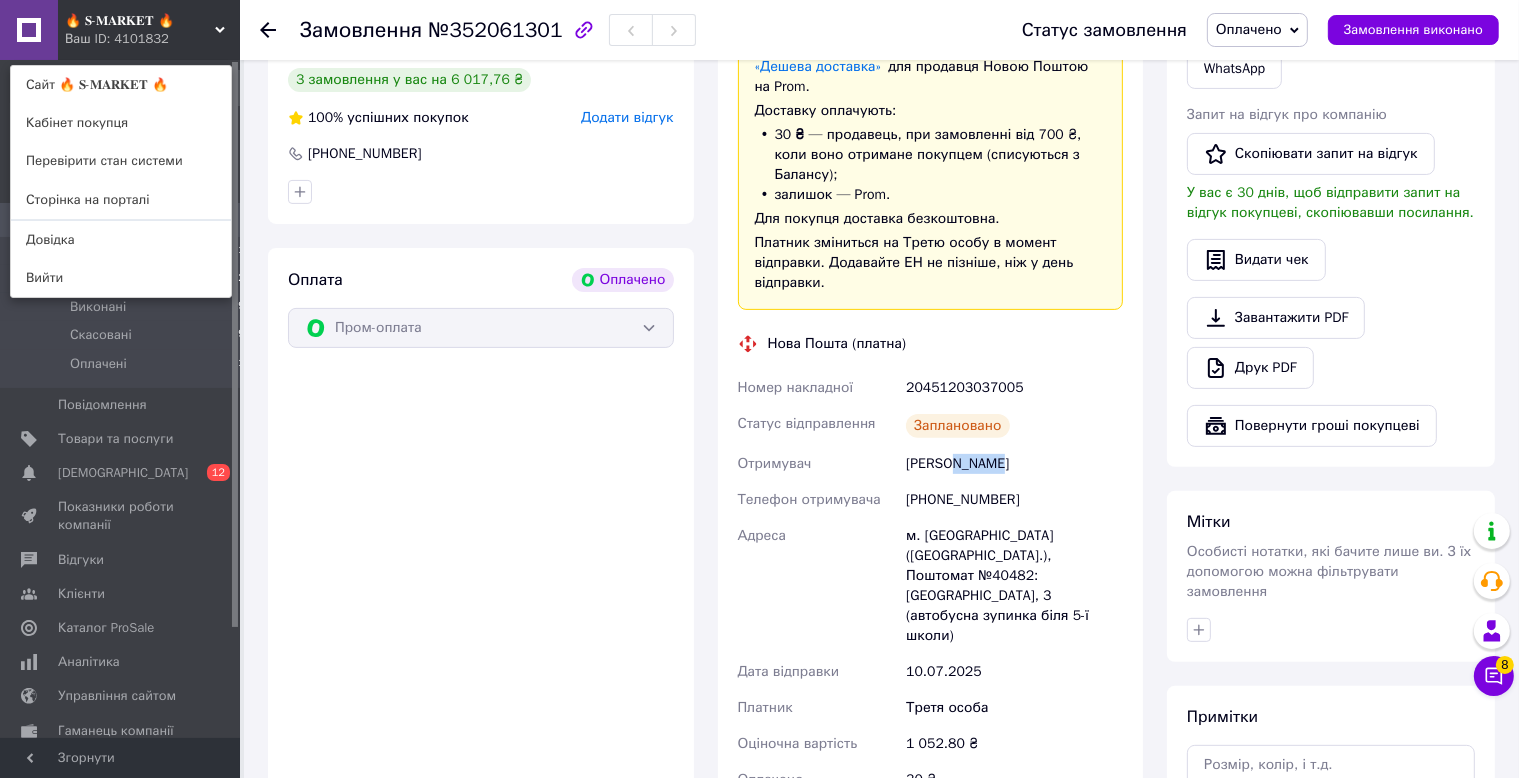 click on "Бігун Степан" at bounding box center (1014, 464) 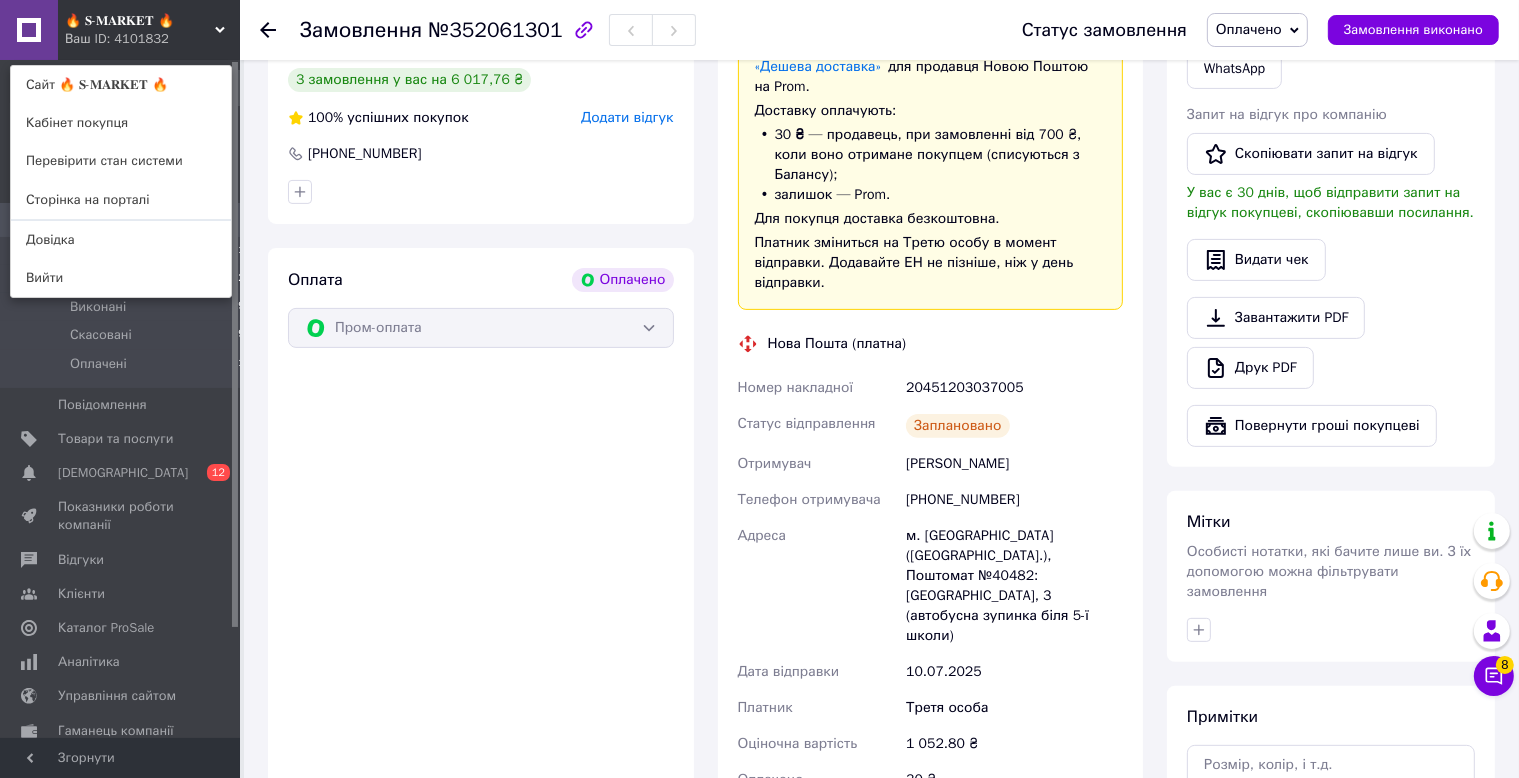 click on "Бігун Степан" at bounding box center (1014, 464) 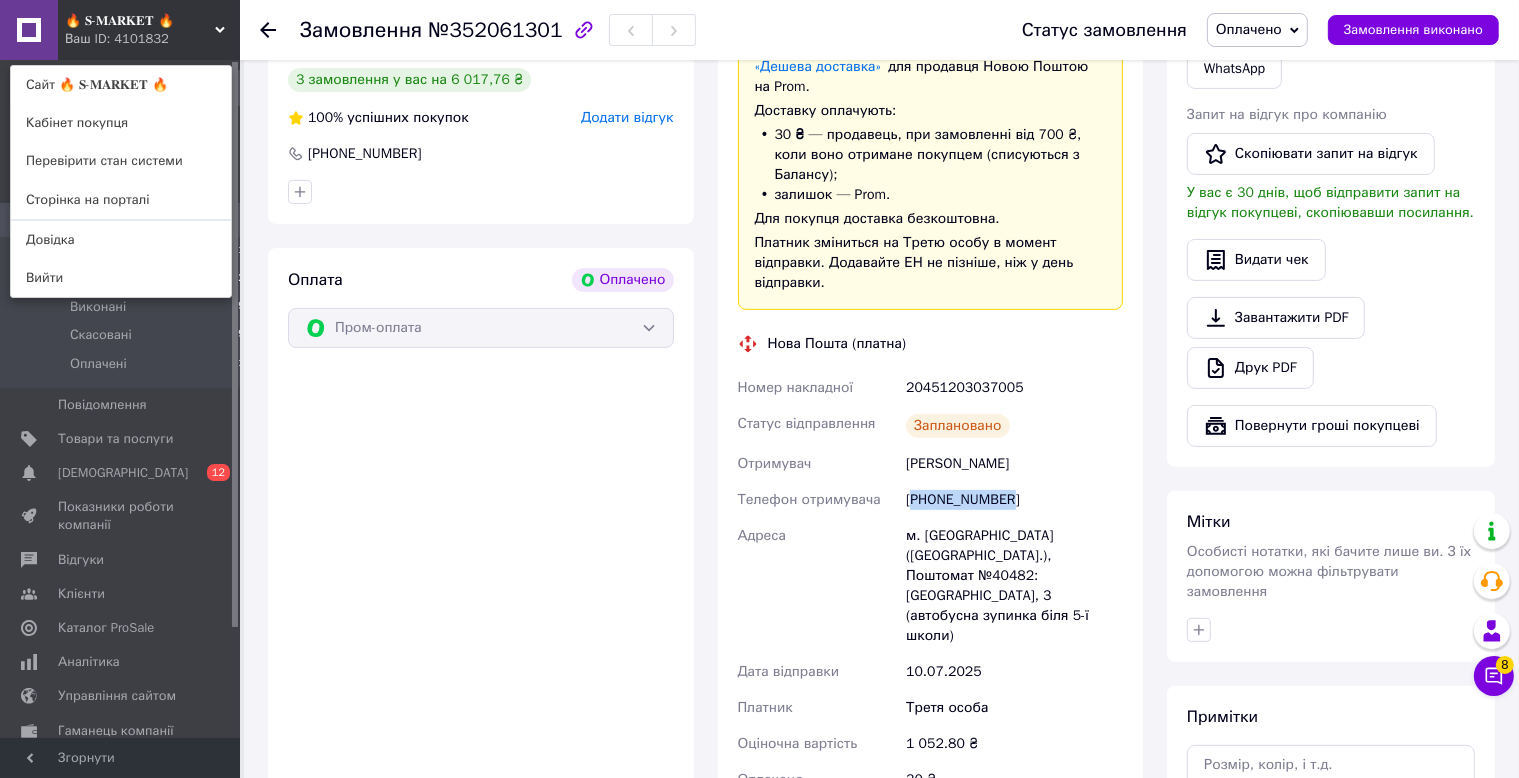 click on "+380508773072" at bounding box center (1014, 500) 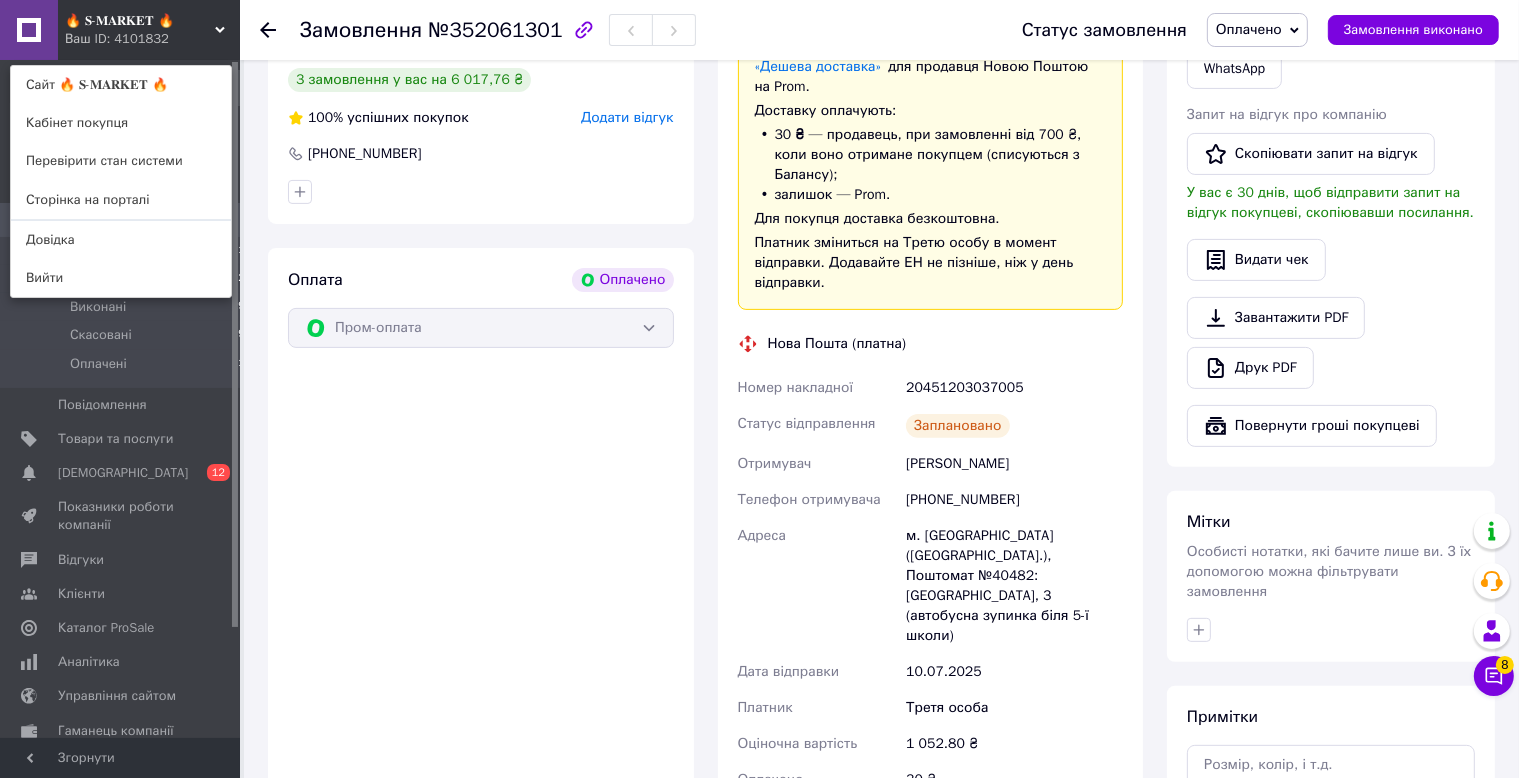 click on "+380508773072" at bounding box center (1014, 500) 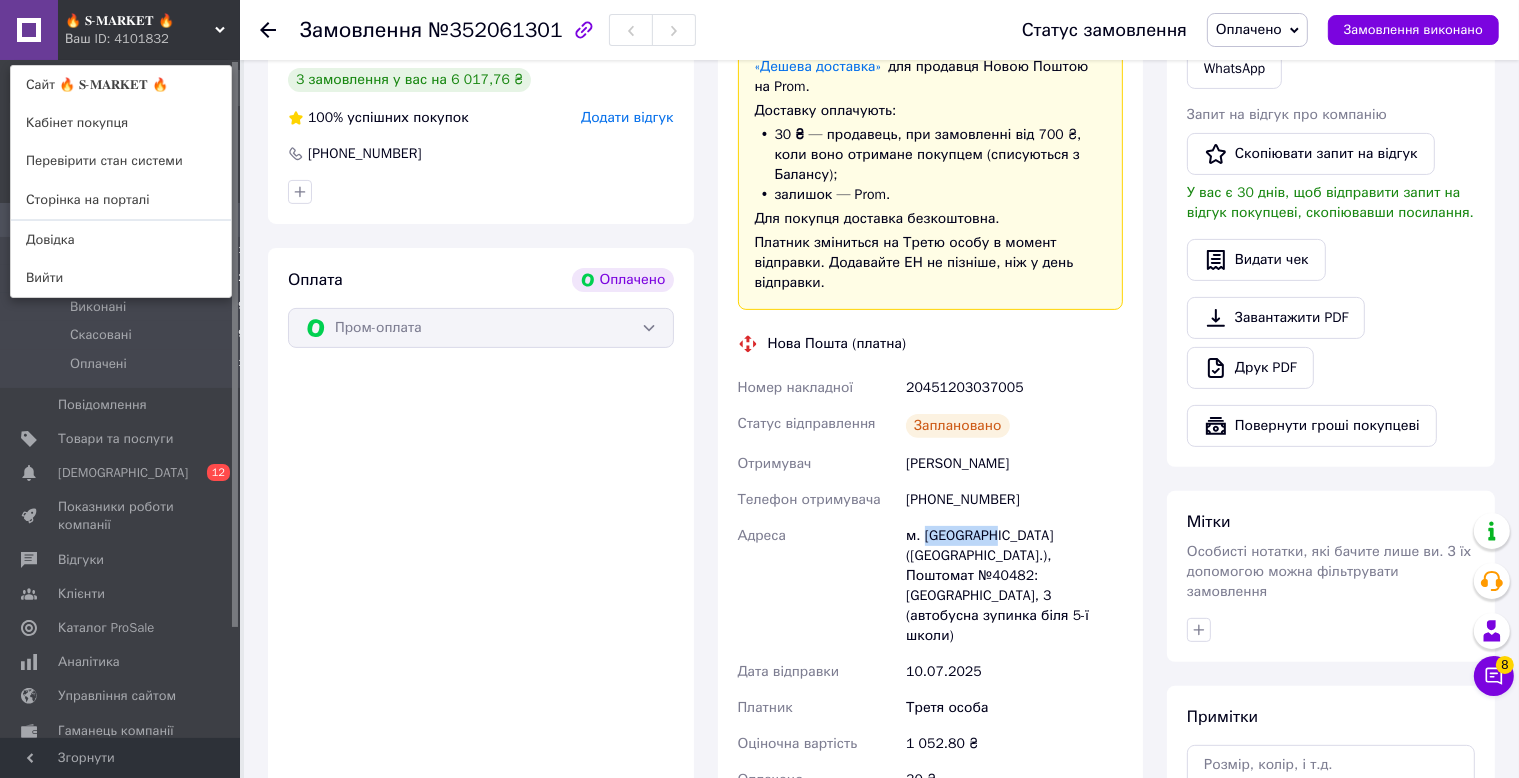 click on "м. Берегове (Закарпатська обл.), Поштомат №40482: площа Ференца Ракоці, 3 (автобусна зупинка біля 5-ї школи)" at bounding box center [1014, 586] 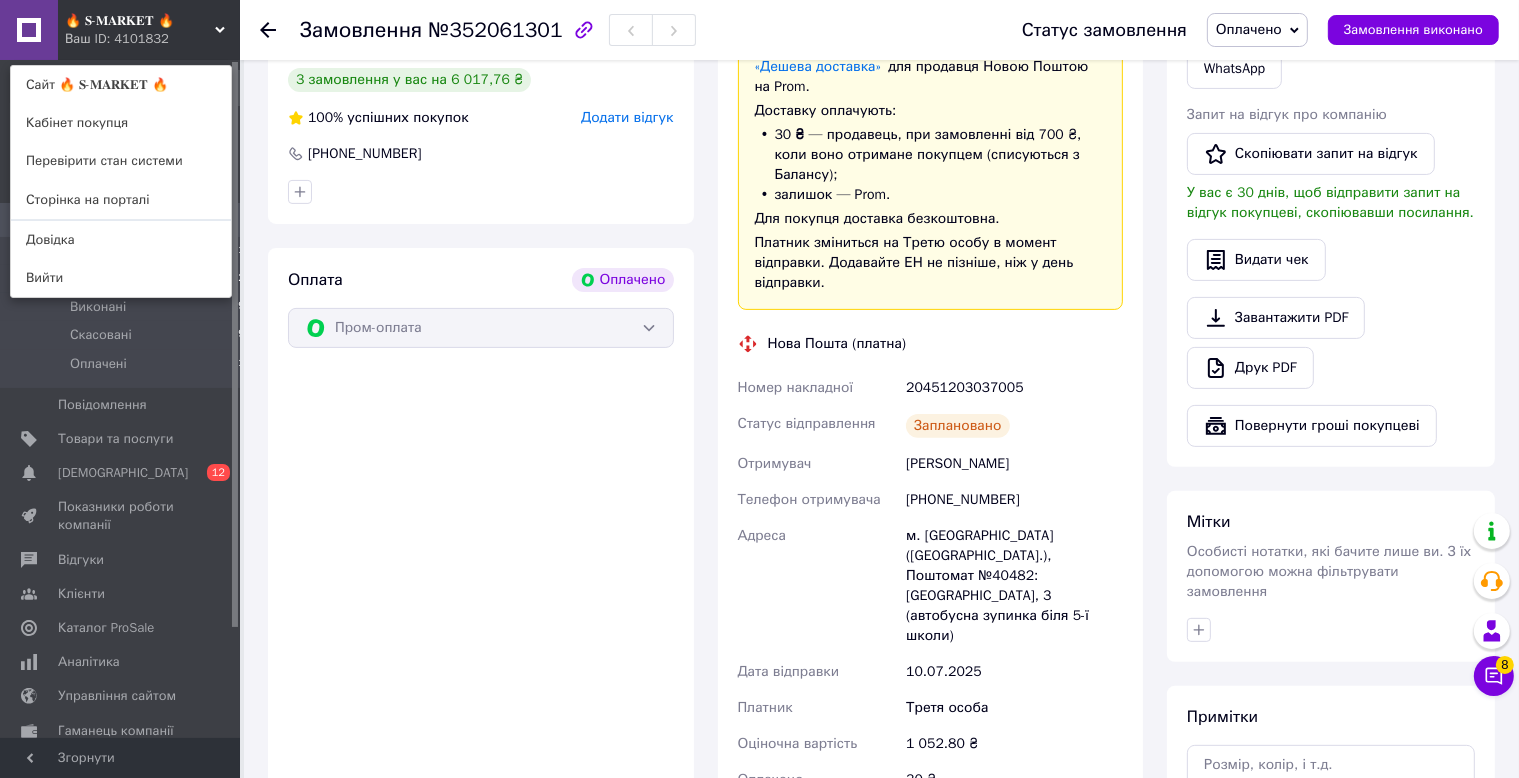 click on "м. Берегове (Закарпатська обл.), Поштомат №40482: площа Ференца Ракоці, 3 (автобусна зупинка біля 5-ї школи)" at bounding box center (1014, 586) 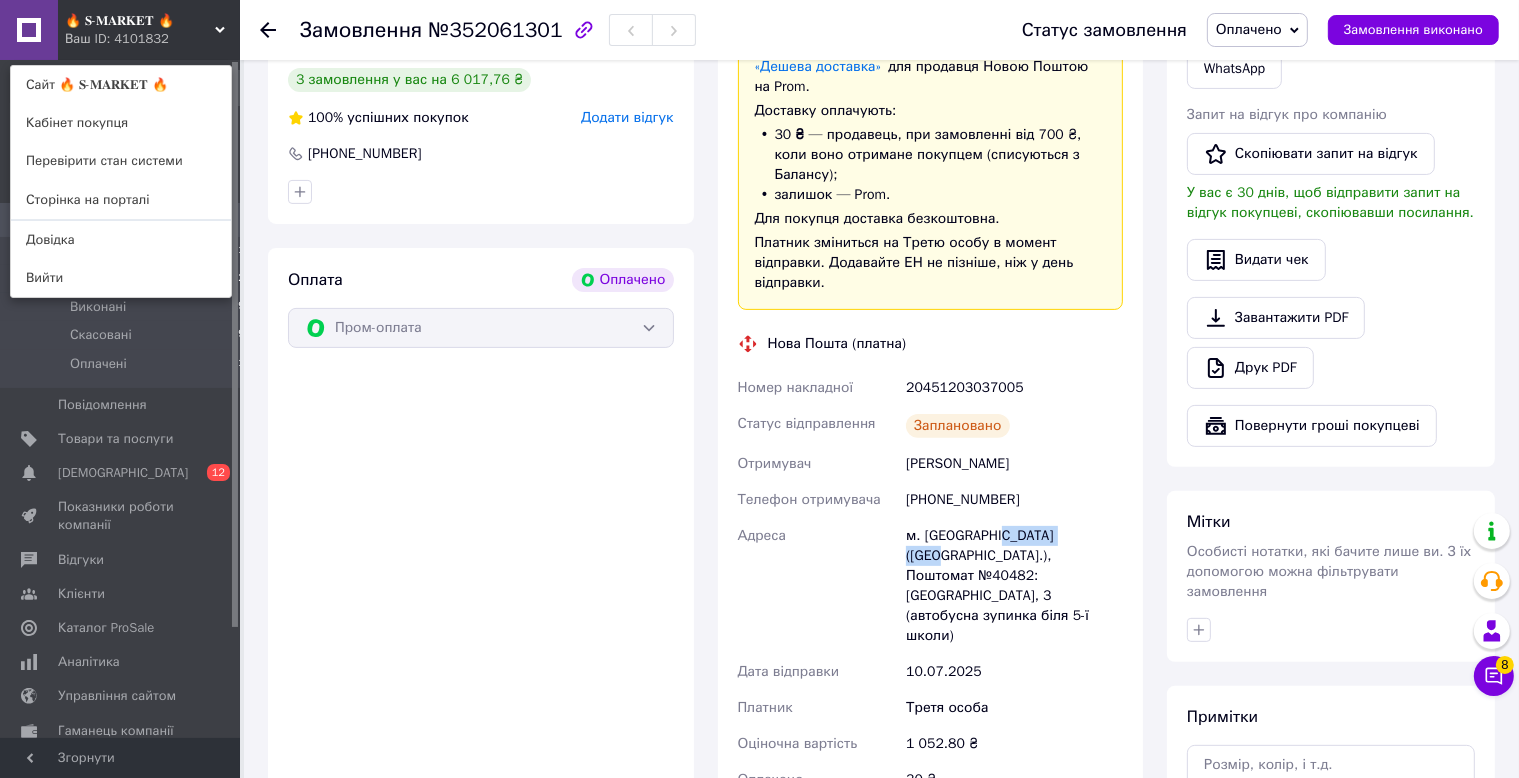 click on "м. Берегове (Закарпатська обл.), Поштомат №40482: площа Ференца Ракоці, 3 (автобусна зупинка біля 5-ї школи)" at bounding box center [1014, 586] 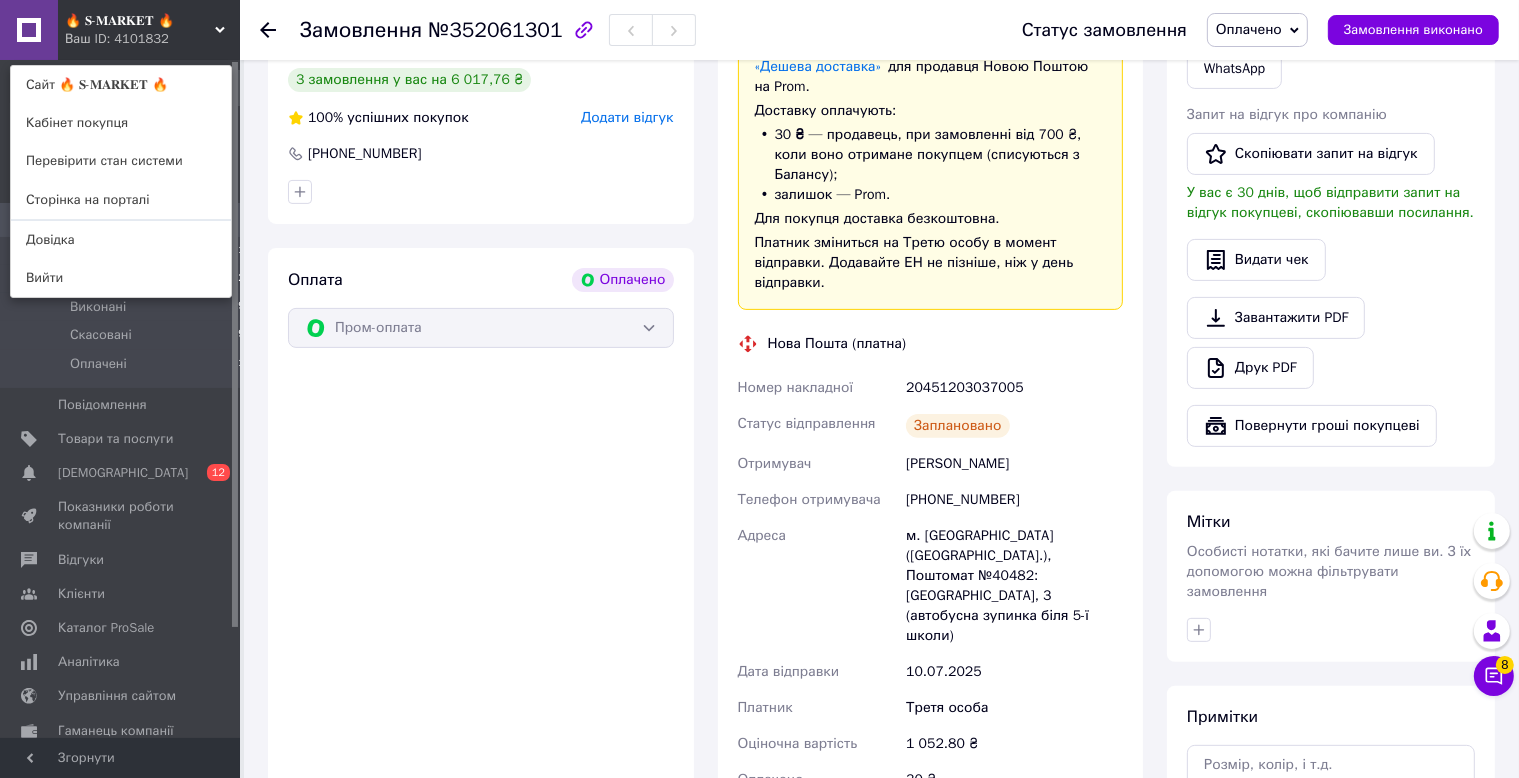 click on "м. Берегове (Закарпатська обл.), Поштомат №40482: площа Ференца Ракоці, 3 (автобусна зупинка біля 5-ї школи)" at bounding box center (1014, 586) 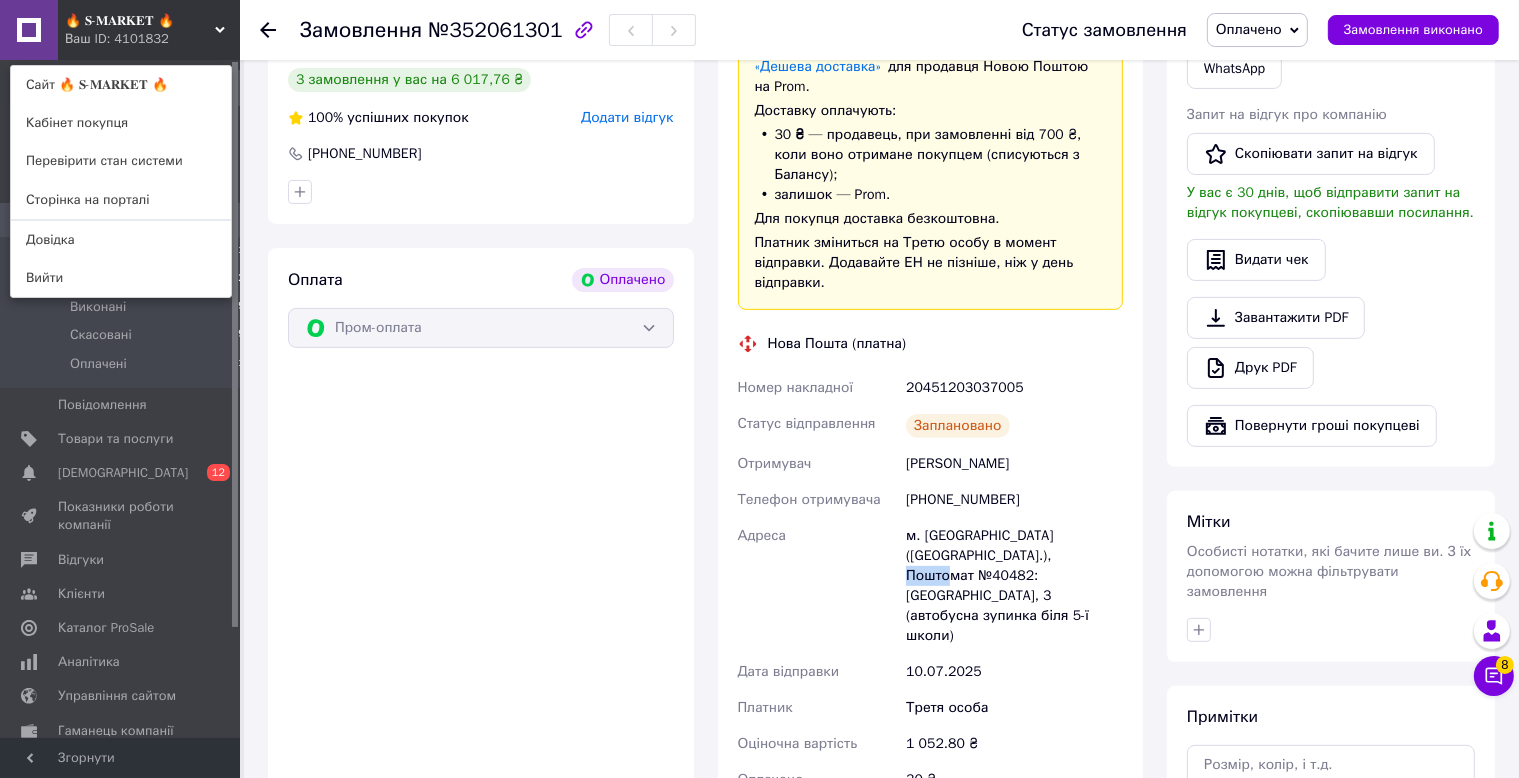 click on "м. Берегове (Закарпатська обл.), Поштомат №40482: площа Ференца Ракоці, 3 (автобусна зупинка біля 5-ї школи)" at bounding box center [1014, 586] 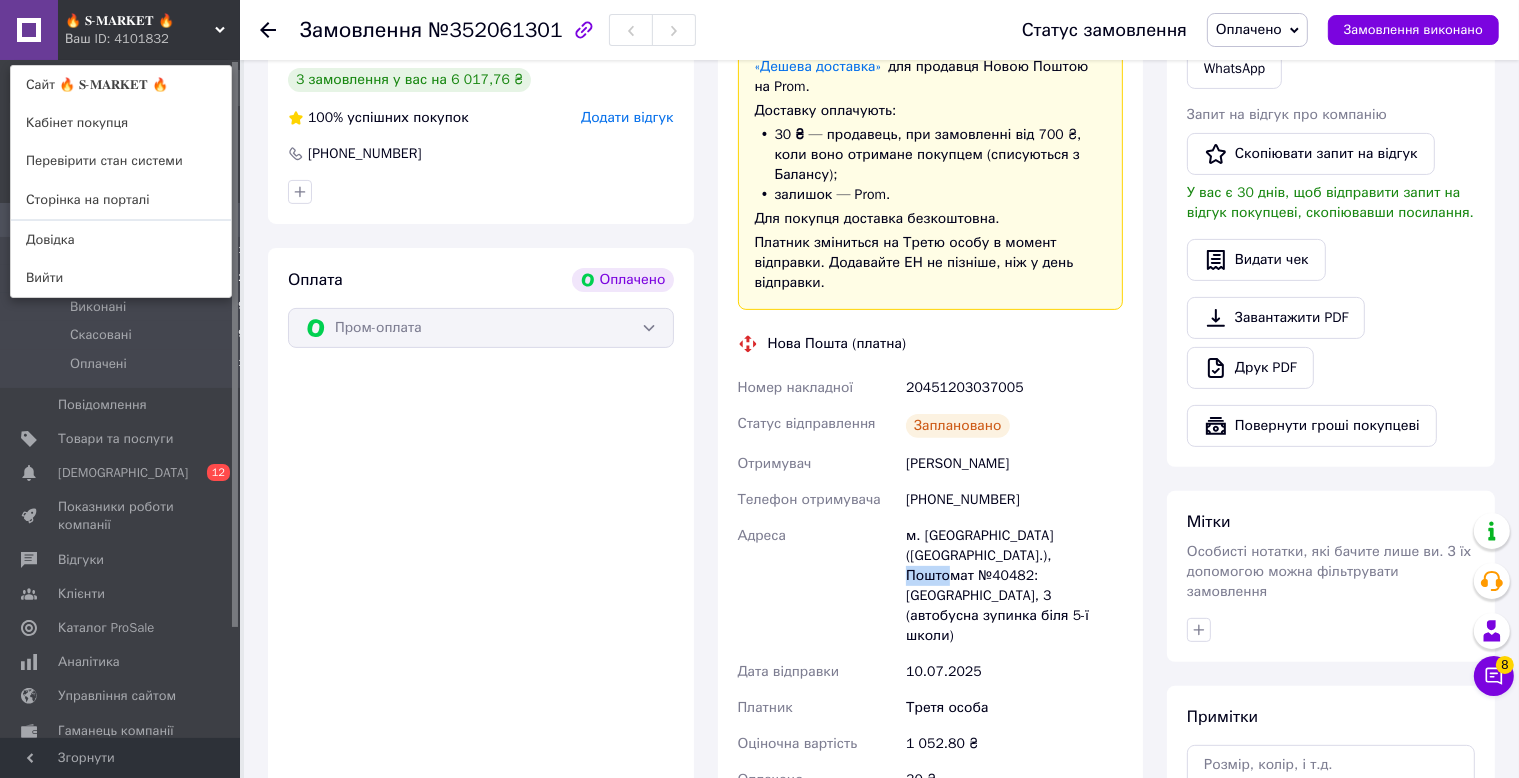 scroll, scrollTop: 105, scrollLeft: 0, axis: vertical 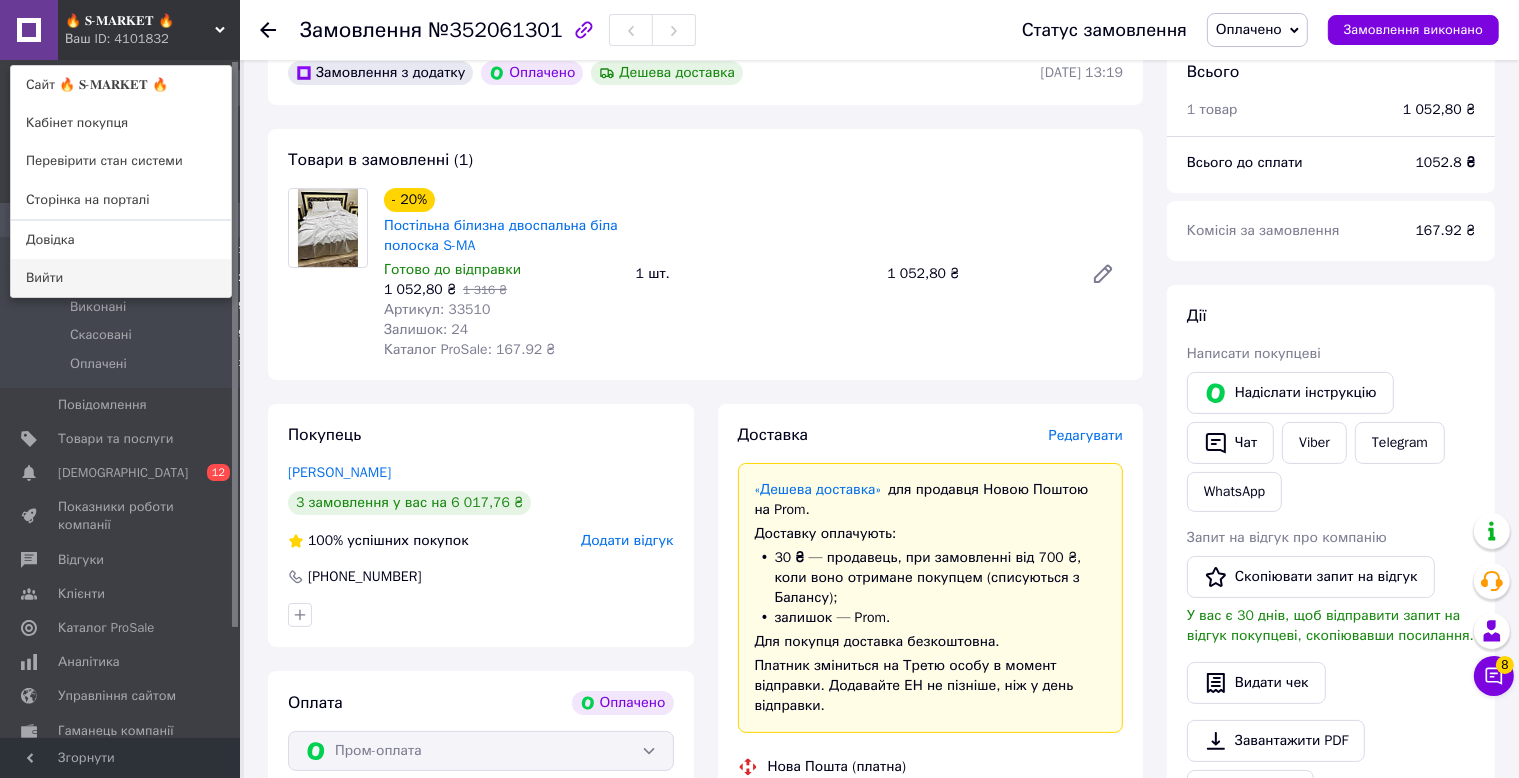 click on "Вийти" at bounding box center (121, 278) 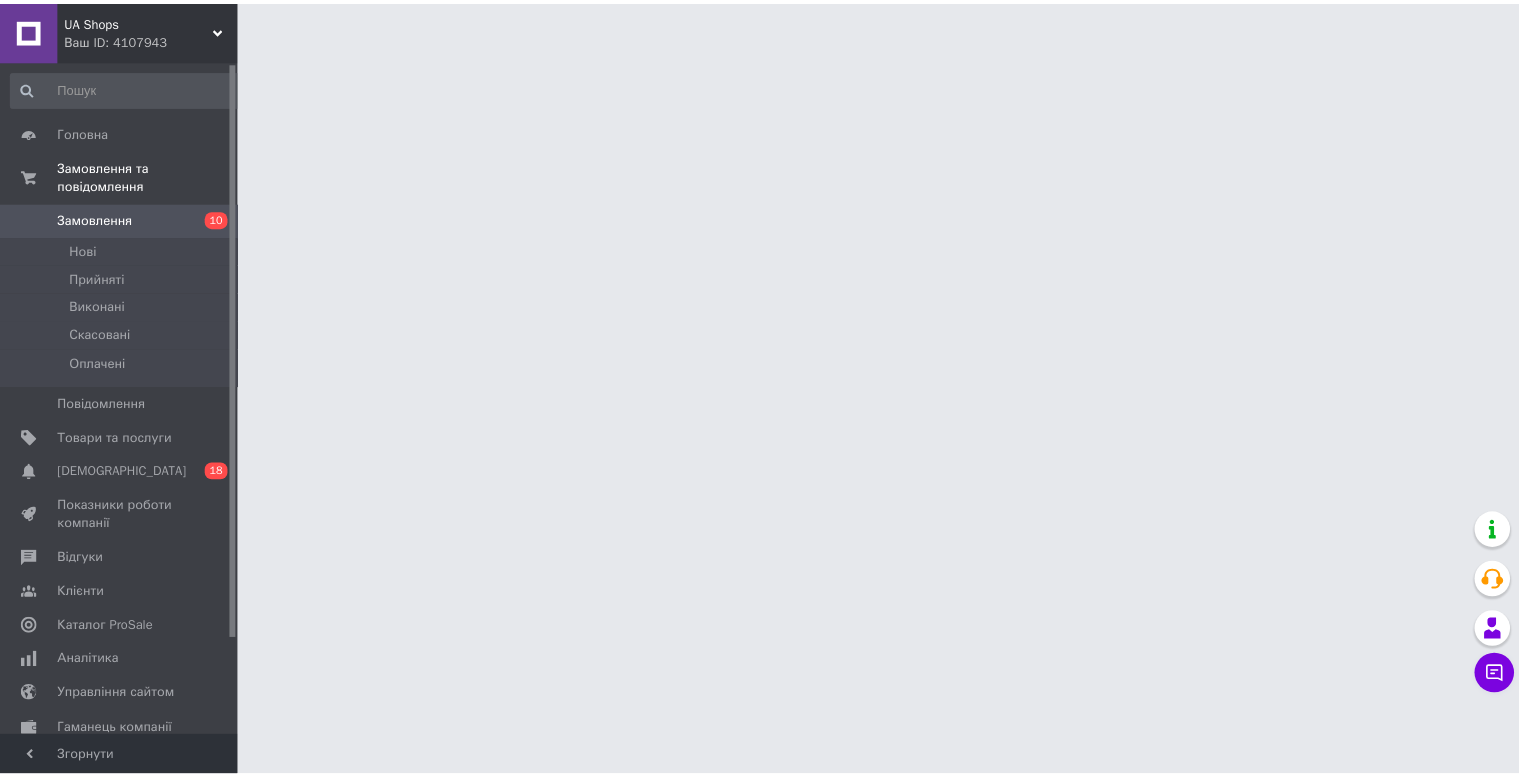 scroll, scrollTop: 0, scrollLeft: 0, axis: both 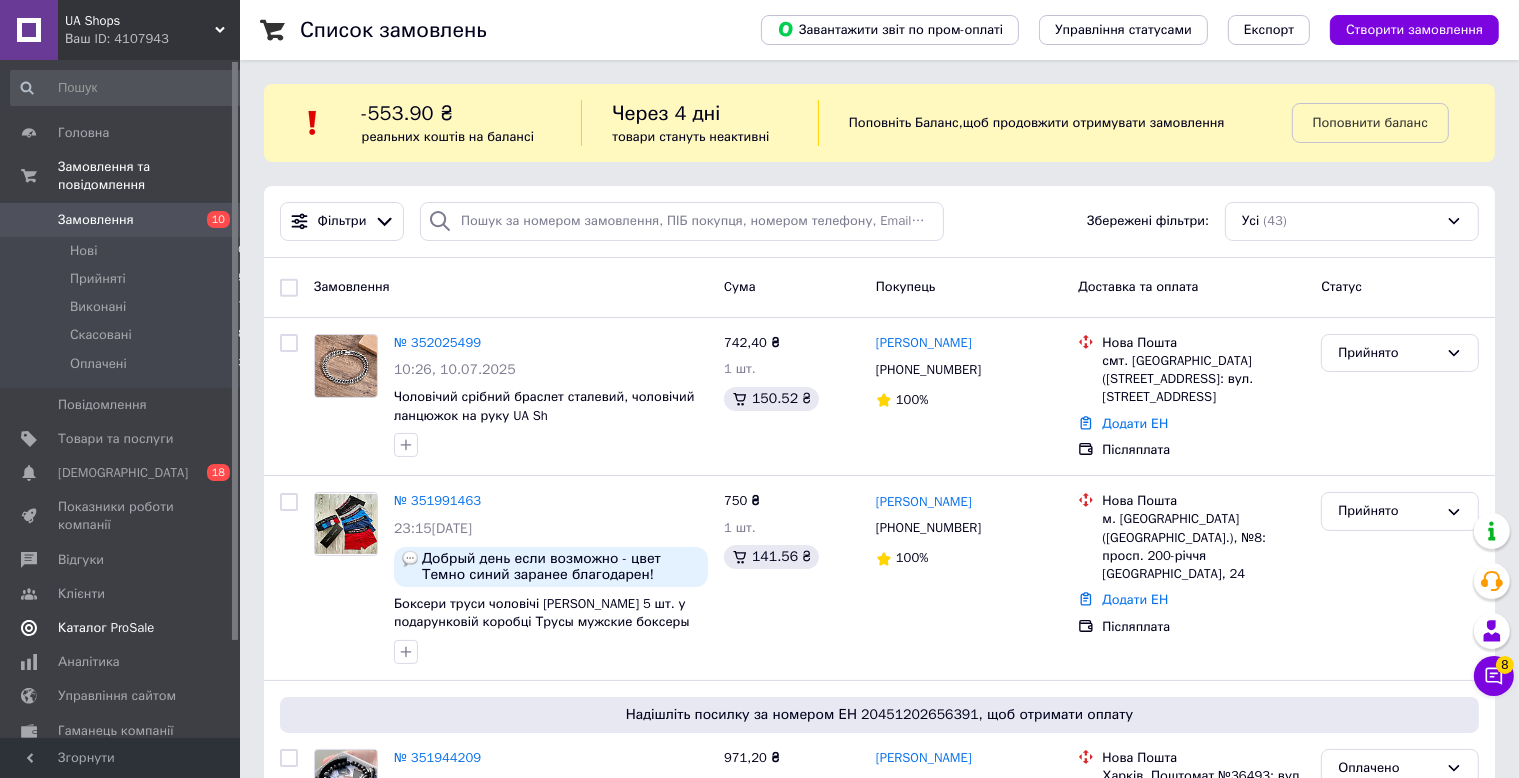 click on "Каталог ProSale" at bounding box center [106, 628] 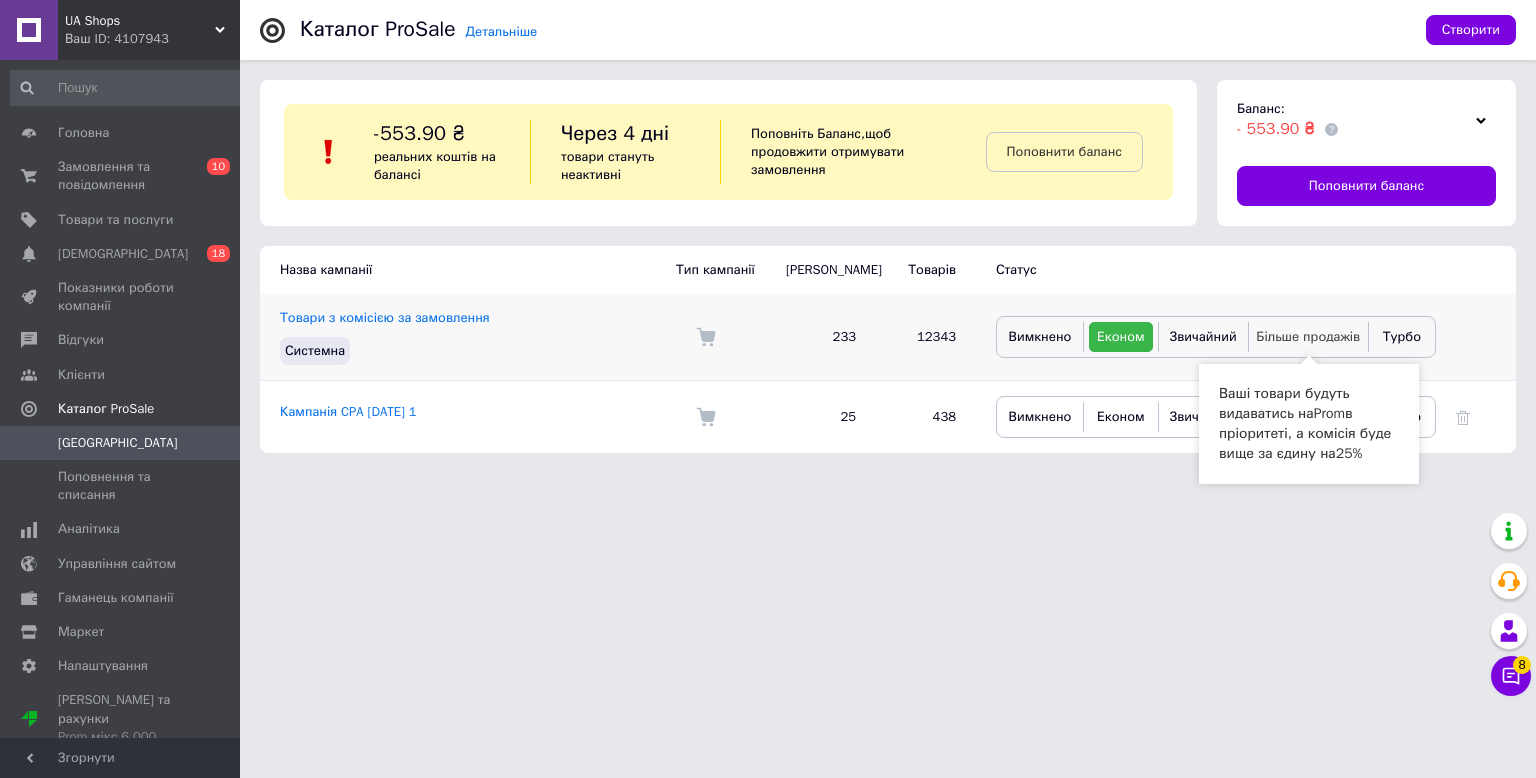 click on "Більше продажів" at bounding box center (1308, 337) 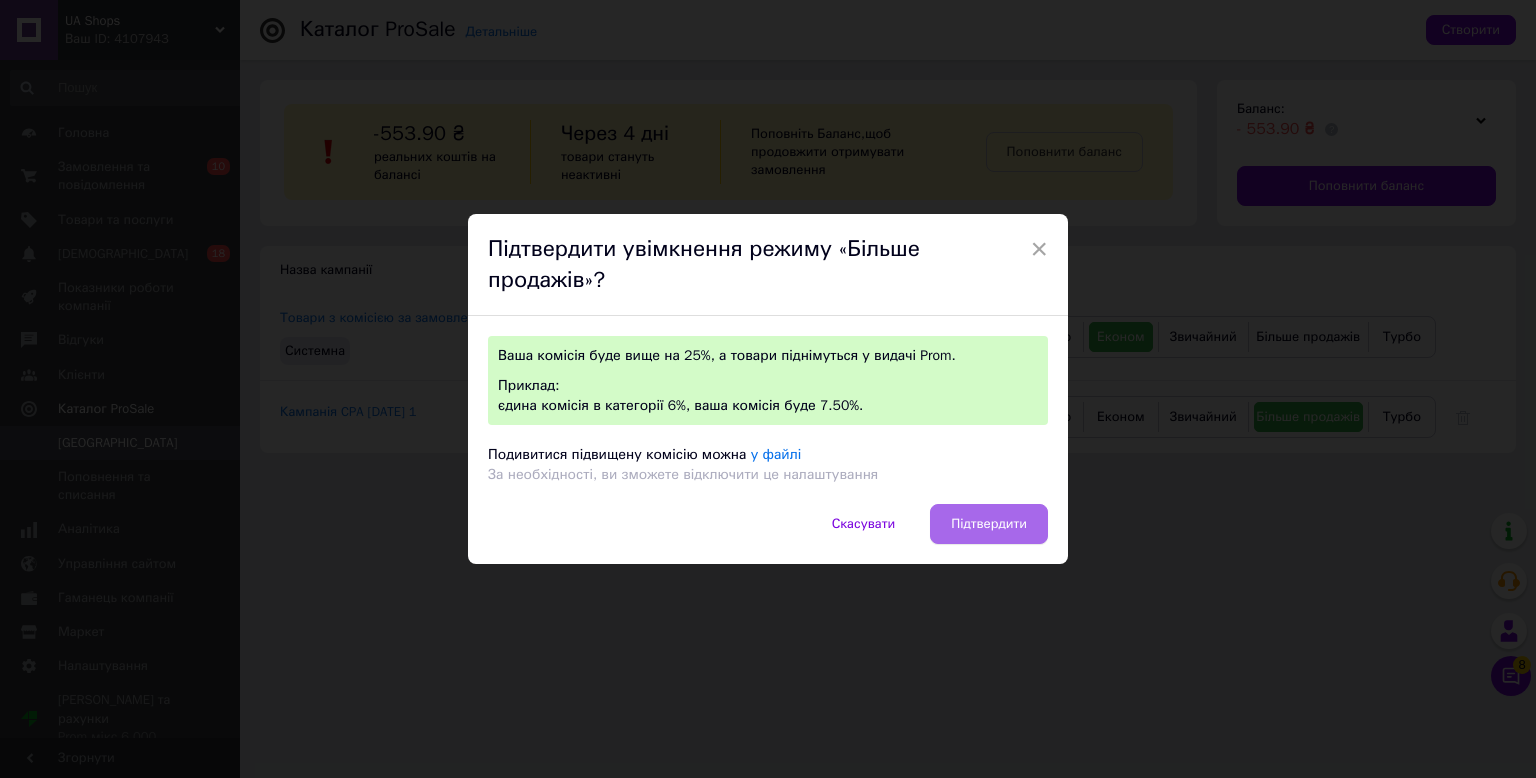 click on "Підтвердити" at bounding box center (989, 524) 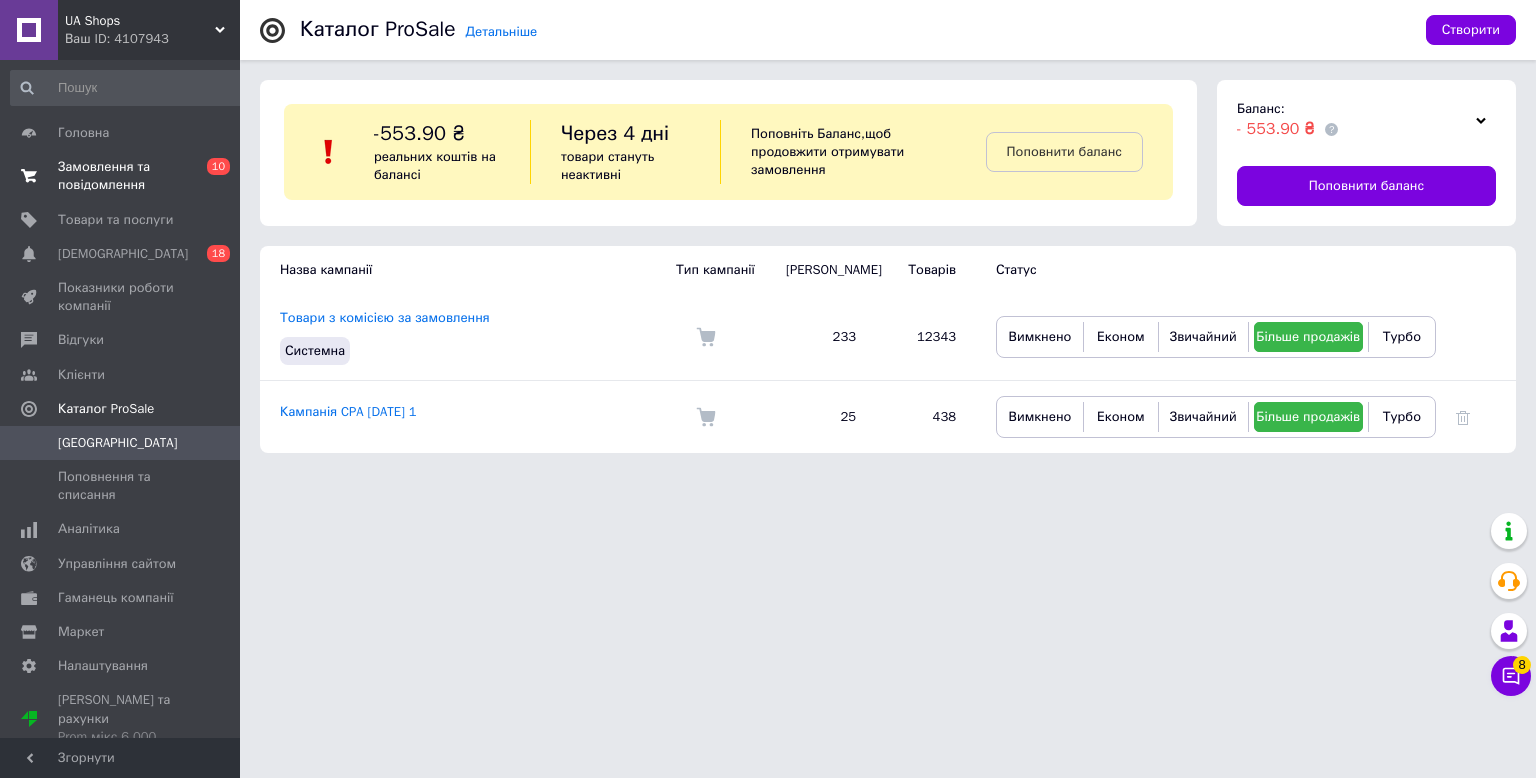 click on "Замовлення та повідомлення 0 10" at bounding box center (128, 176) 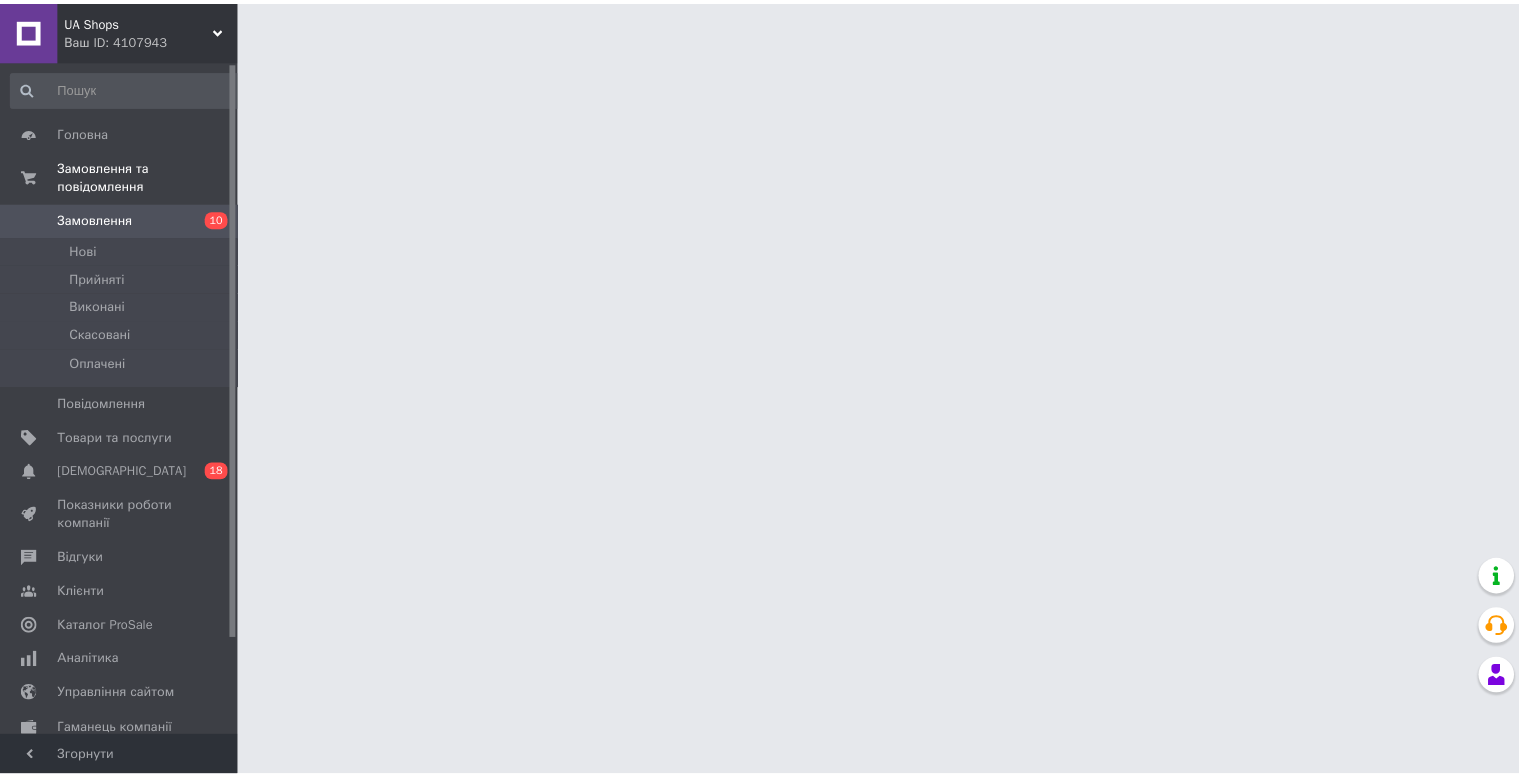 scroll, scrollTop: 0, scrollLeft: 0, axis: both 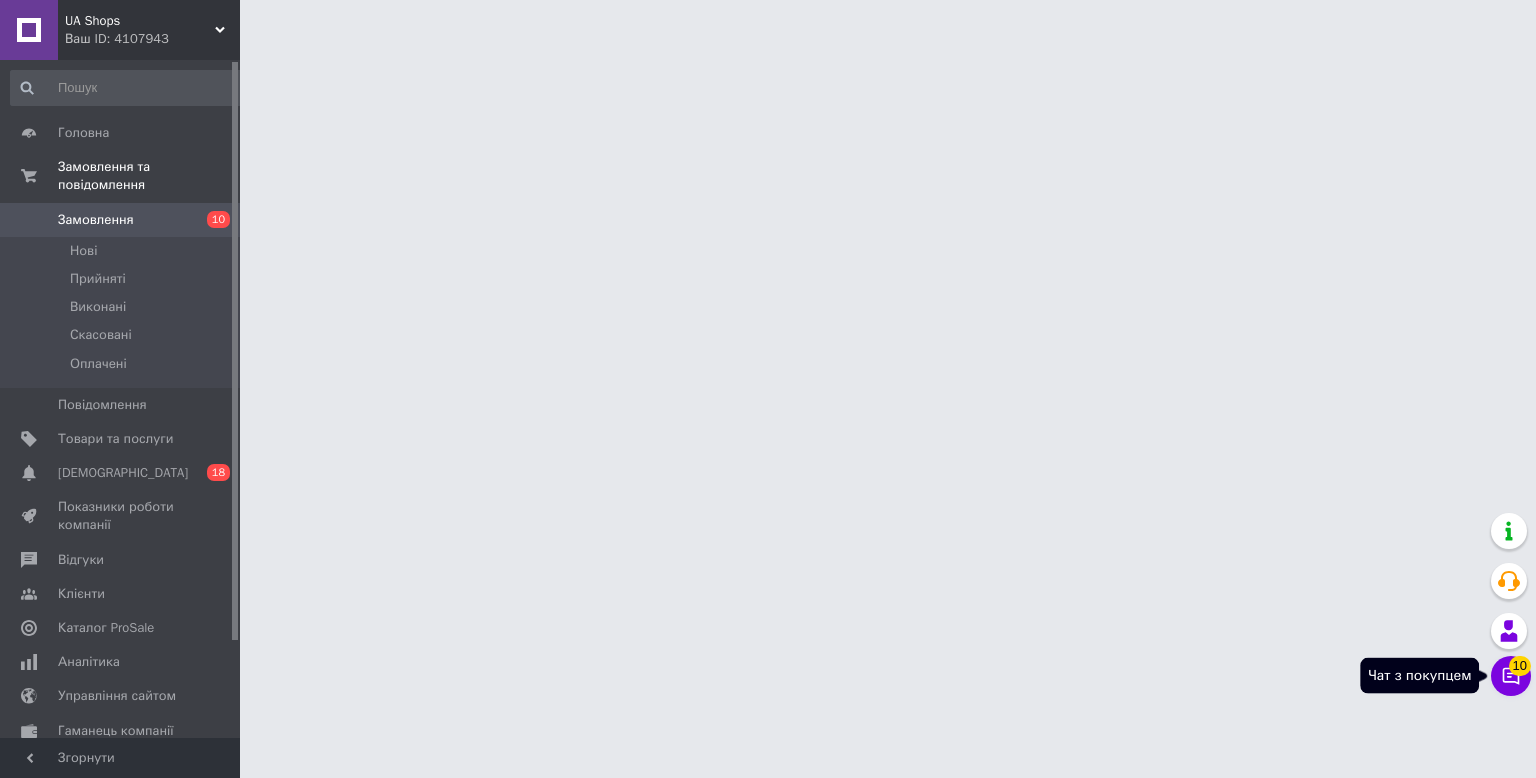 click on "Чат з покупцем 10" at bounding box center (1511, 676) 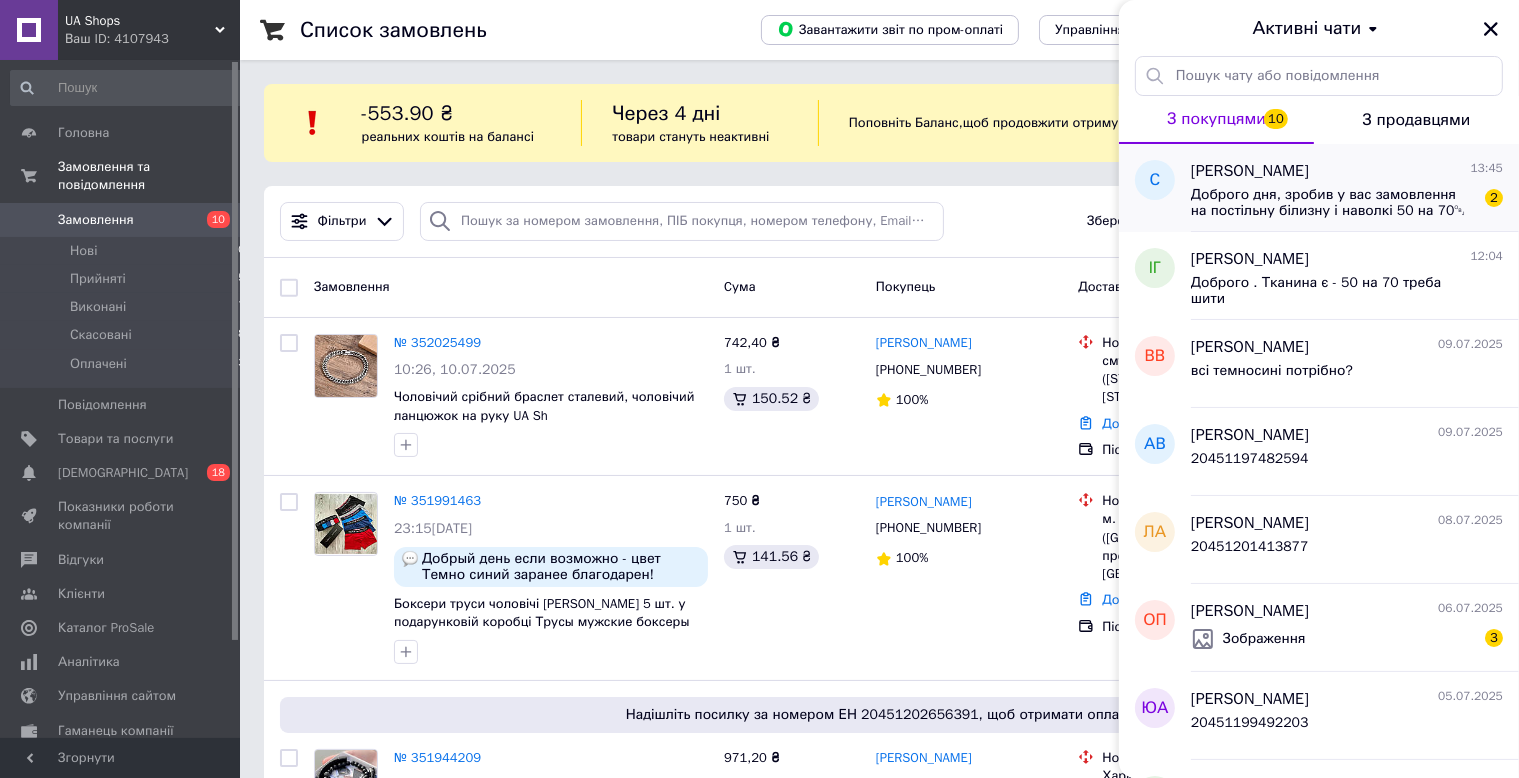 click on "[PERSON_NAME] 13:45" at bounding box center [1347, 171] 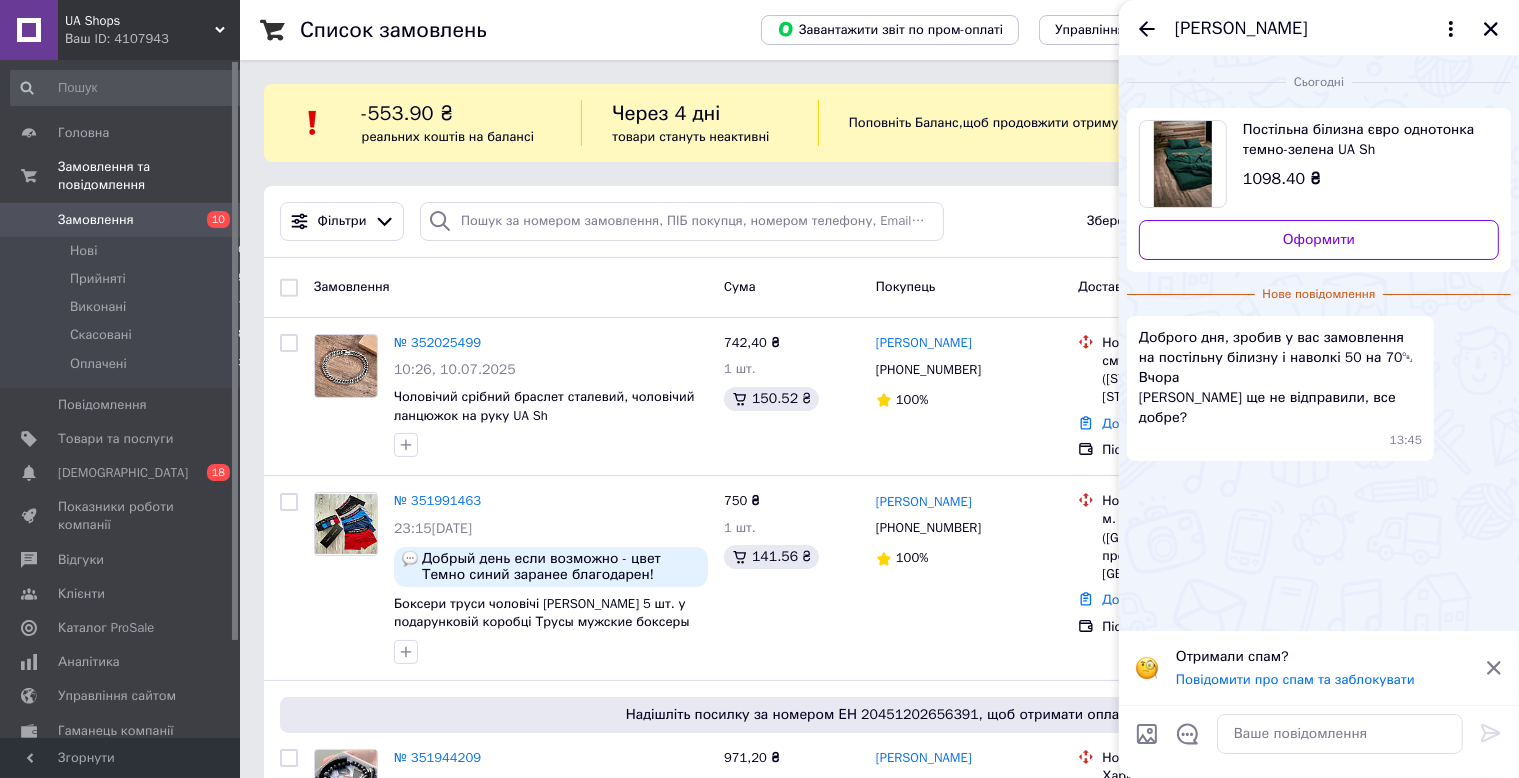 click on "Доброго дня, зробив у вас замовлення на постільну білизну і наволкі 50 на 70￼ Вчора [PERSON_NAME] ще не відправили, все добре? 13:45" at bounding box center [1280, 388] 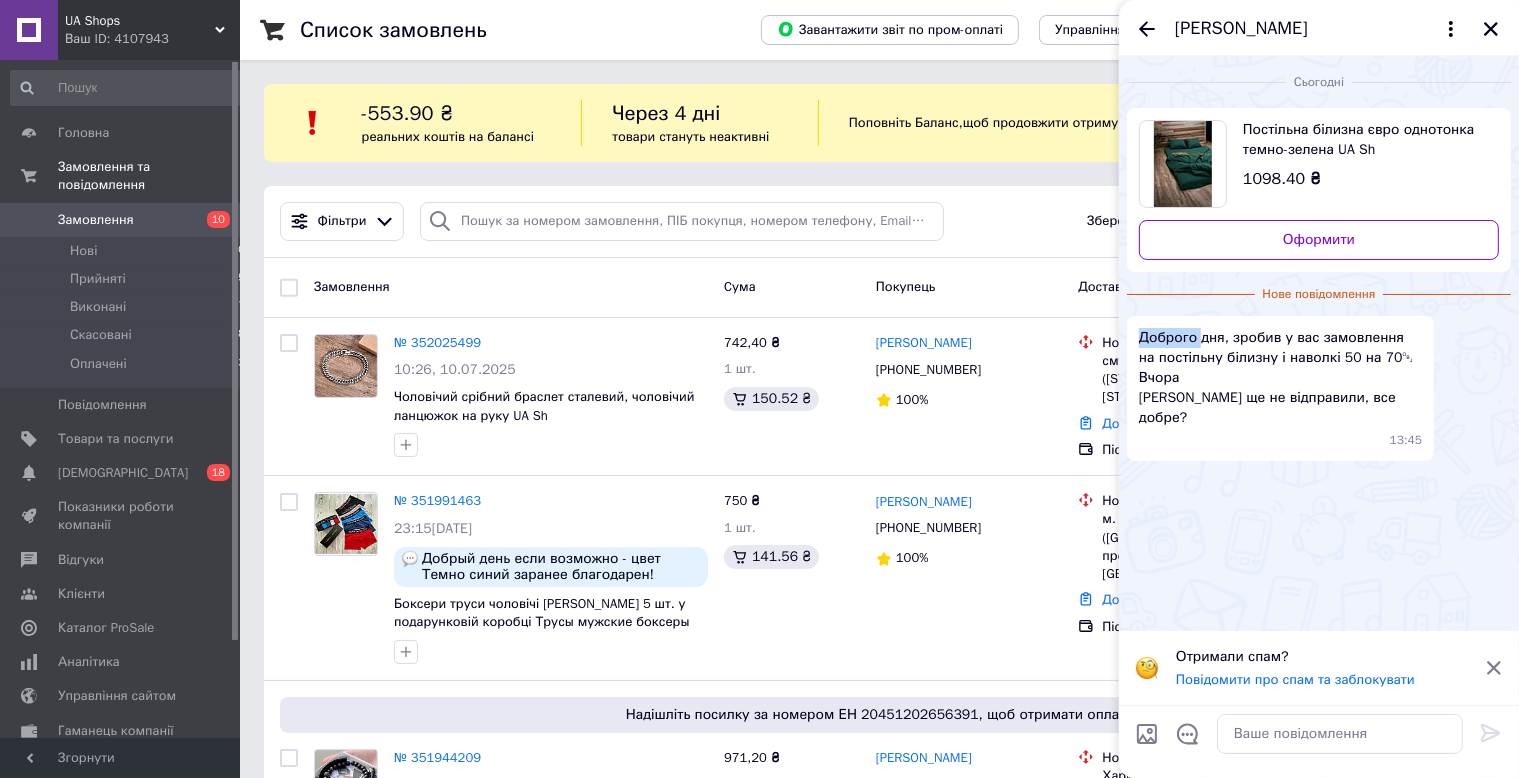 click on "Доброго дня, зробив у вас замовлення на постільну білизну і наволкі 50 на 70￼ Вчора [PERSON_NAME] ще не відправили, все добре? 13:45" at bounding box center [1280, 388] 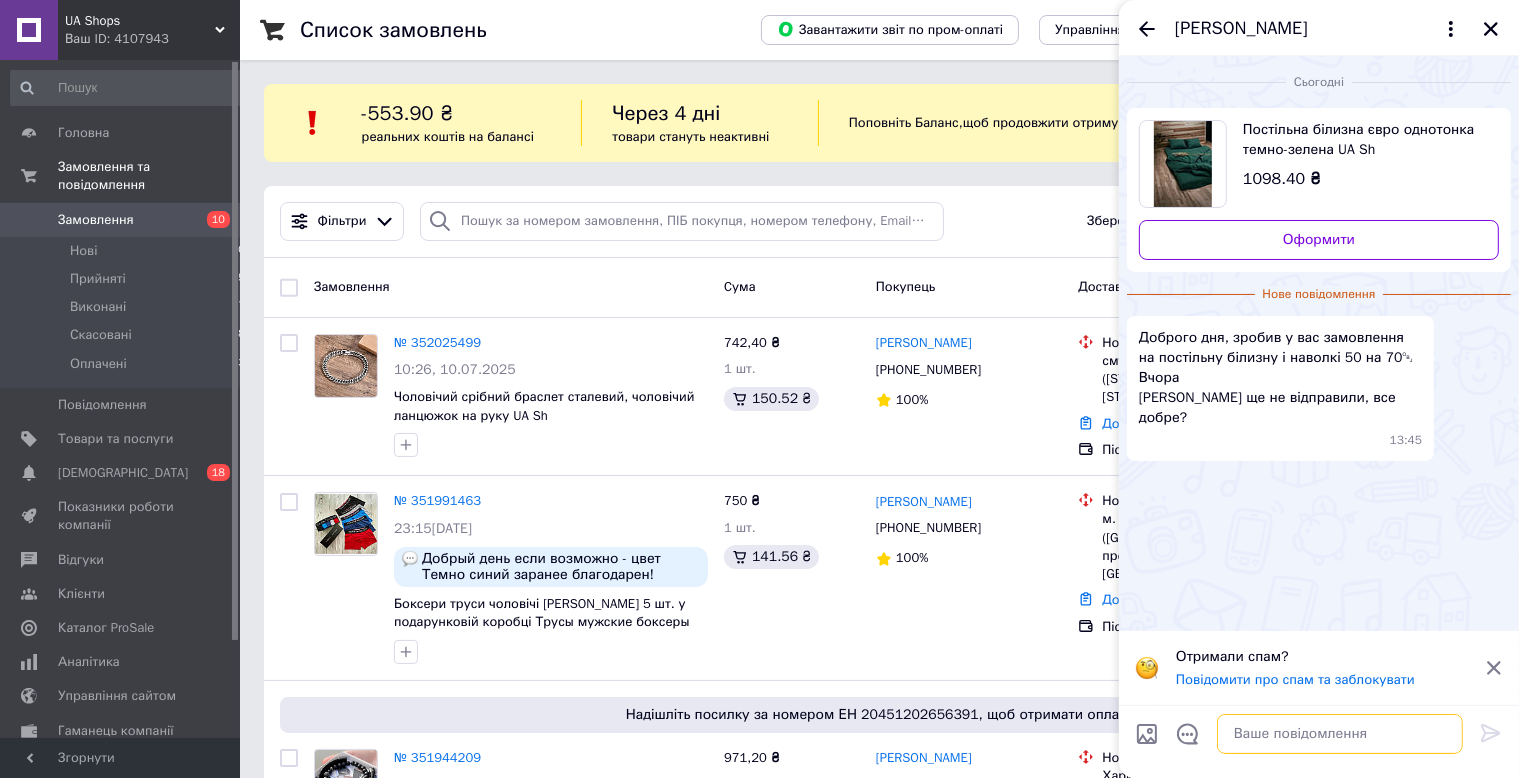 click at bounding box center (1340, 734) 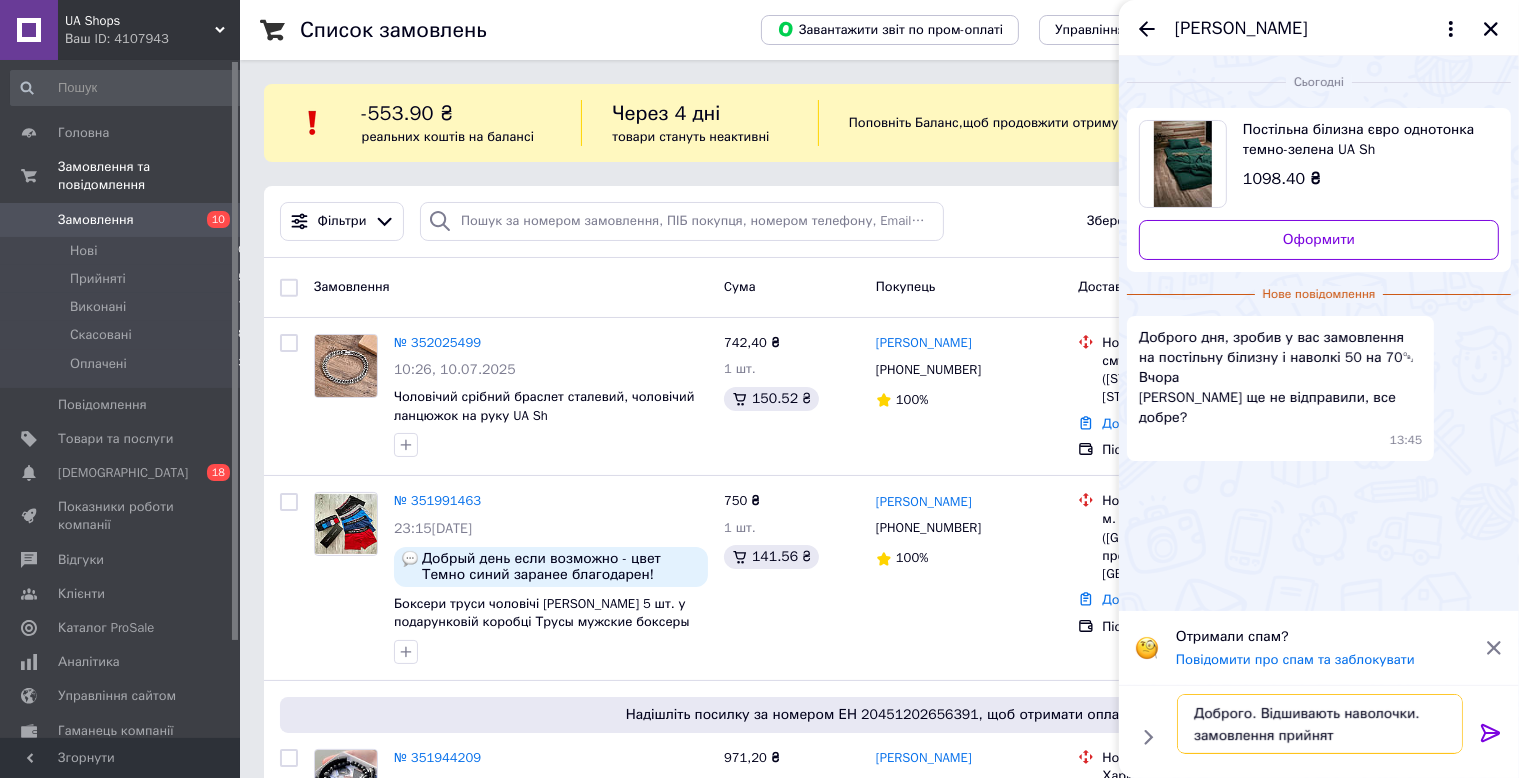 type on "Доброго. Відшивають наволочки. замовлення прийнято" 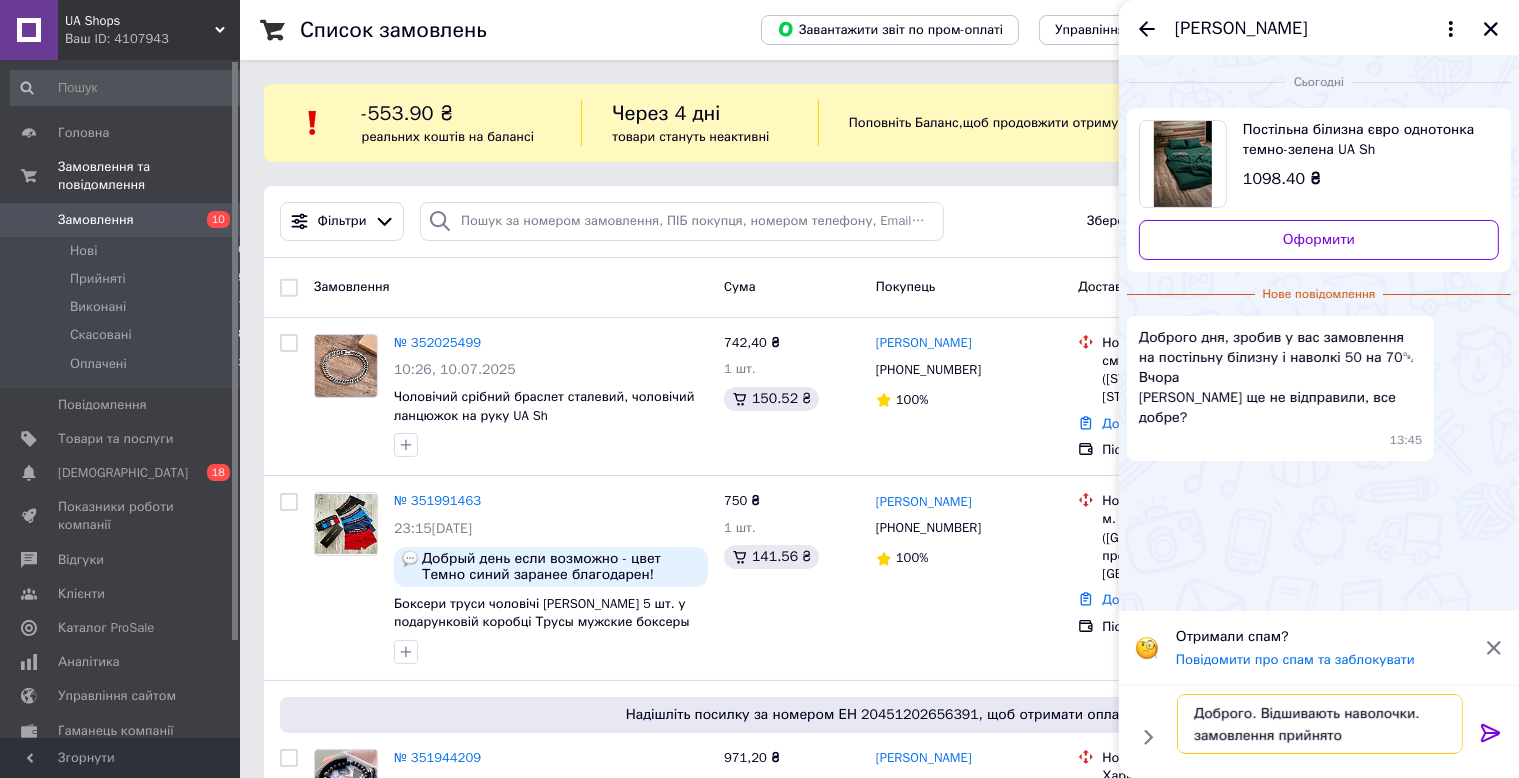type 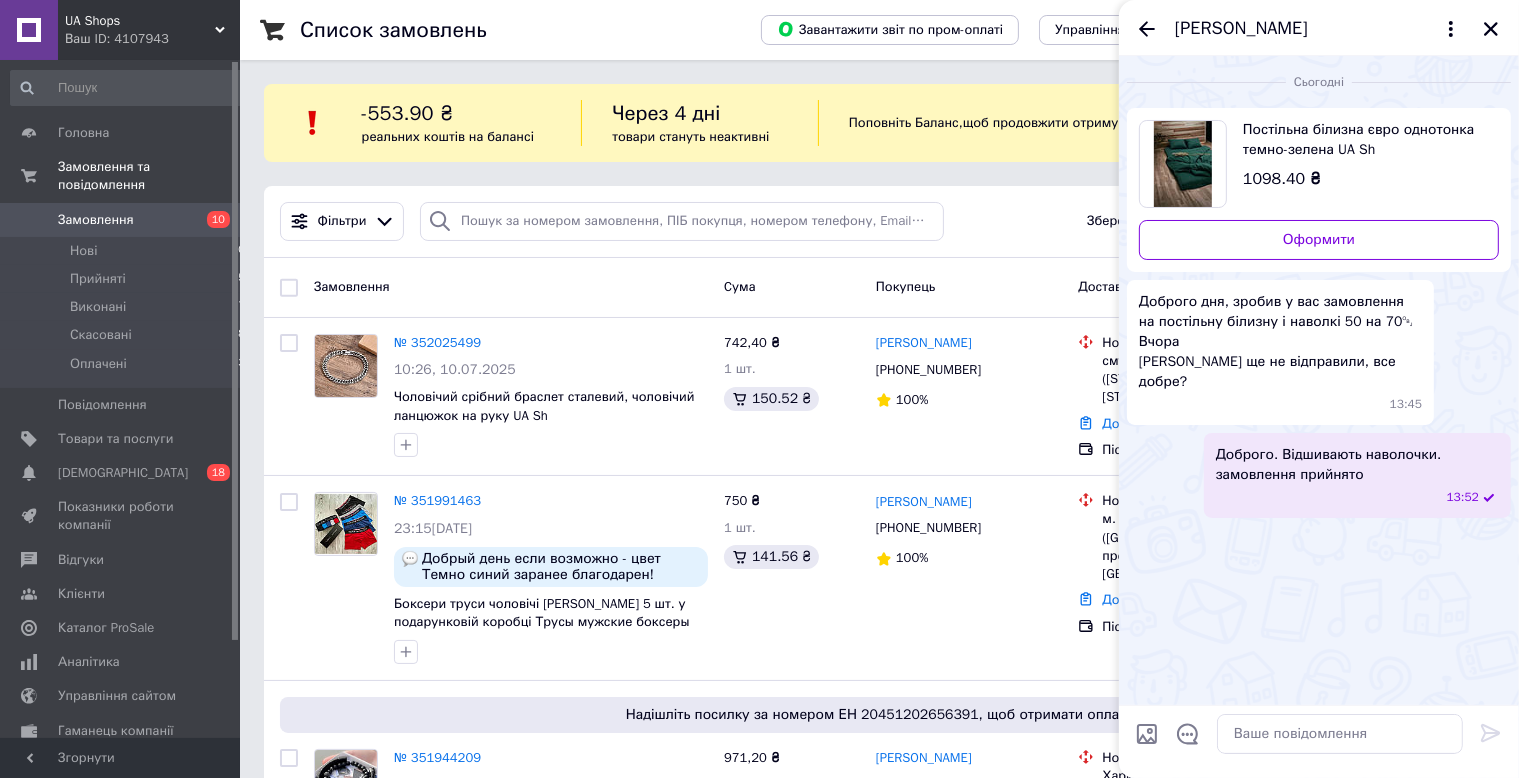 click on "[PERSON_NAME]" at bounding box center [1319, 28] 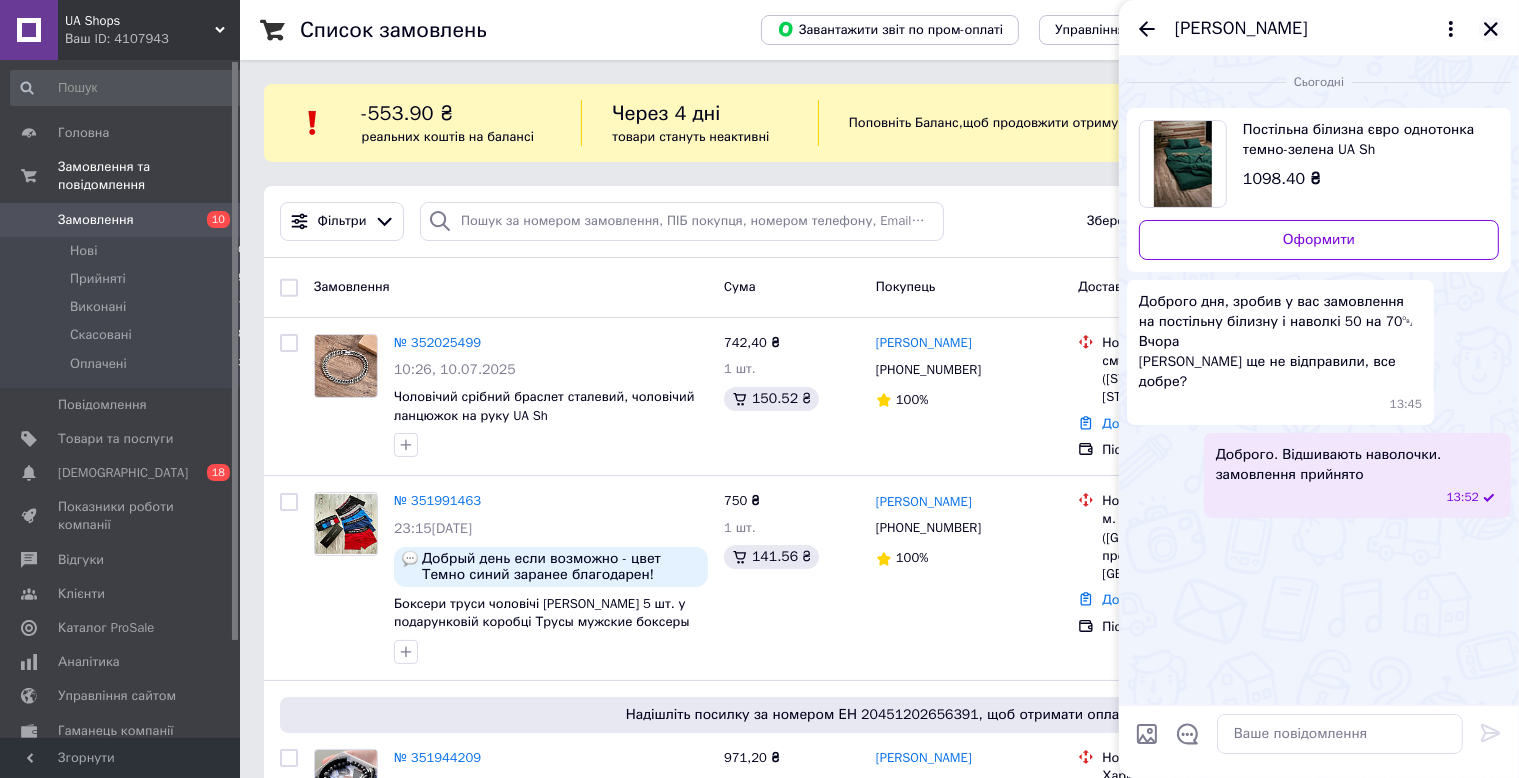 click 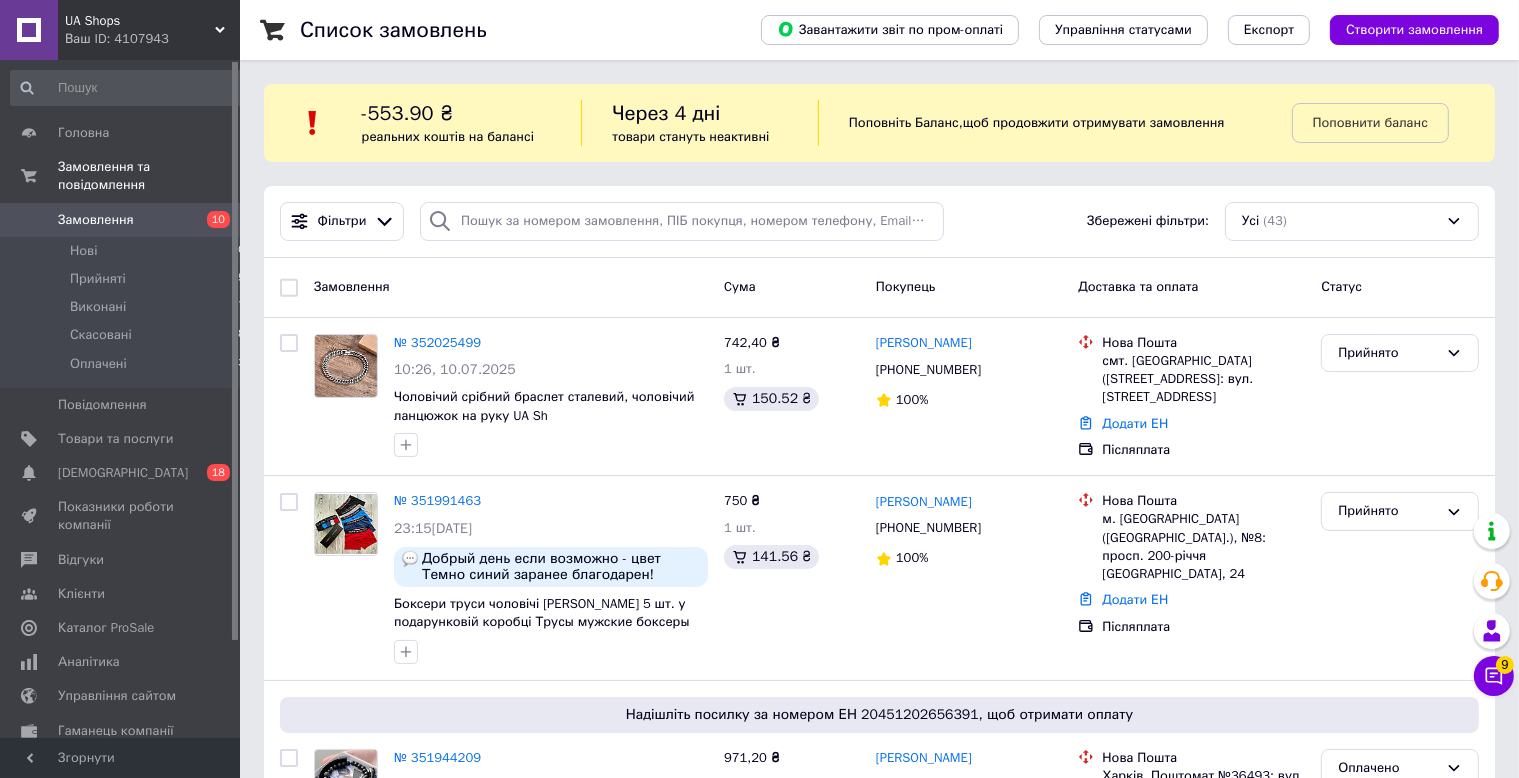 click on "Замовлення" at bounding box center [121, 220] 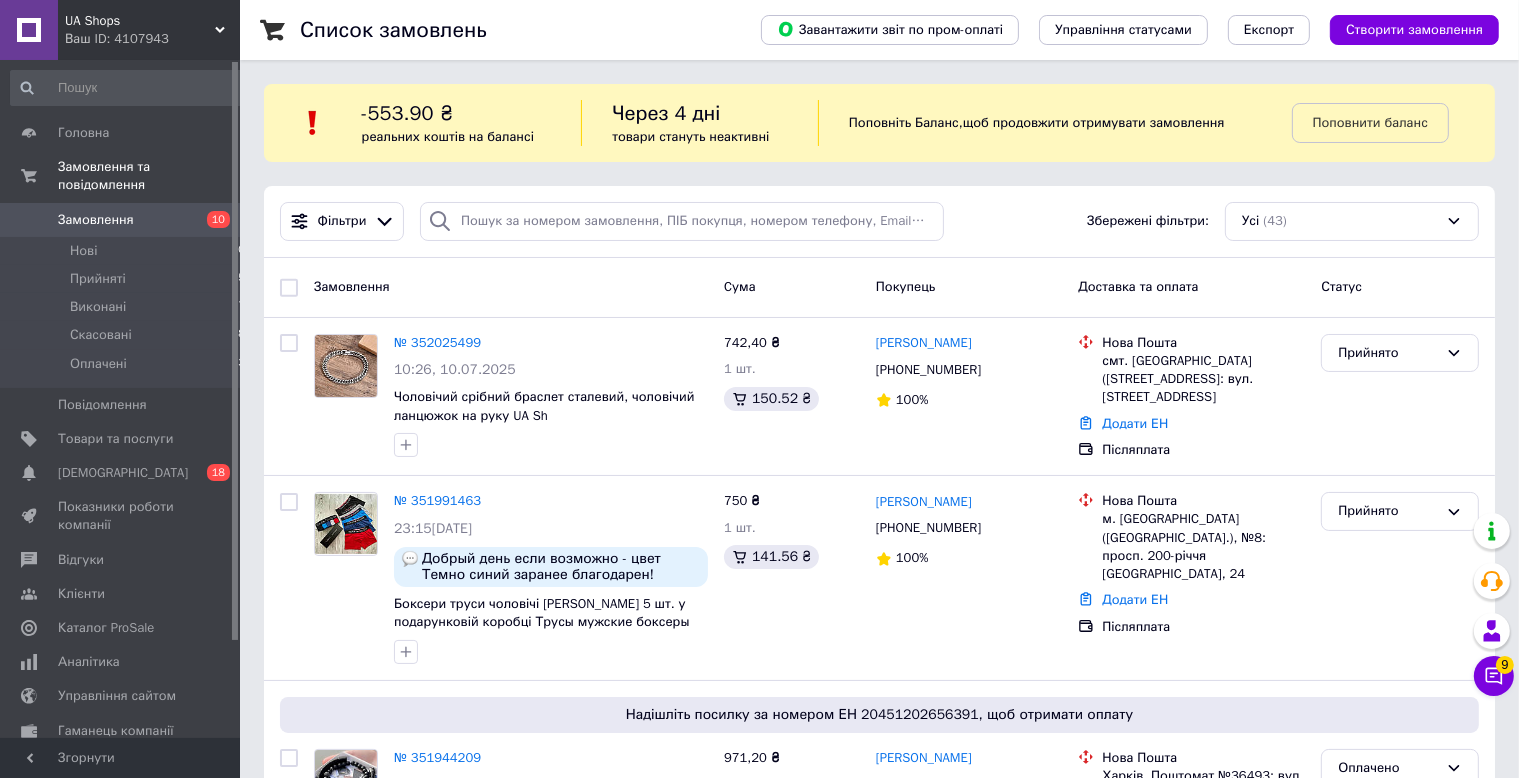 click on "9" at bounding box center [1505, 665] 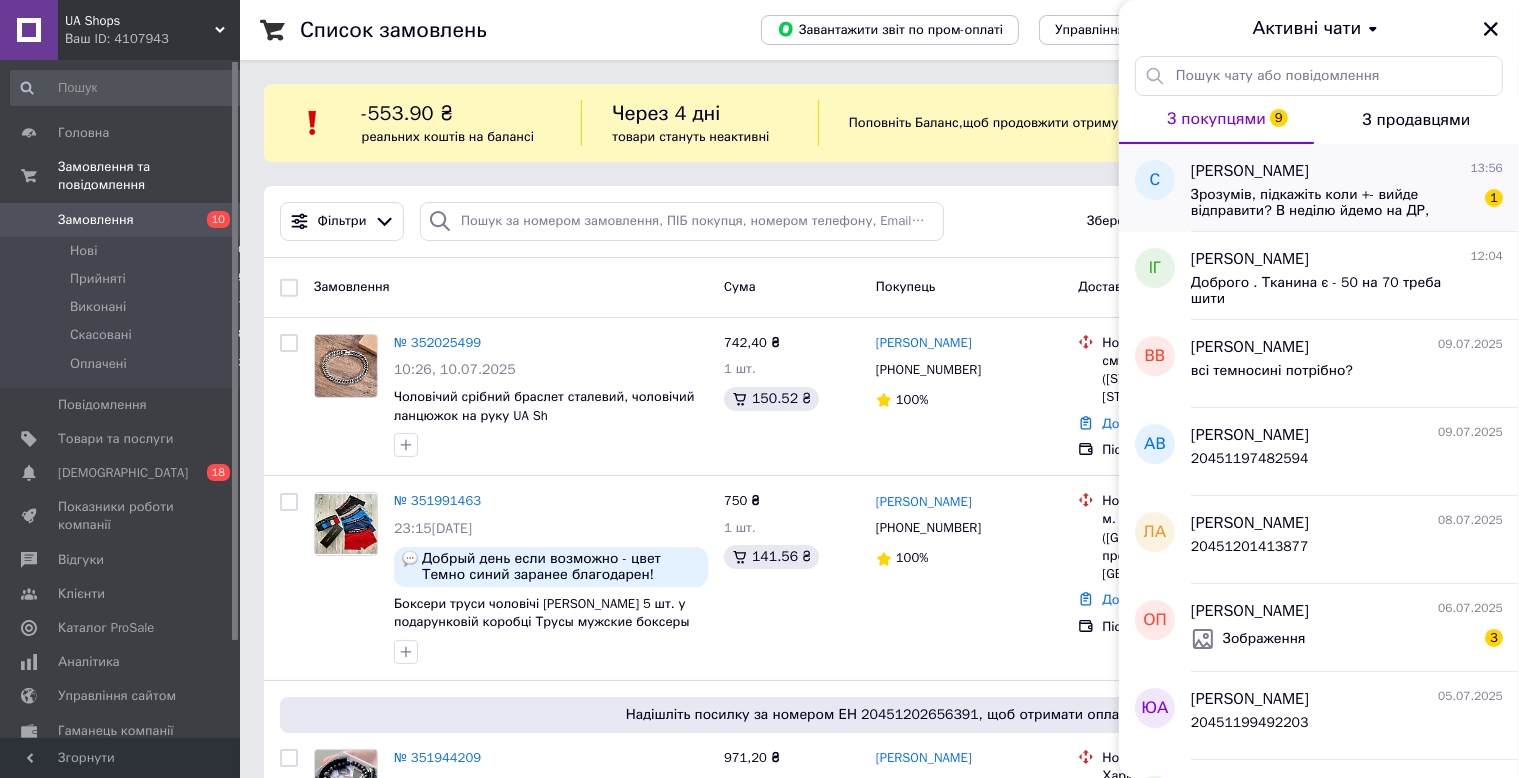 click on "[PERSON_NAME] 13:56" at bounding box center (1347, 171) 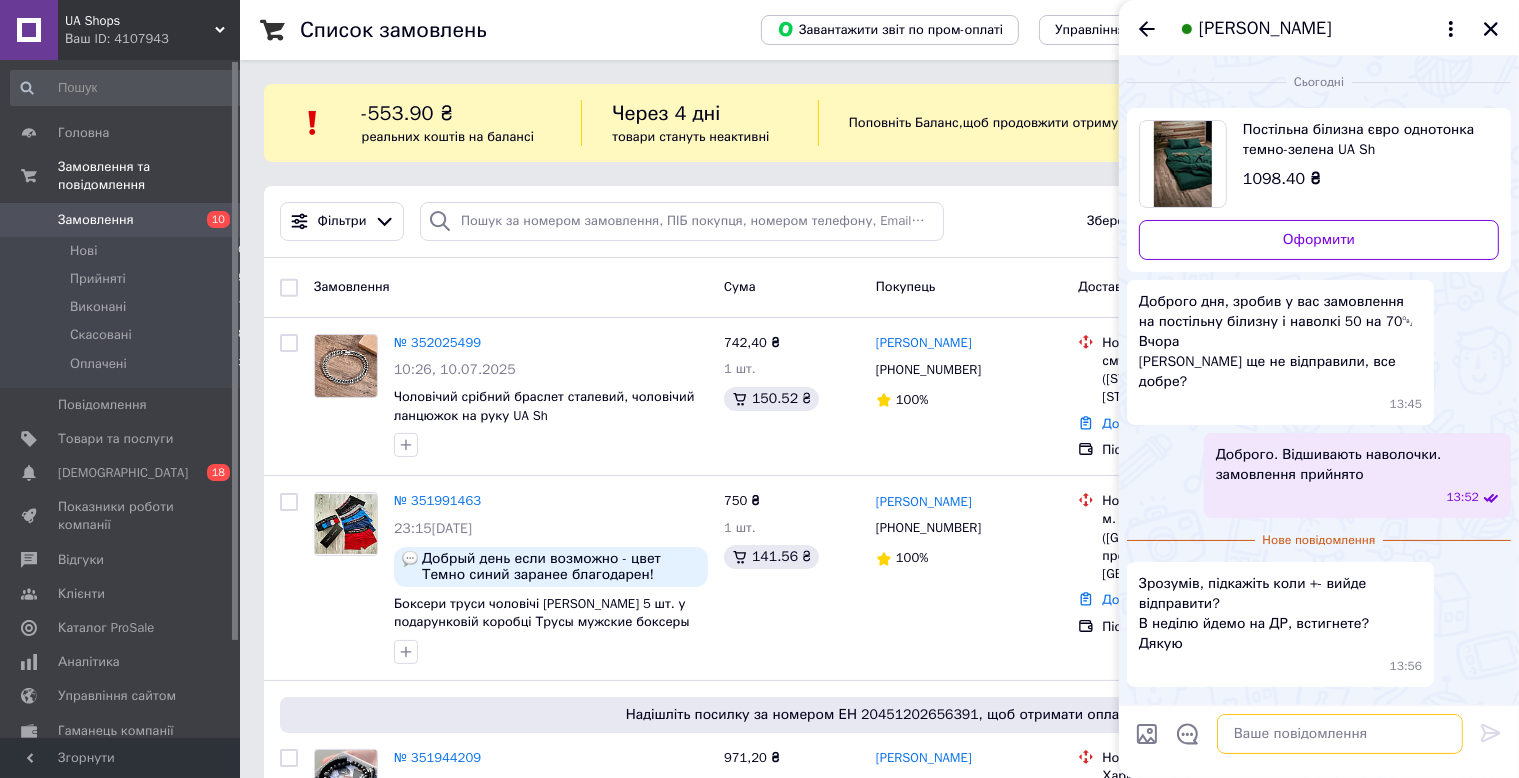 click at bounding box center [1340, 734] 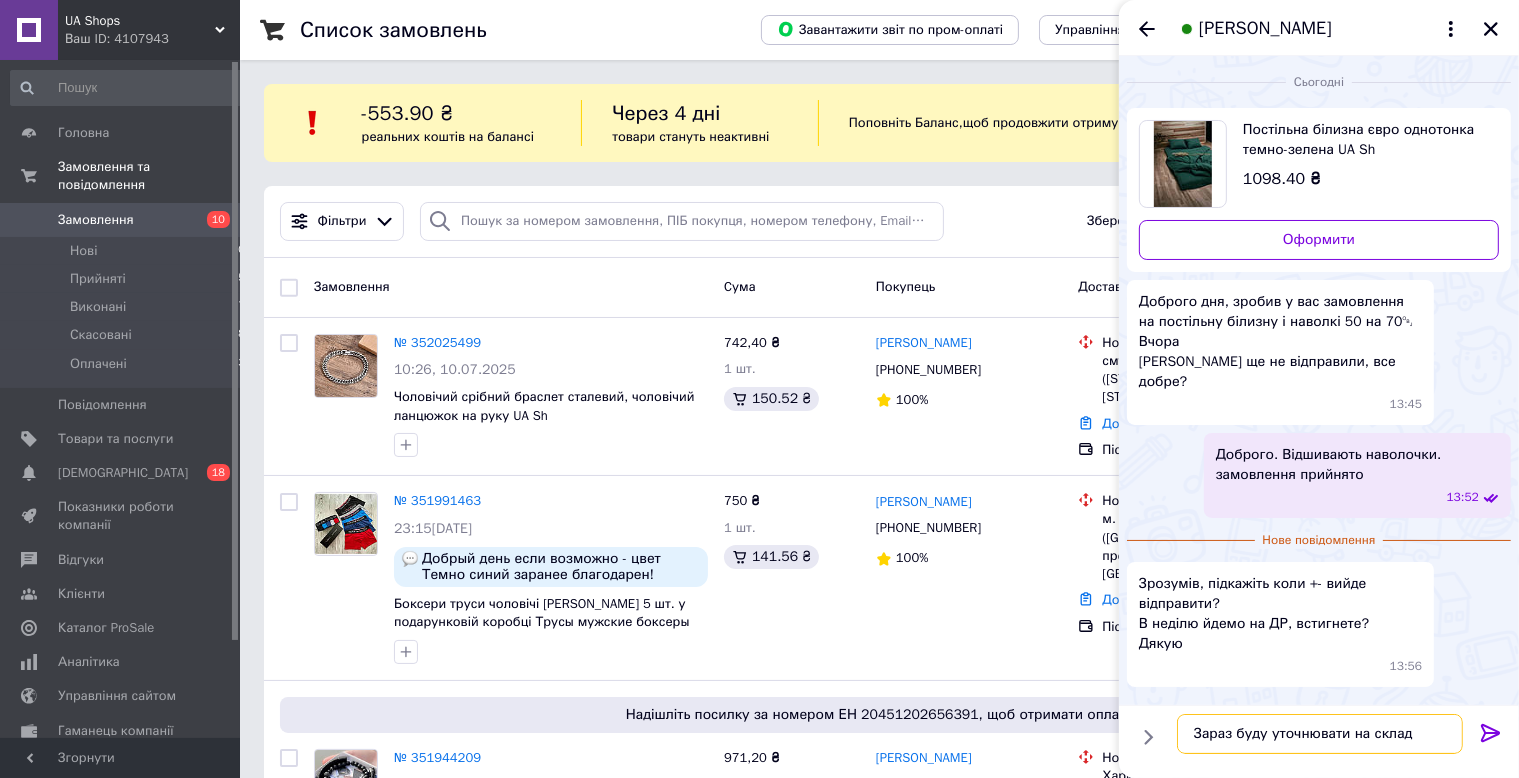 type on "Зараз буду уточнювати на складі" 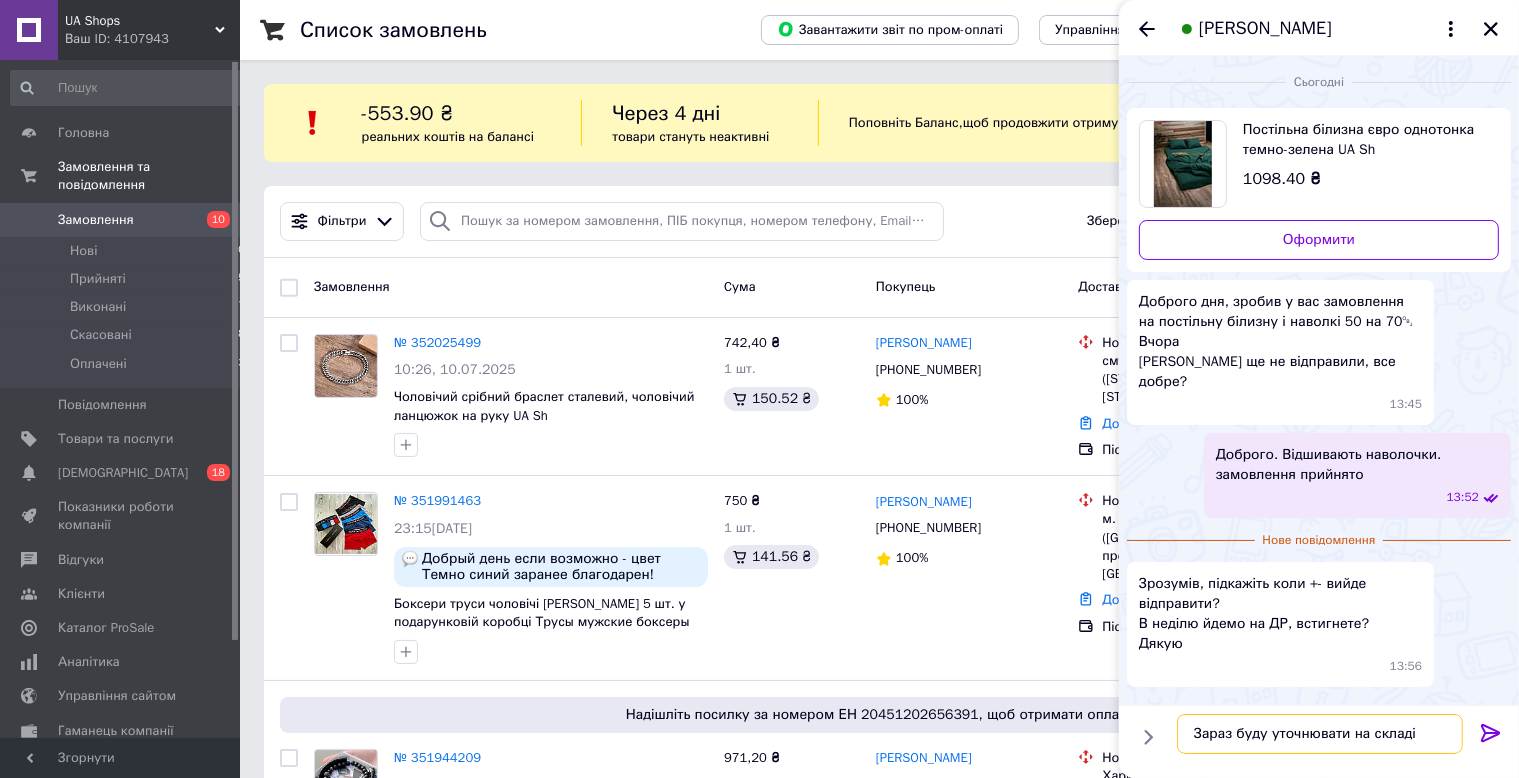 type 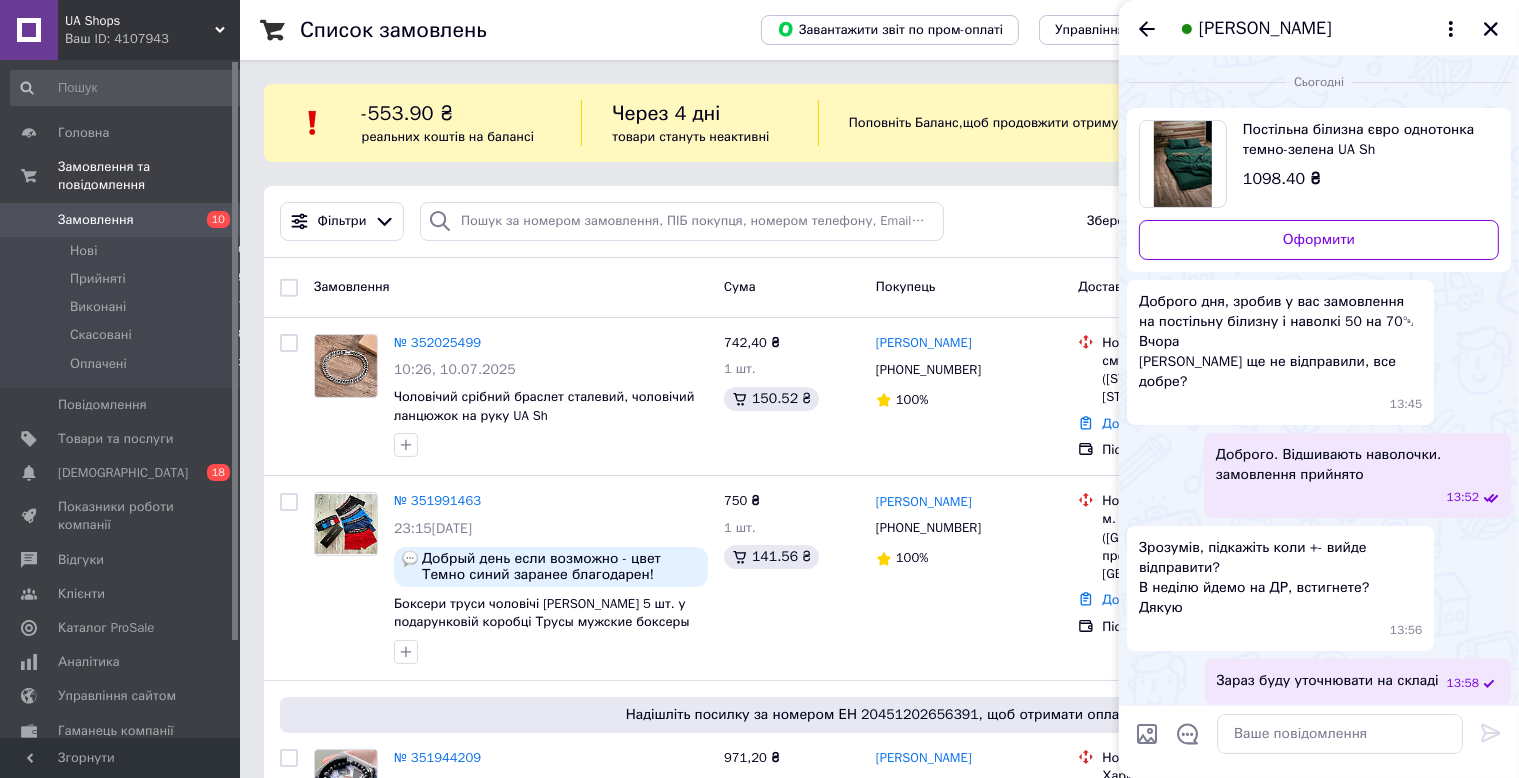 click on "[PERSON_NAME]" at bounding box center [1319, 28] 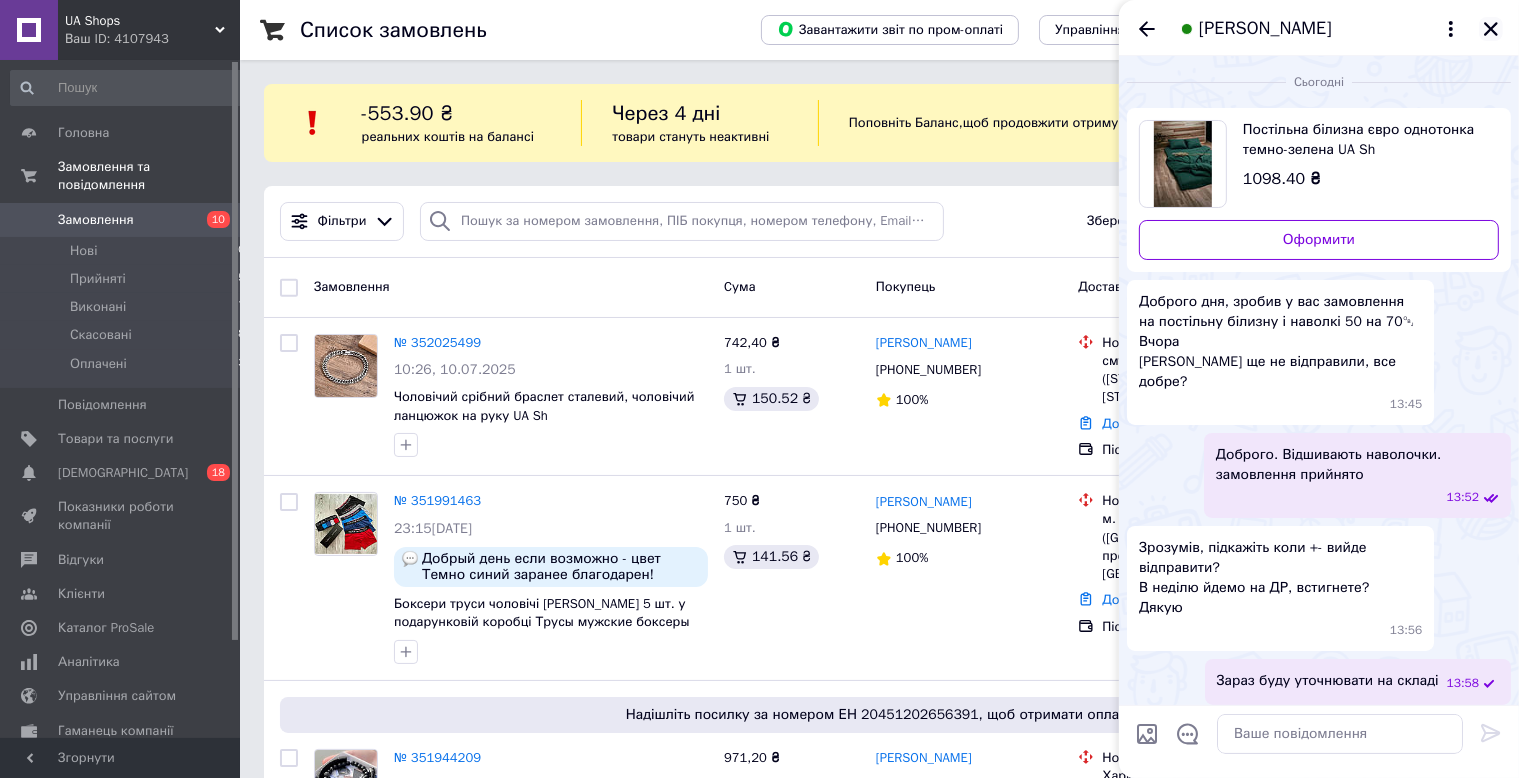 click 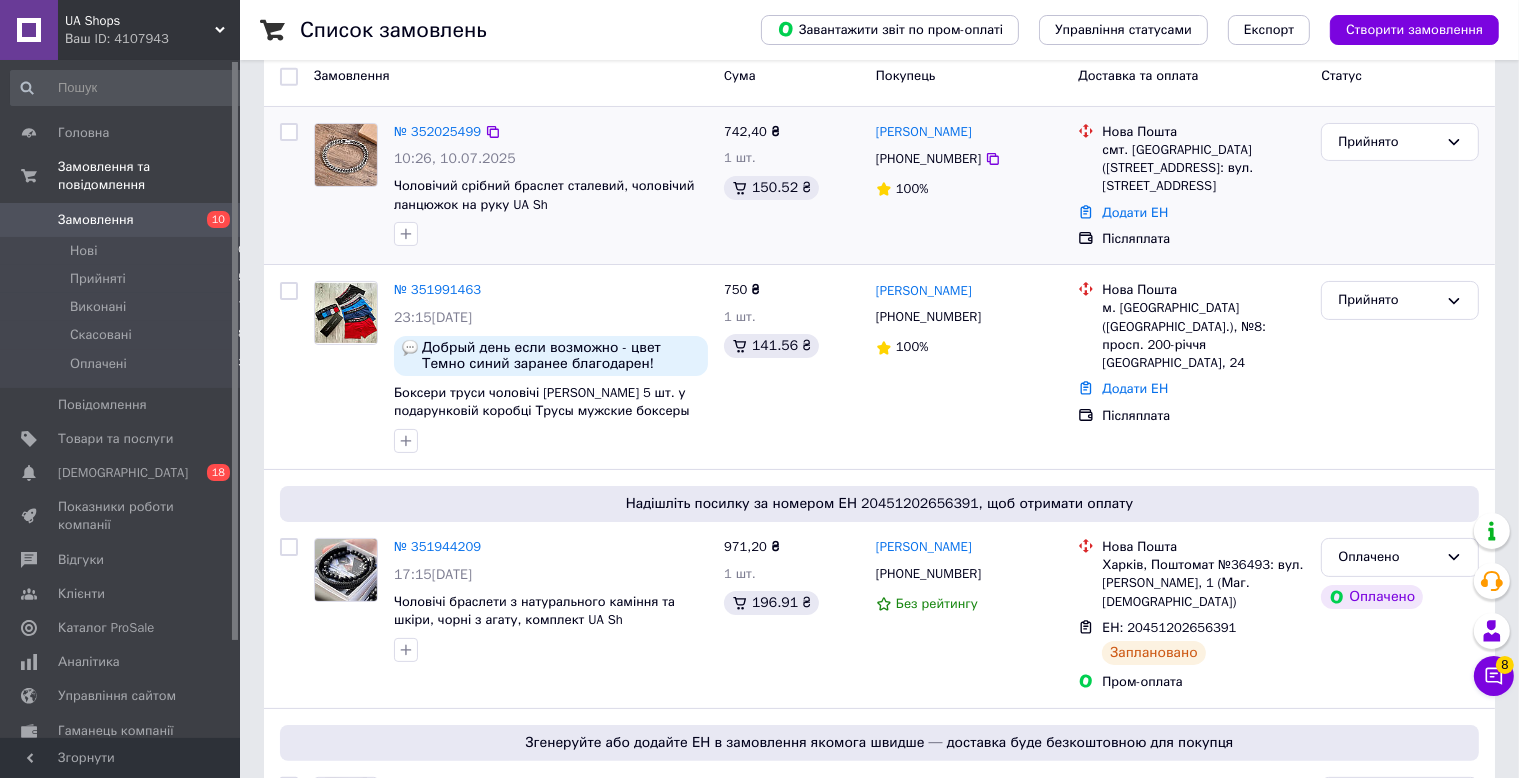 scroll, scrollTop: 633, scrollLeft: 0, axis: vertical 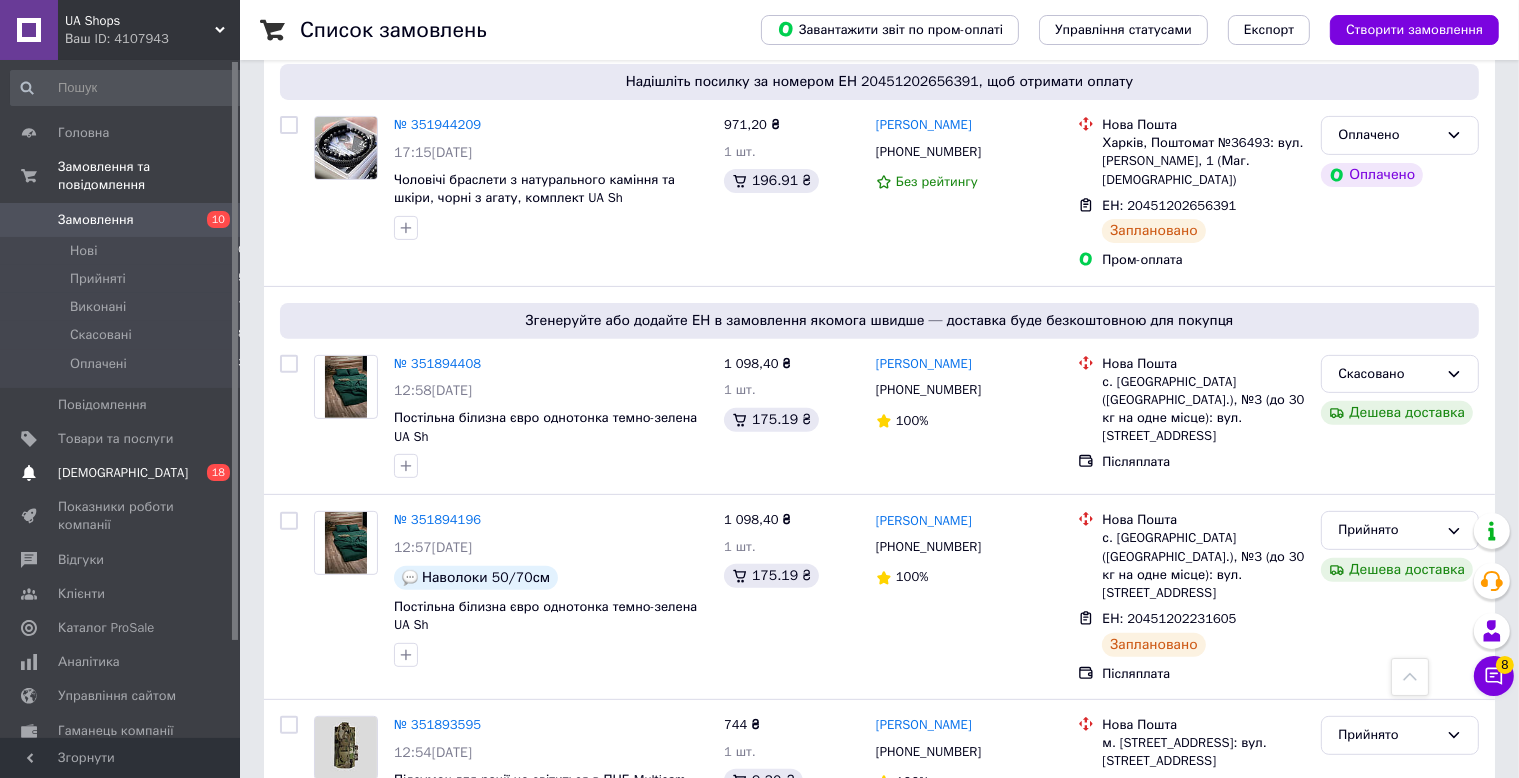 click on "[DEMOGRAPHIC_DATA] 0 18" at bounding box center [128, 473] 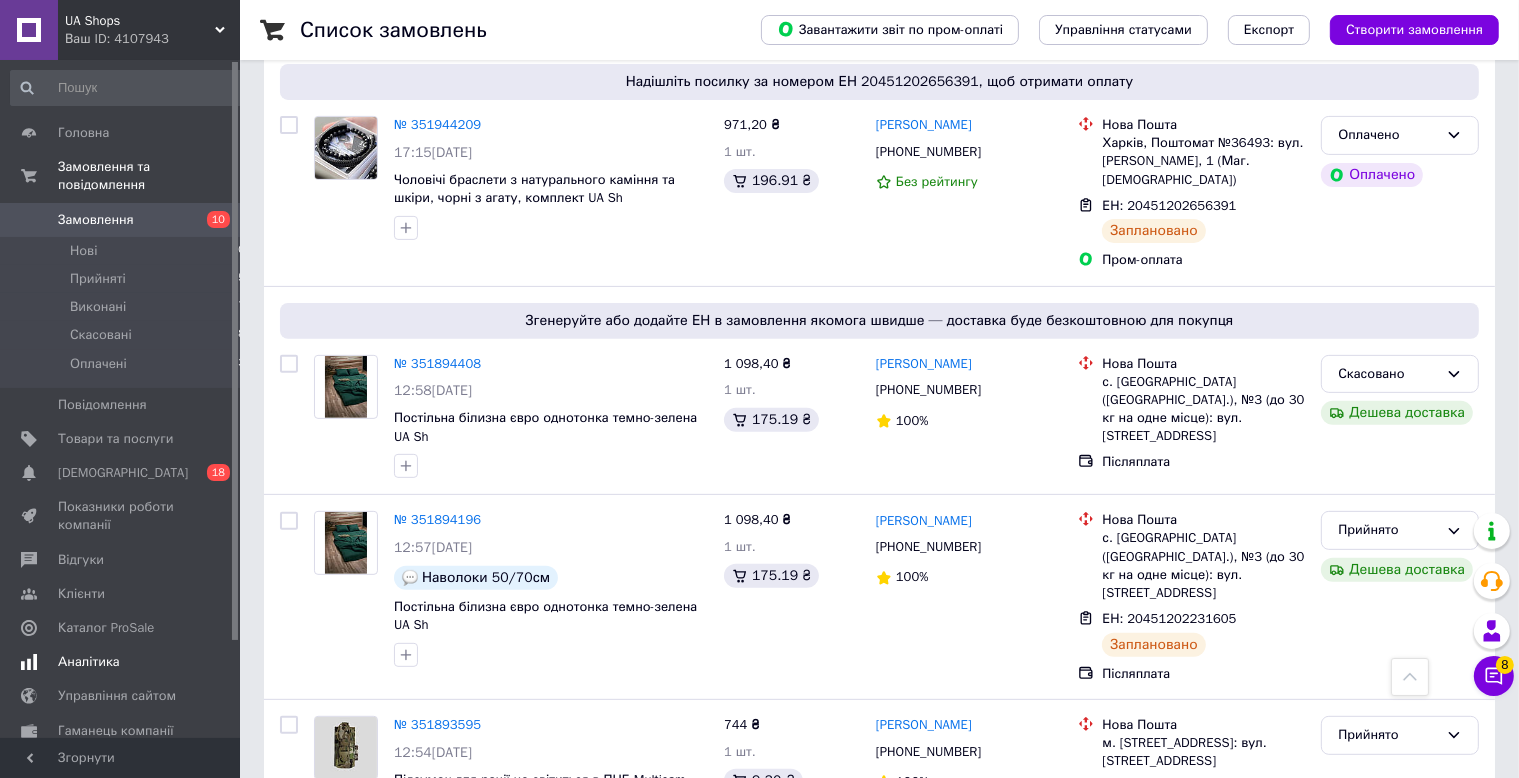 scroll, scrollTop: 0, scrollLeft: 0, axis: both 